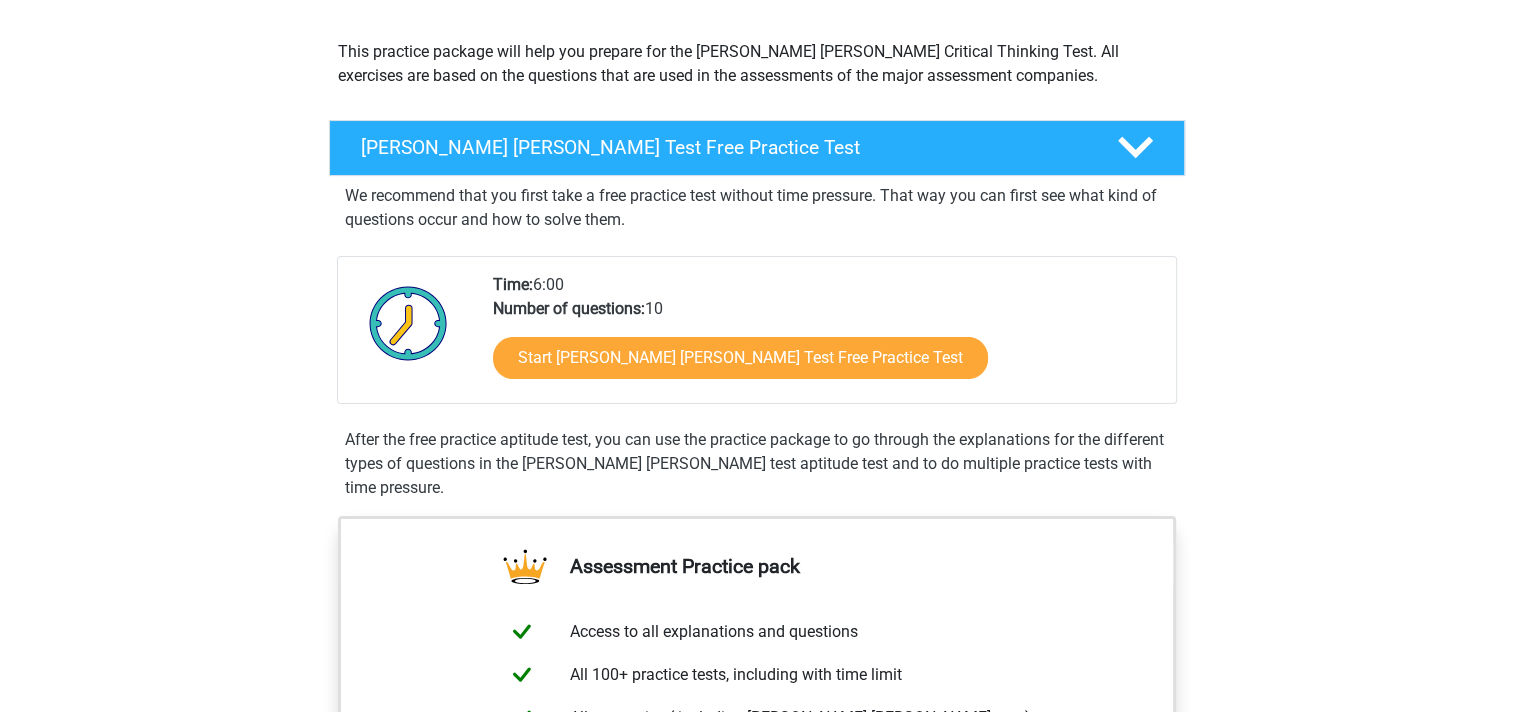 scroll, scrollTop: 212, scrollLeft: 0, axis: vertical 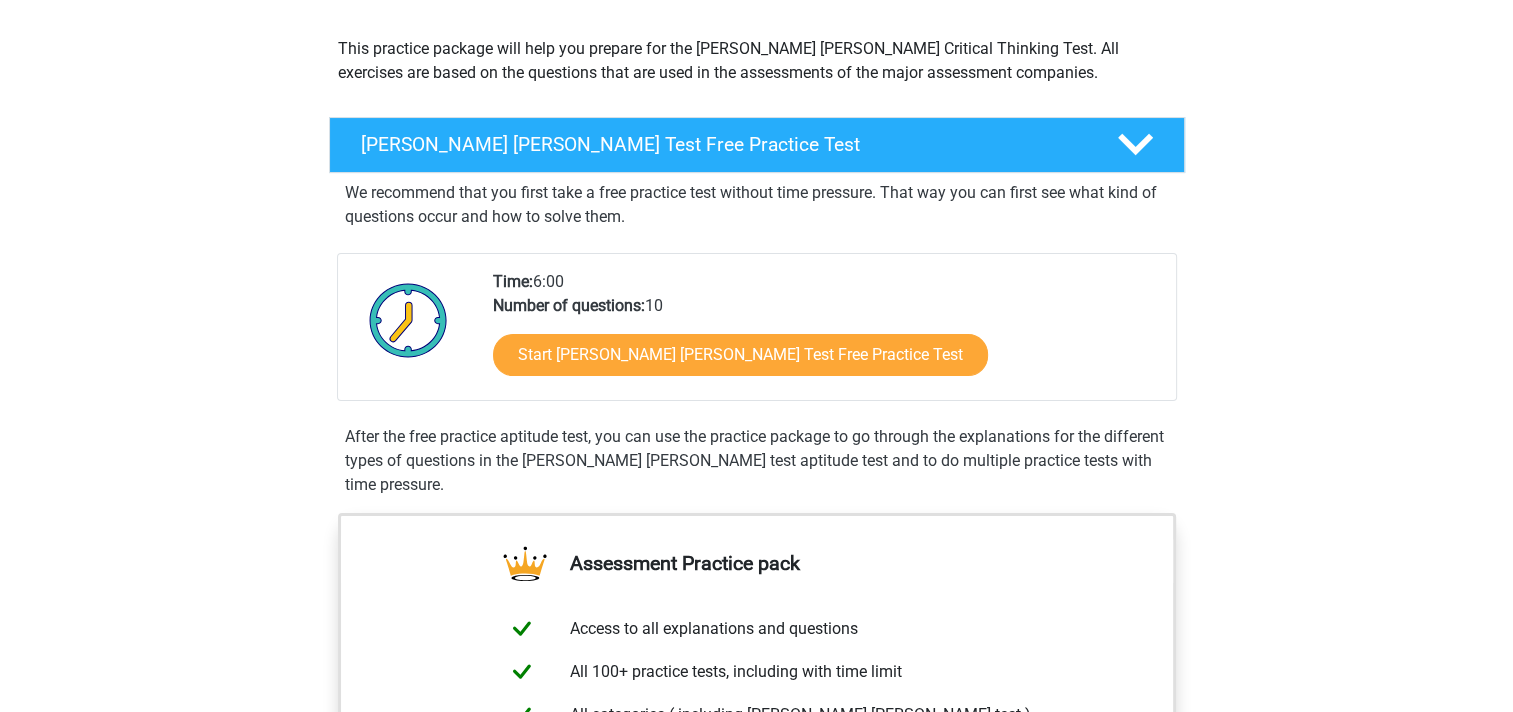 drag, startPoint x: 541, startPoint y: 275, endPoint x: 586, endPoint y: 292, distance: 48.104053 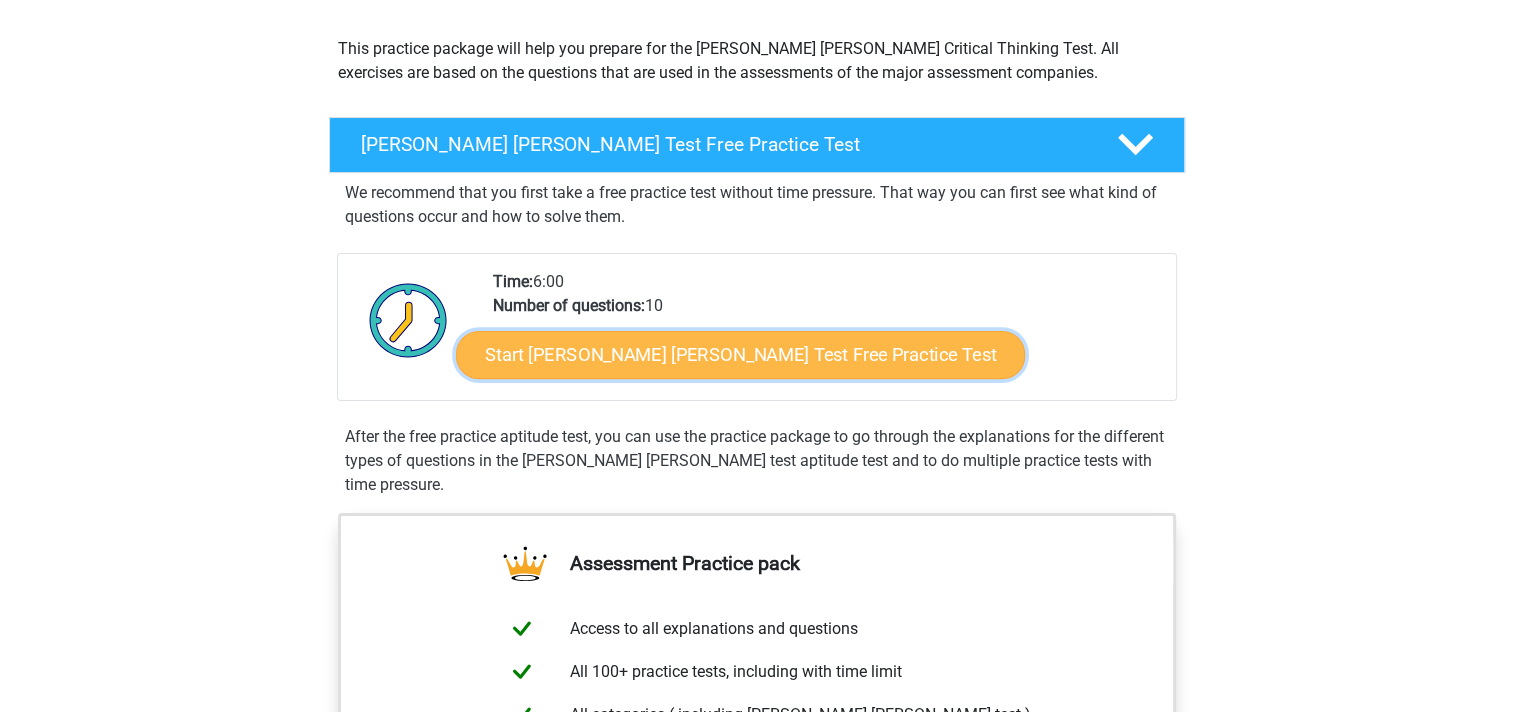 drag, startPoint x: 586, startPoint y: 292, endPoint x: 512, endPoint y: 340, distance: 88.20431 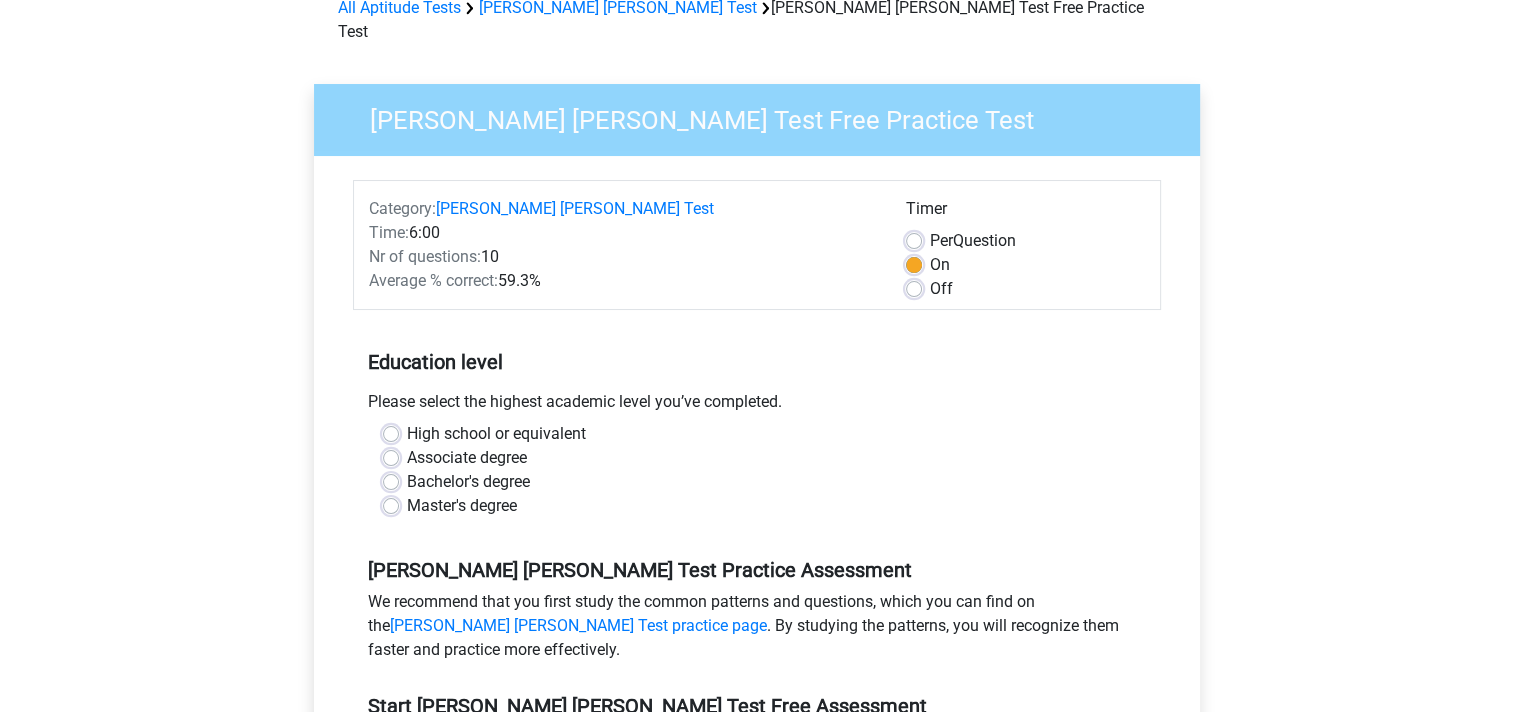 scroll, scrollTop: 105, scrollLeft: 0, axis: vertical 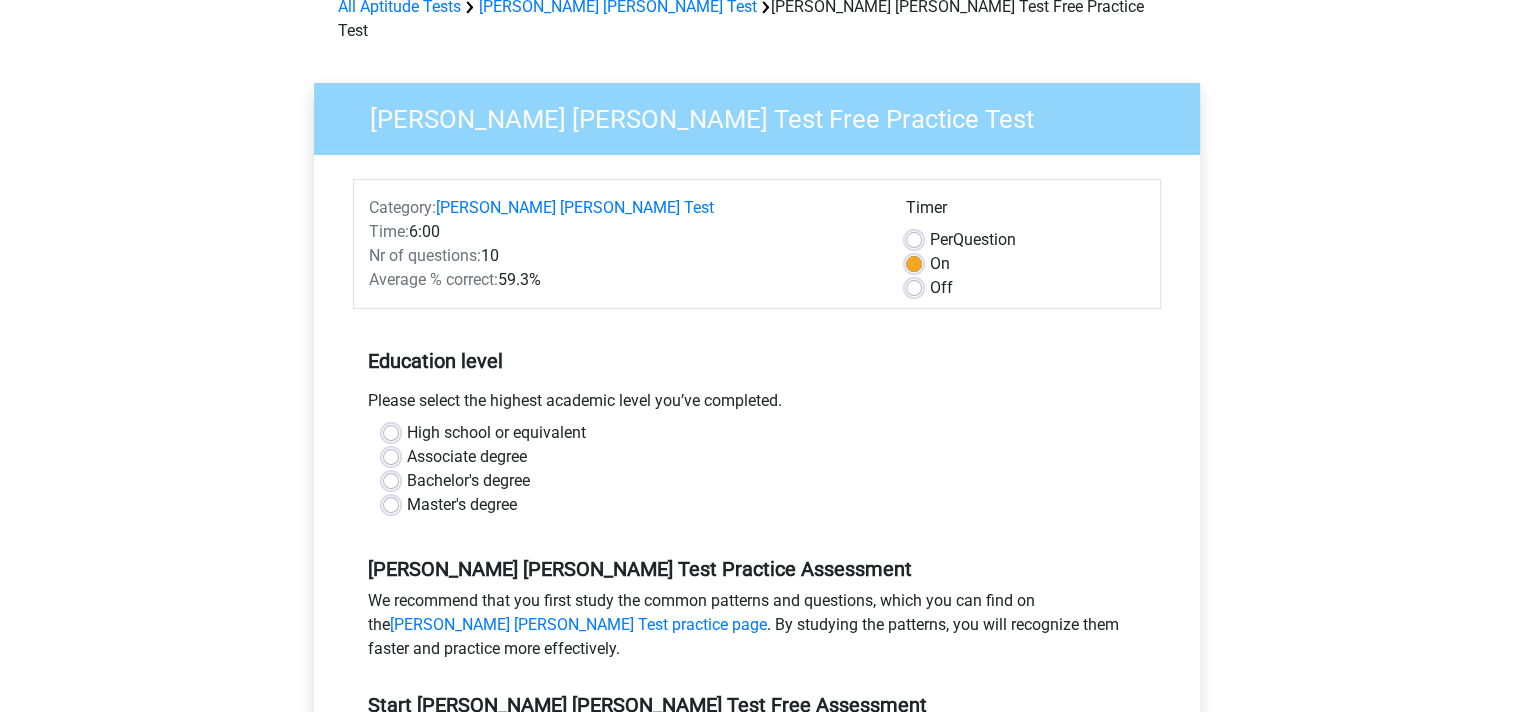 click on "Off" at bounding box center (941, 288) 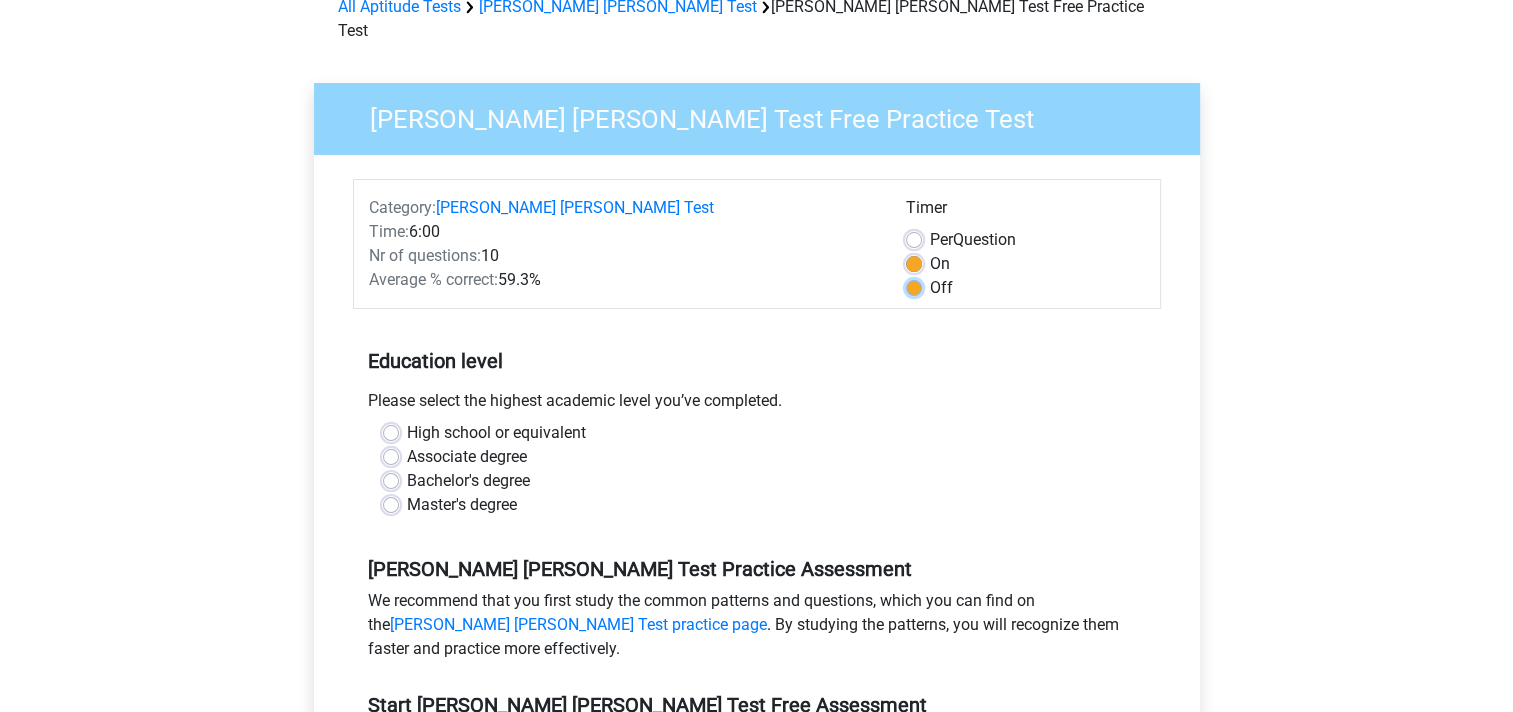 click on "Off" at bounding box center [914, 286] 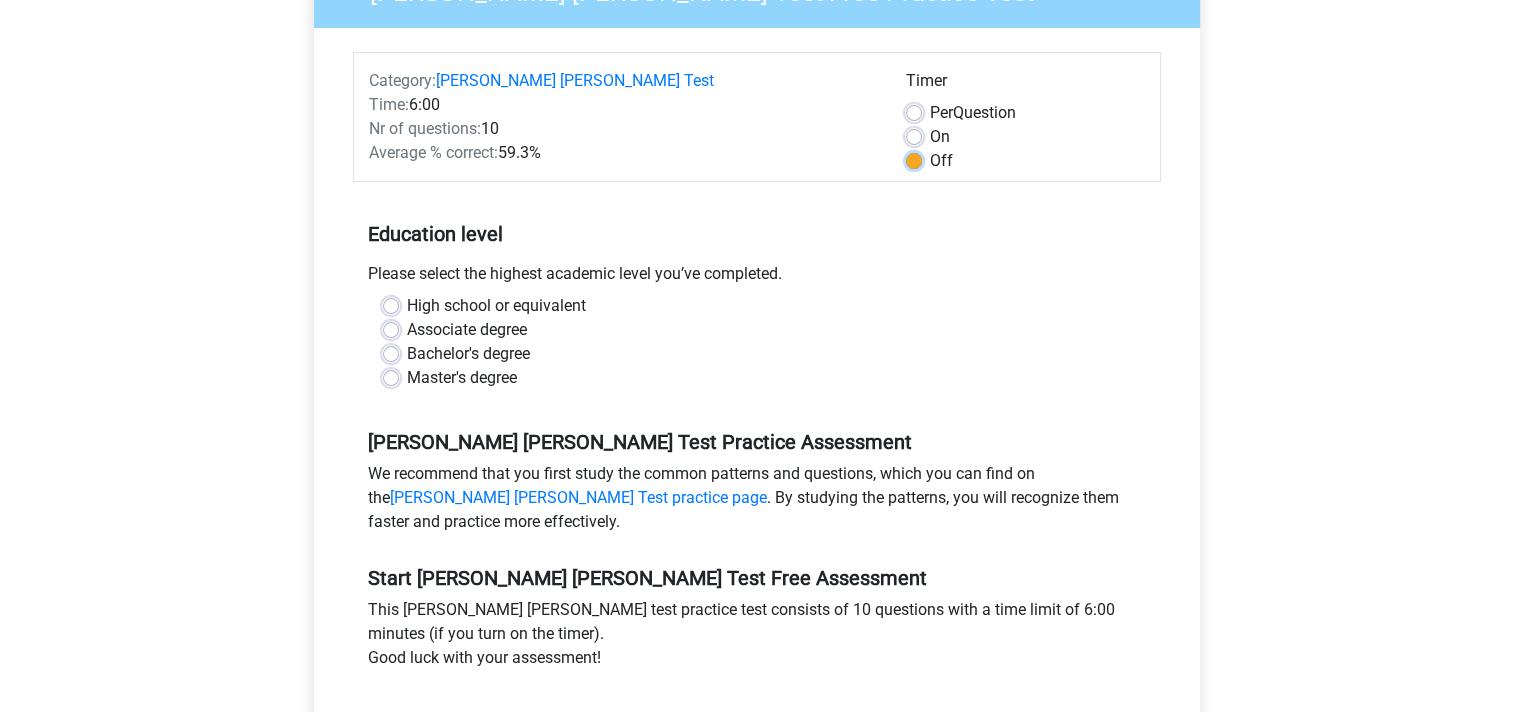 scroll, scrollTop: 233, scrollLeft: 0, axis: vertical 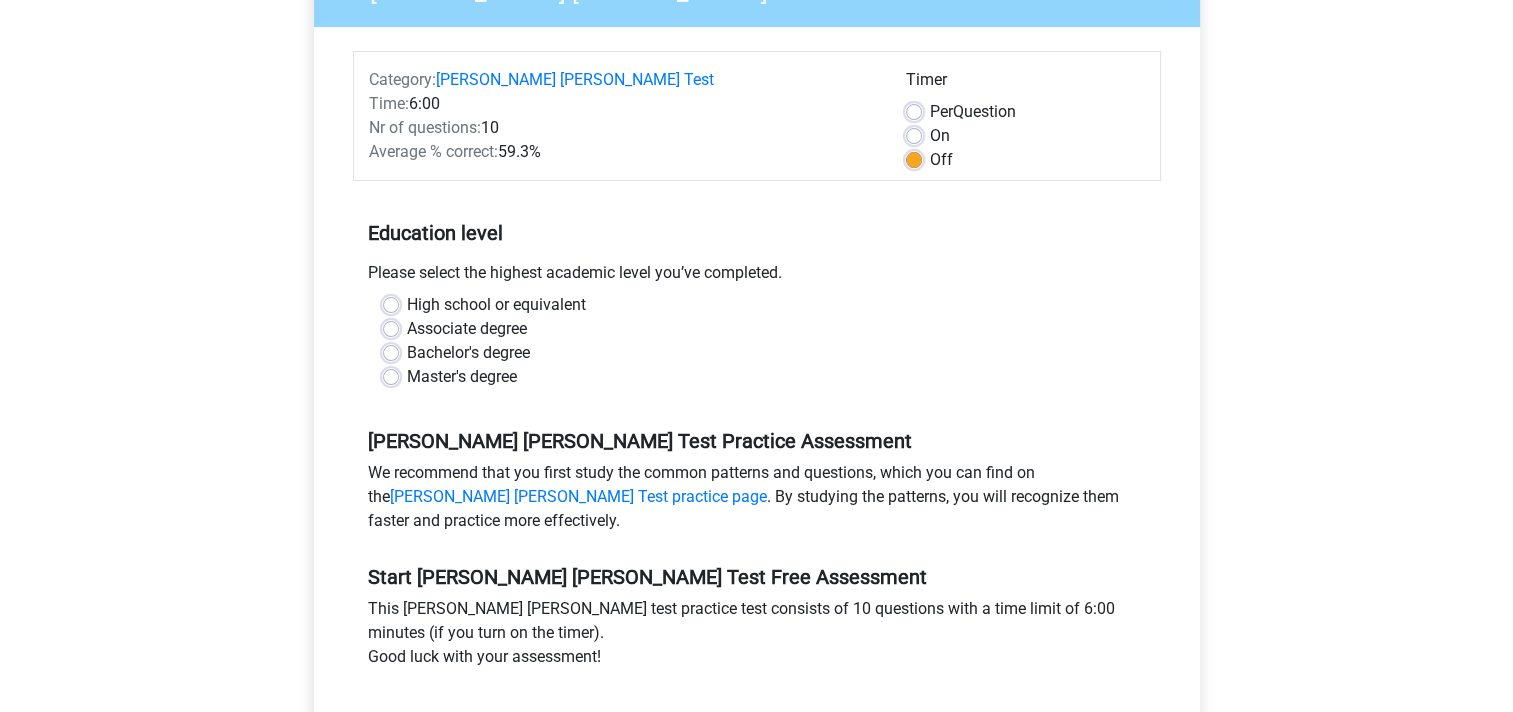 click on "High school or equivalent" at bounding box center [496, 305] 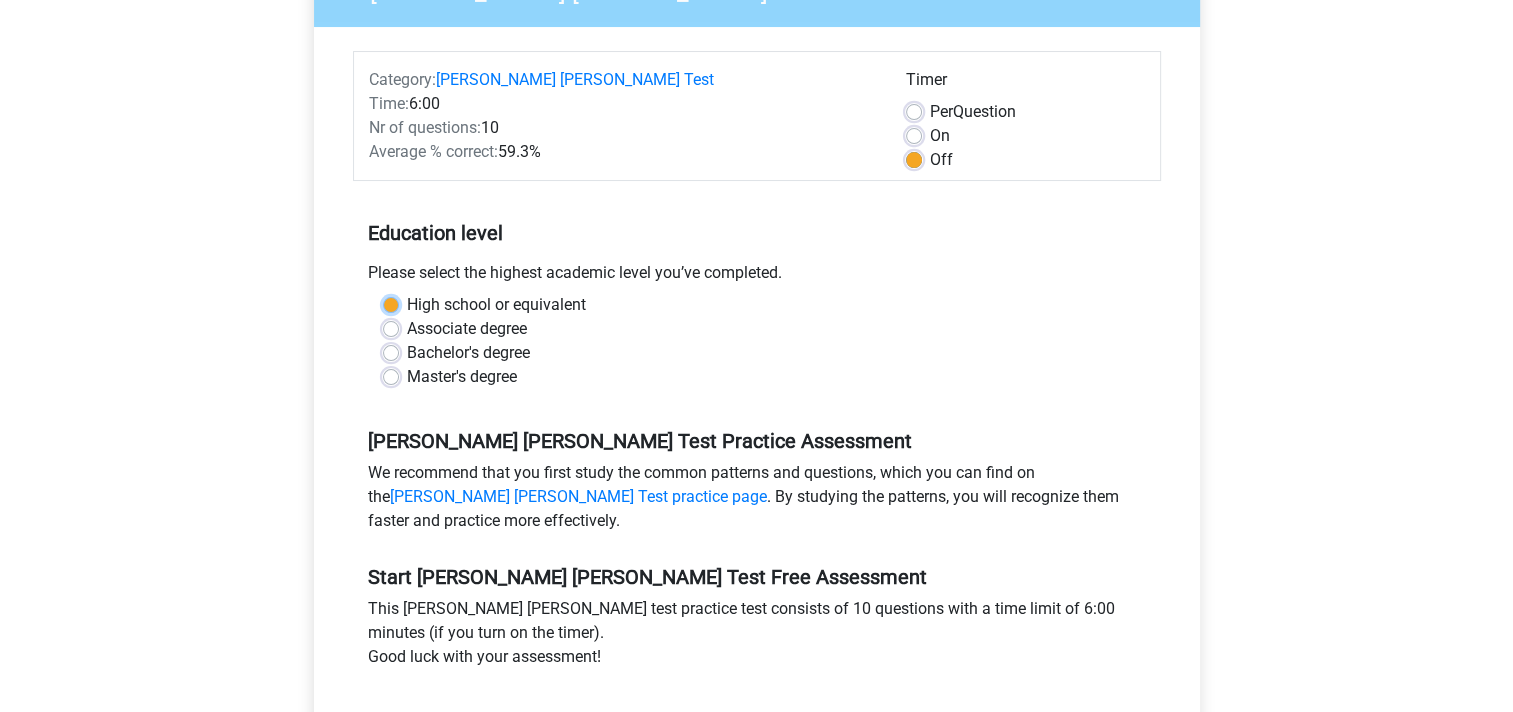 click on "High school or equivalent" at bounding box center (391, 303) 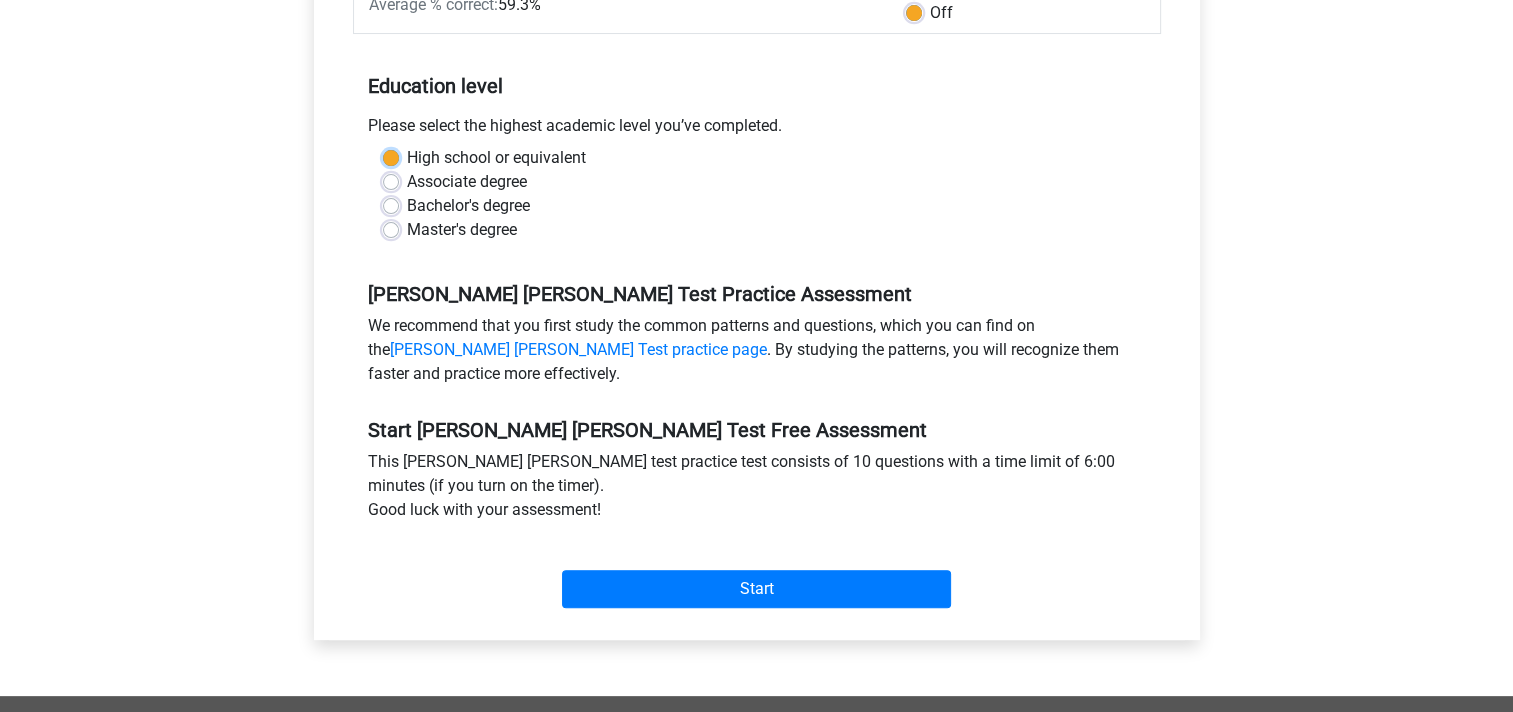 scroll, scrollTop: 381, scrollLeft: 0, axis: vertical 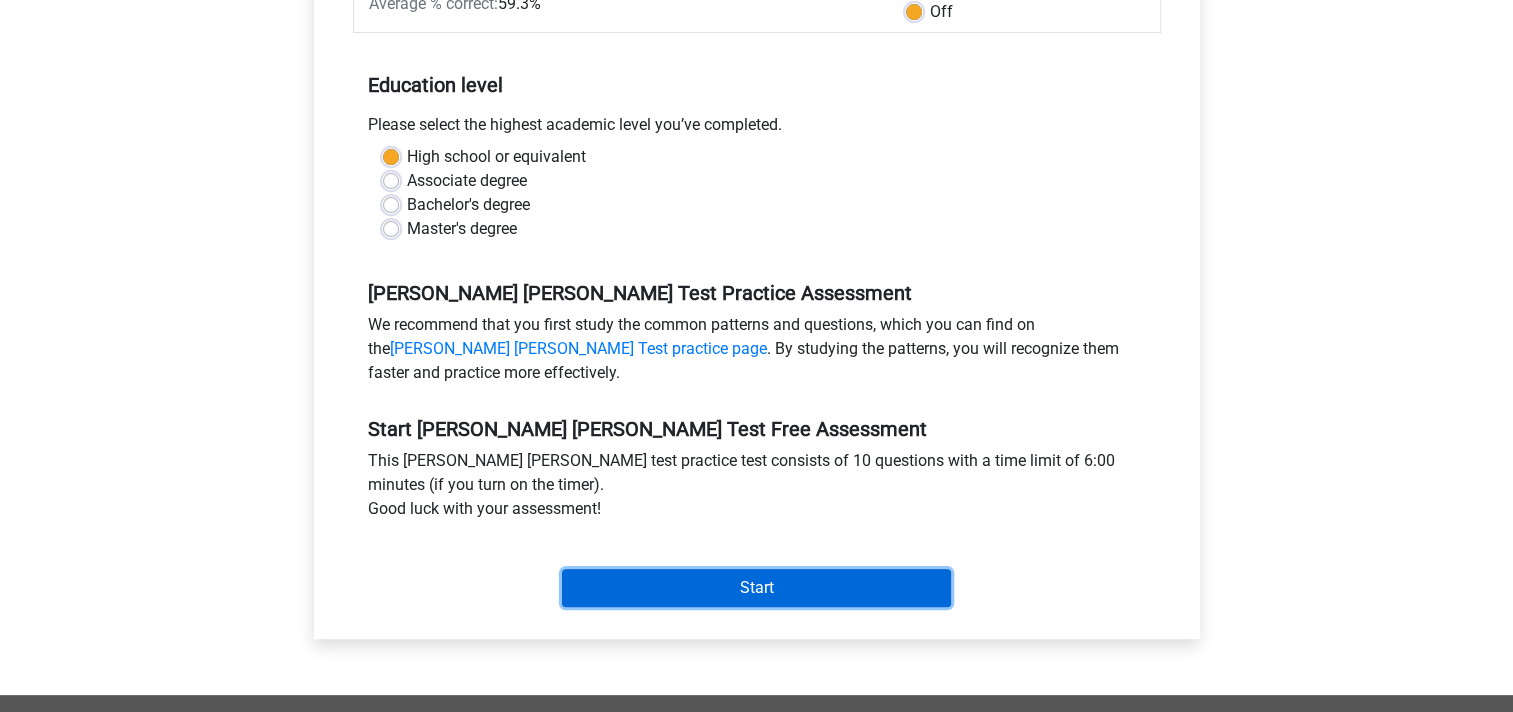 click on "Start" at bounding box center [756, 588] 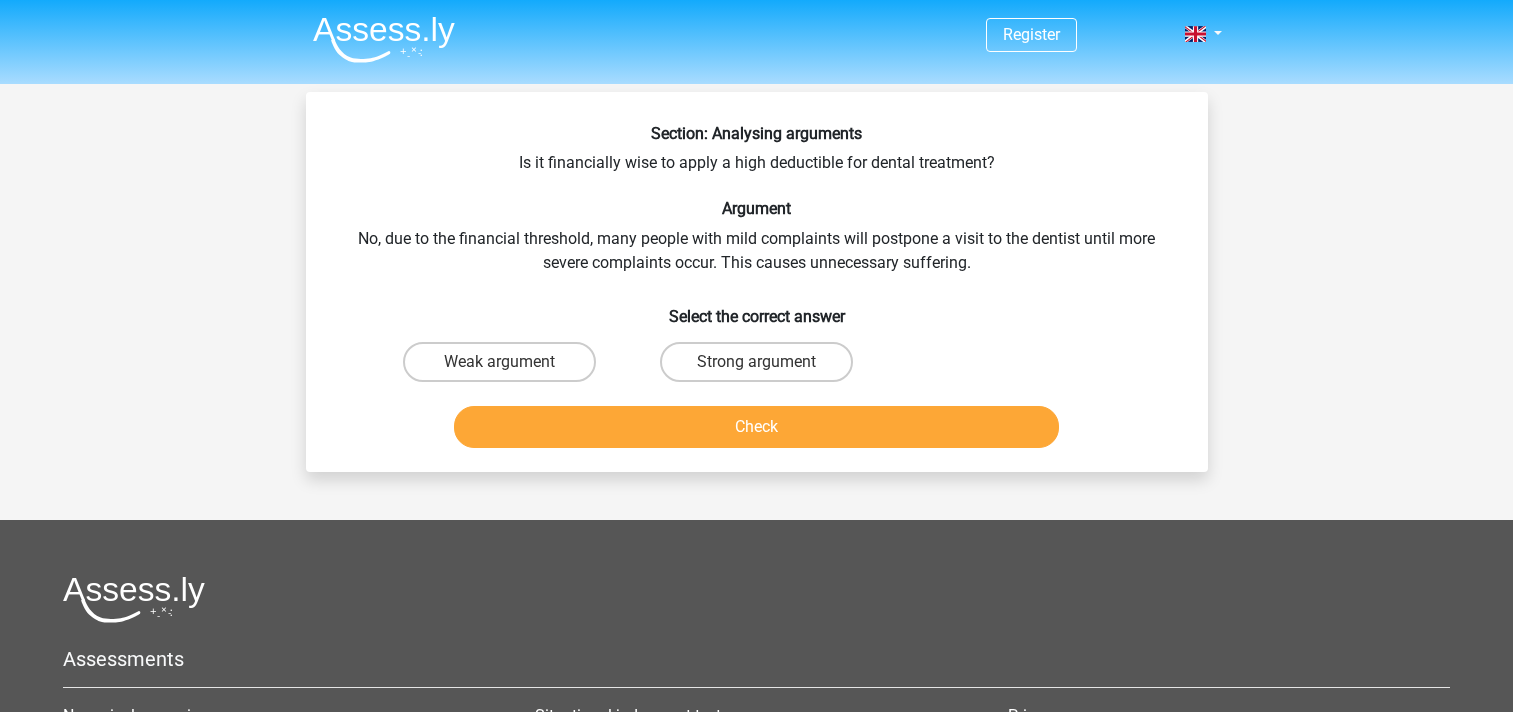 scroll, scrollTop: 0, scrollLeft: 0, axis: both 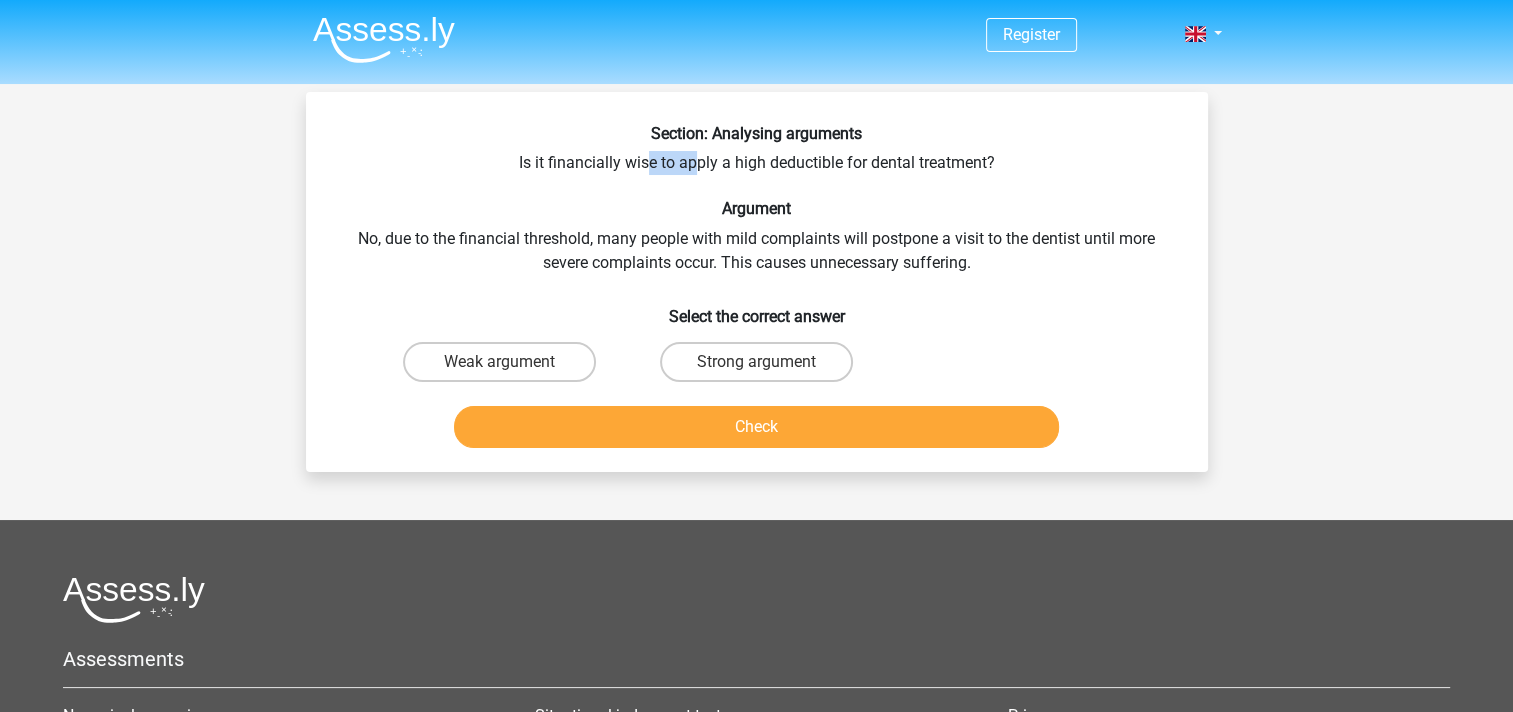 drag, startPoint x: 645, startPoint y: 166, endPoint x: 694, endPoint y: 160, distance: 49.365982 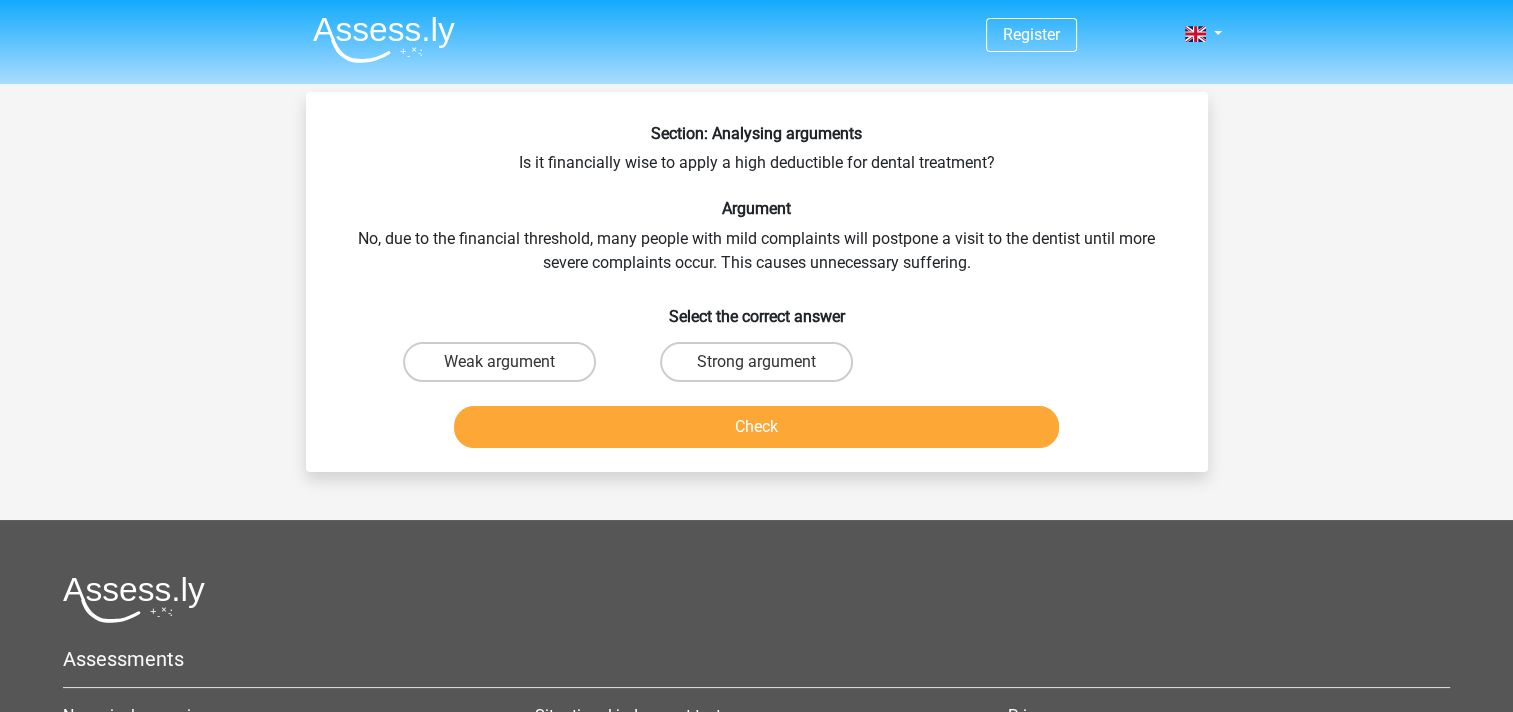 drag, startPoint x: 694, startPoint y: 160, endPoint x: 615, endPoint y: 160, distance: 79 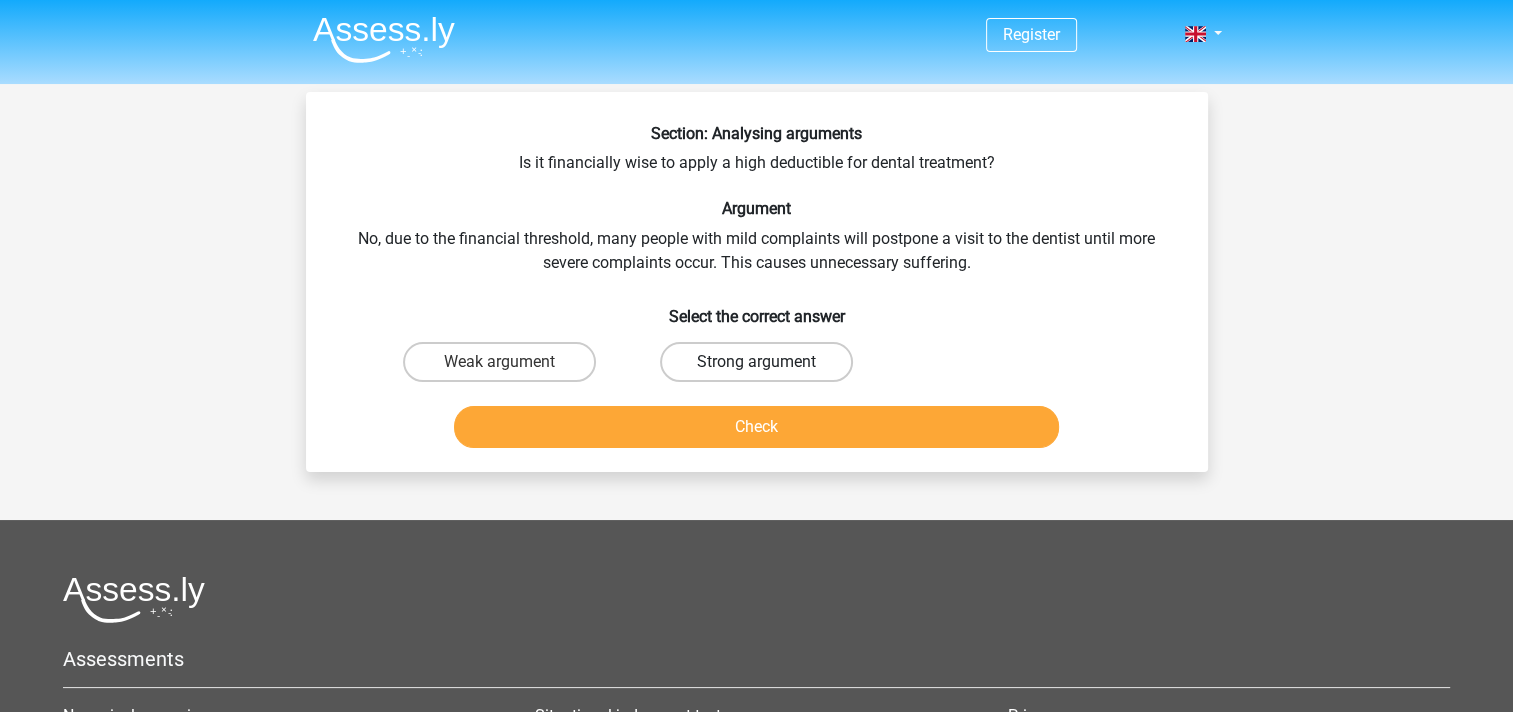click on "Strong argument" at bounding box center (756, 362) 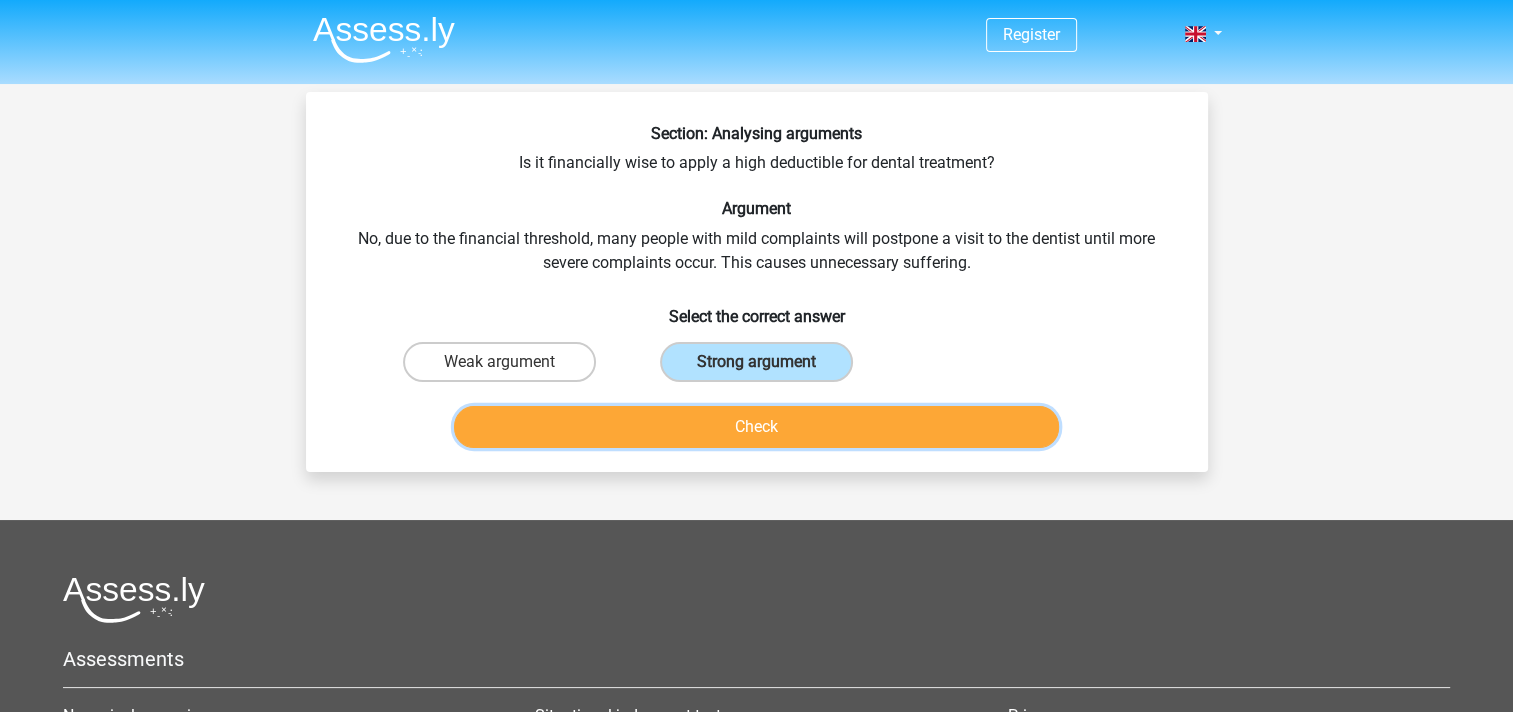 click on "Check" at bounding box center [756, 427] 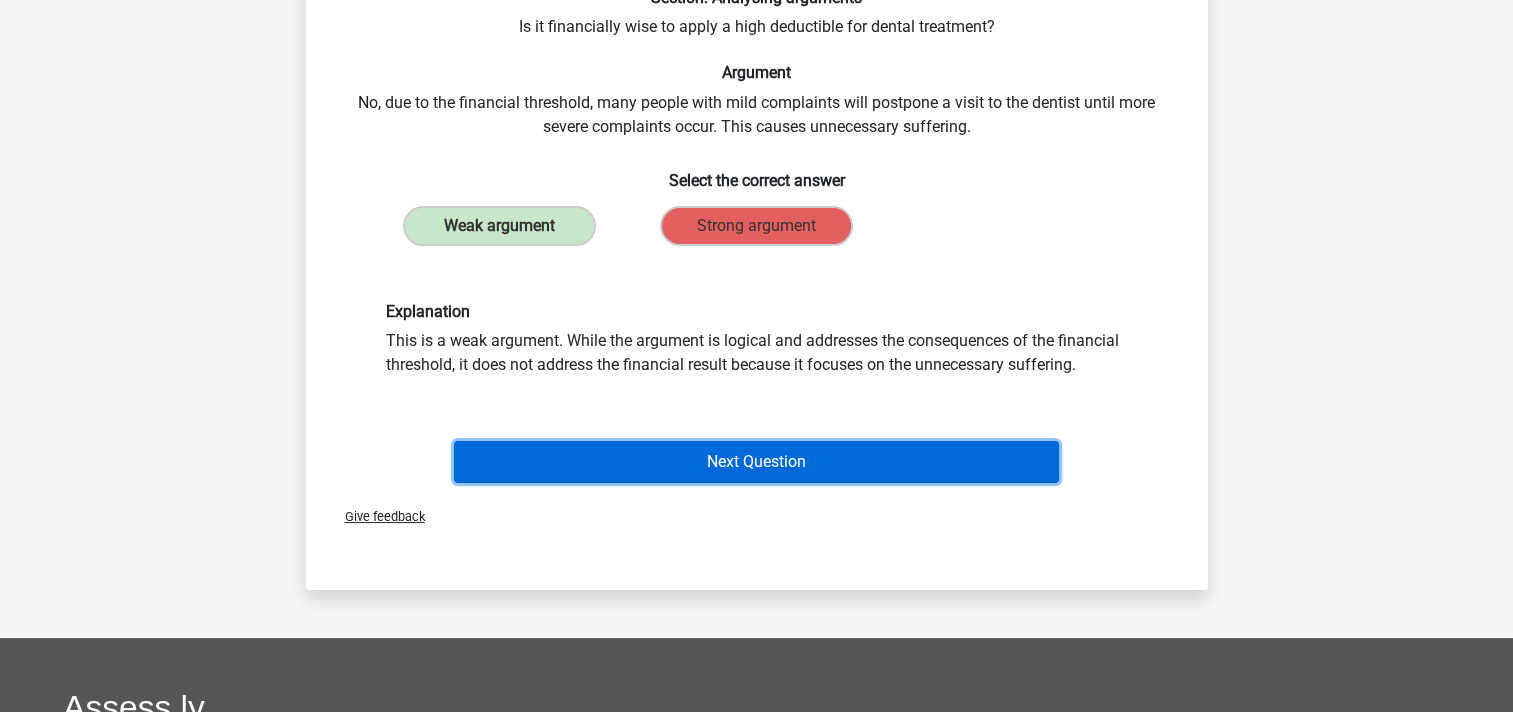 click on "Next Question" at bounding box center (756, 462) 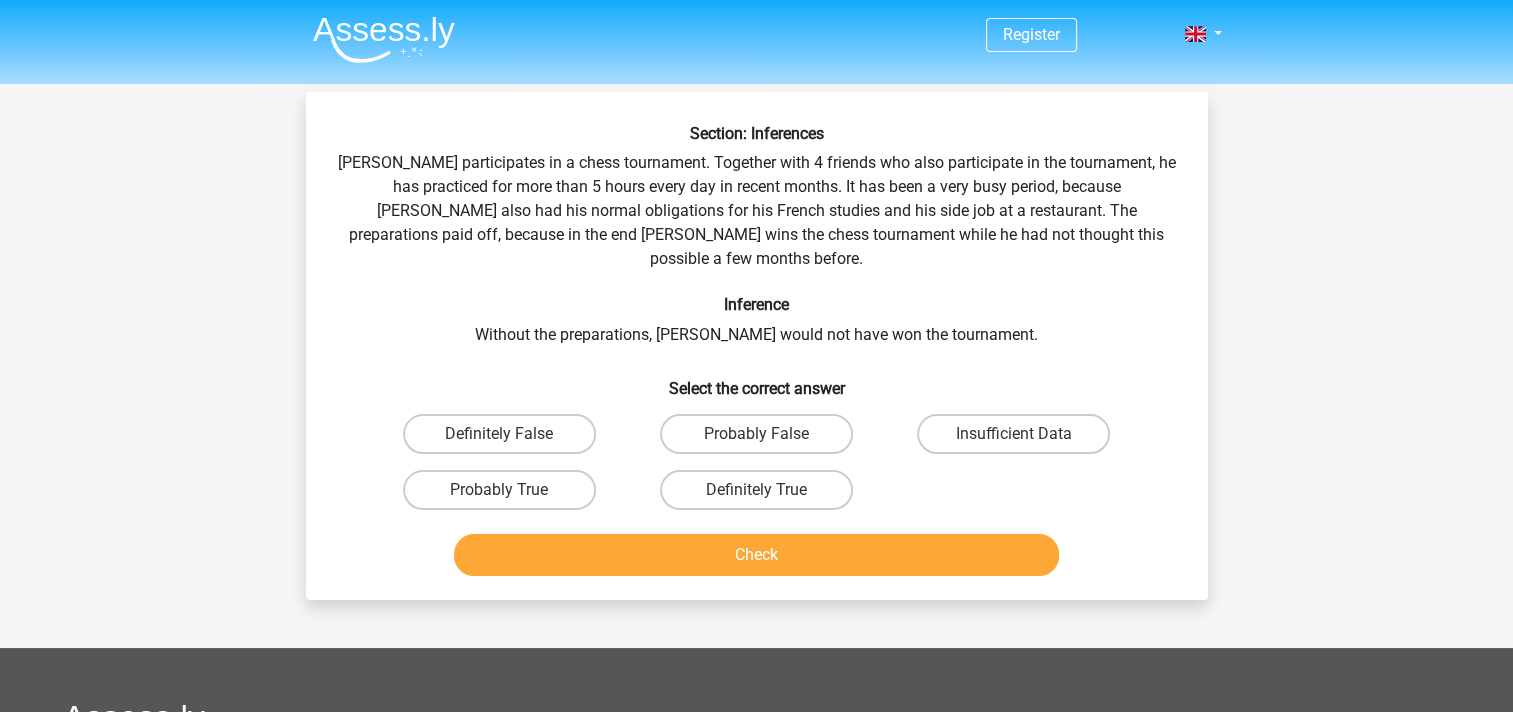 scroll, scrollTop: 1, scrollLeft: 0, axis: vertical 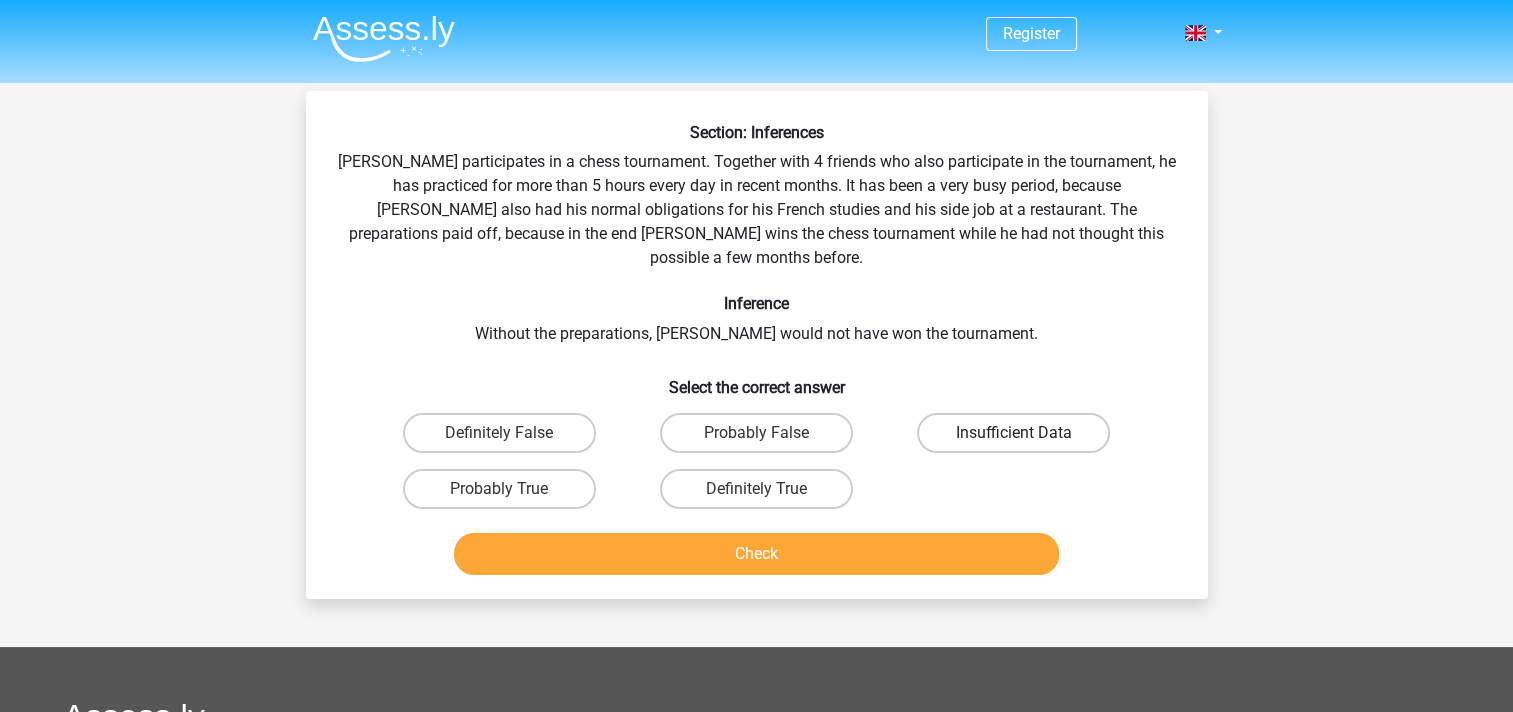 click on "Insufficient Data" at bounding box center (1013, 433) 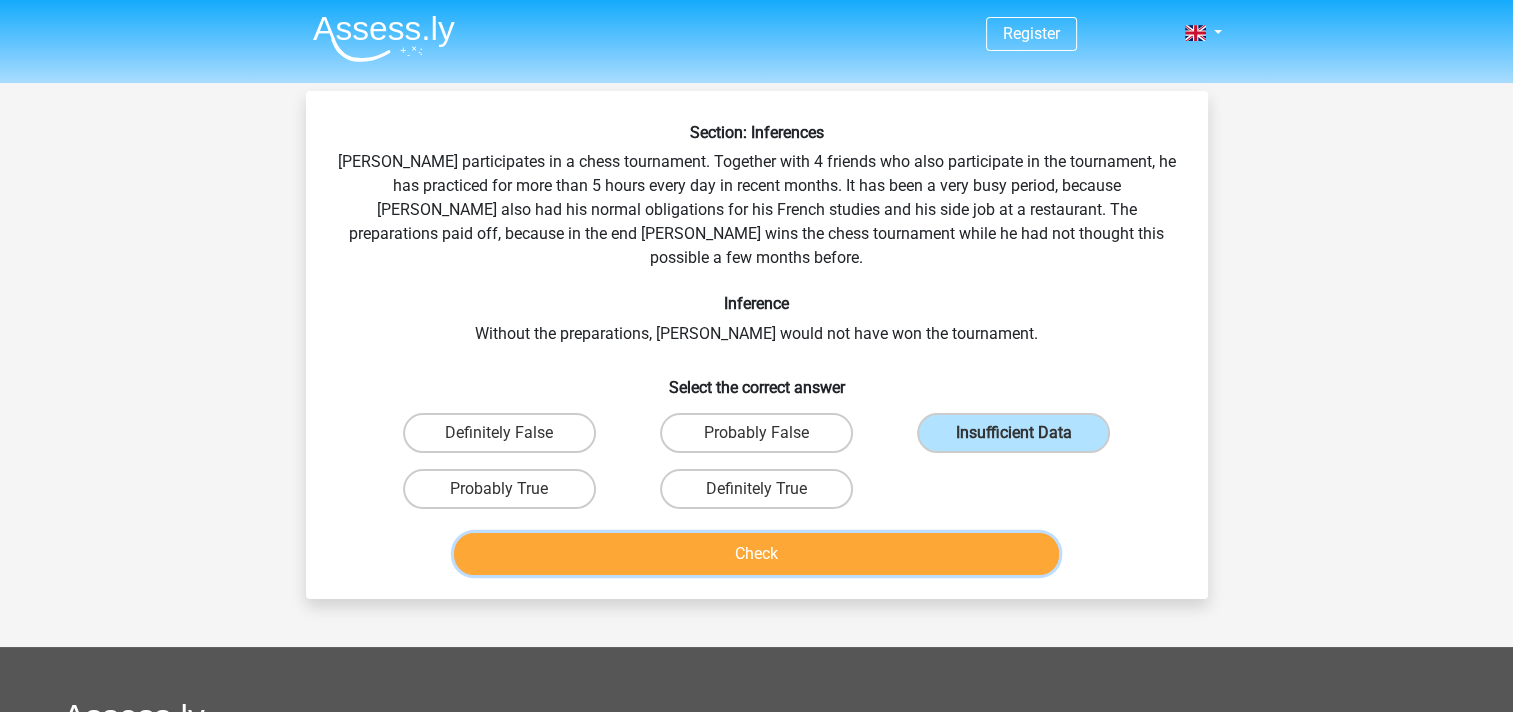 click on "Check" at bounding box center (756, 554) 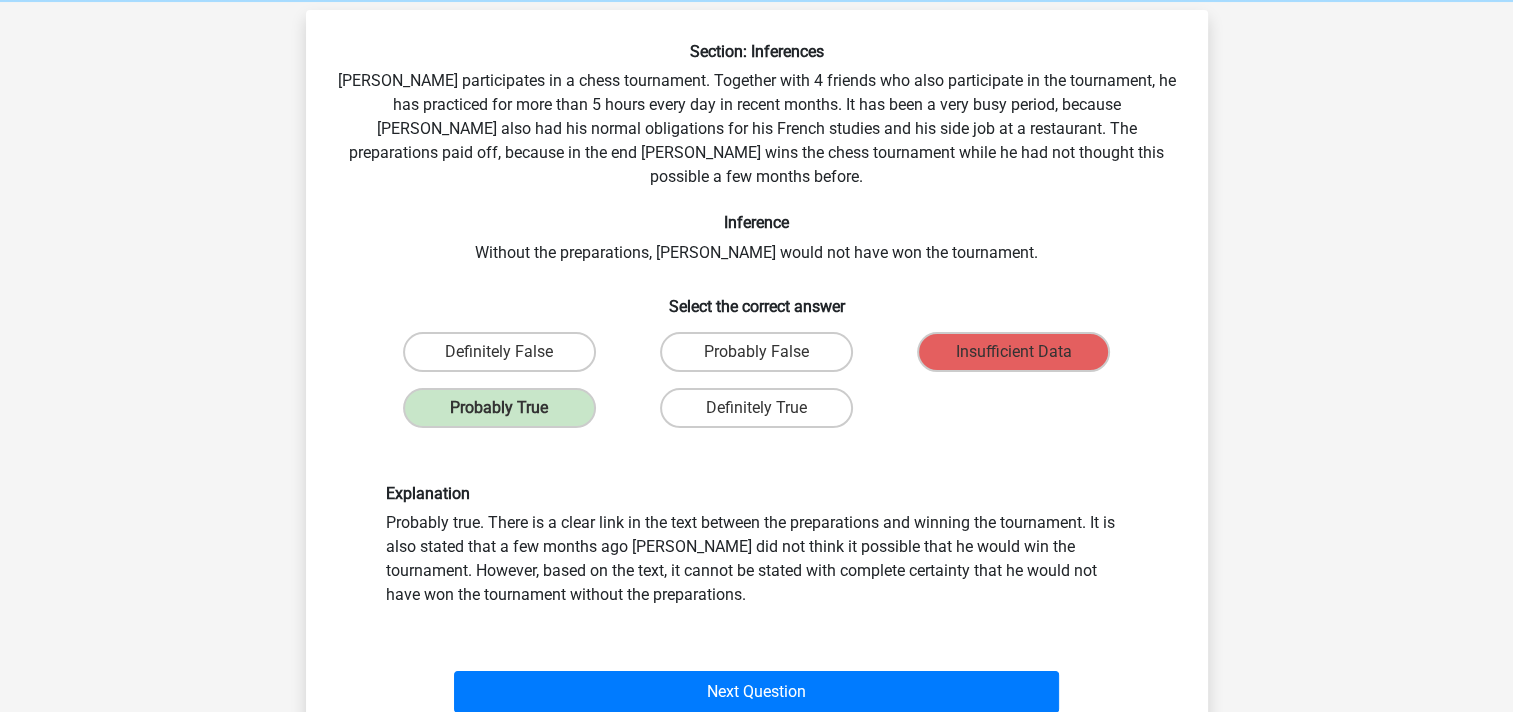 scroll, scrollTop: 83, scrollLeft: 0, axis: vertical 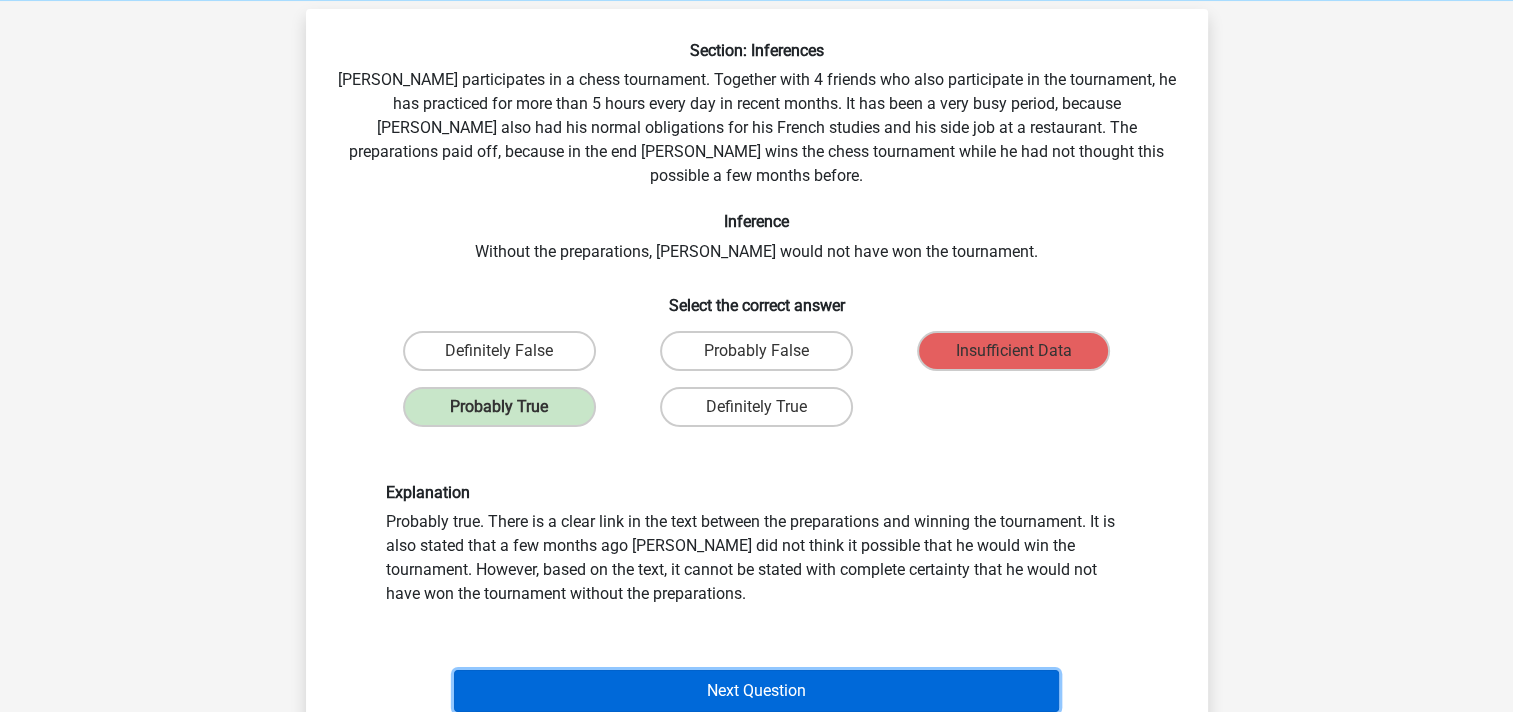 click on "Next Question" at bounding box center [756, 691] 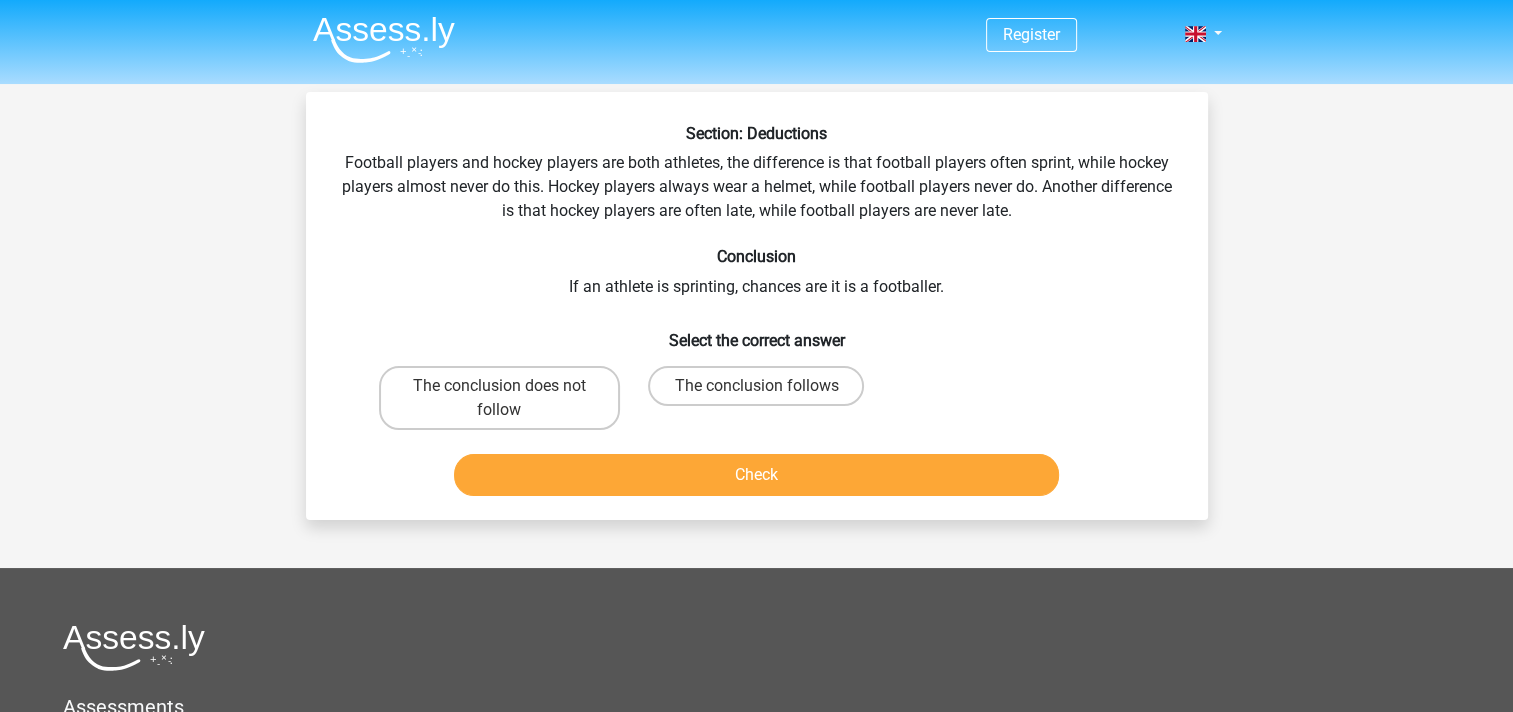 scroll, scrollTop: 4, scrollLeft: 0, axis: vertical 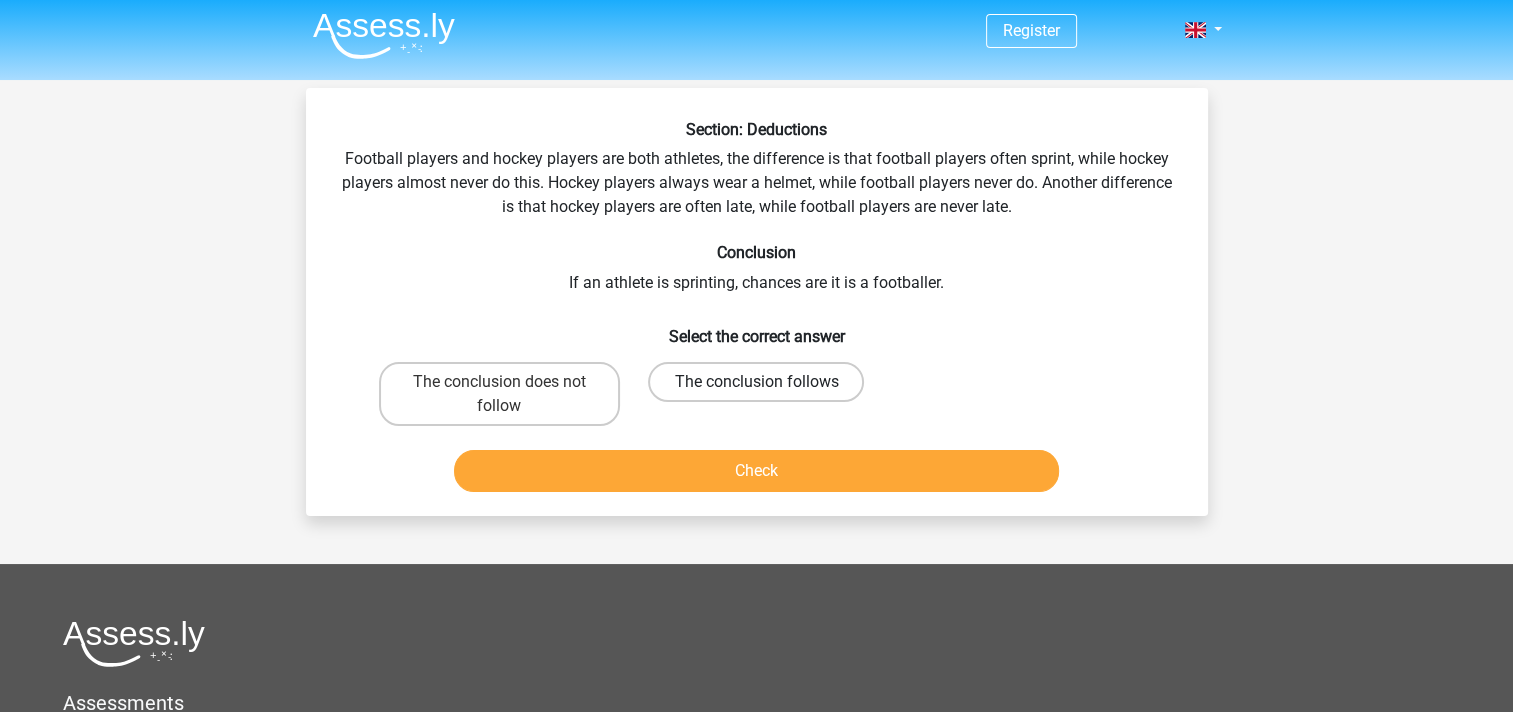 click on "The conclusion follows" at bounding box center (756, 382) 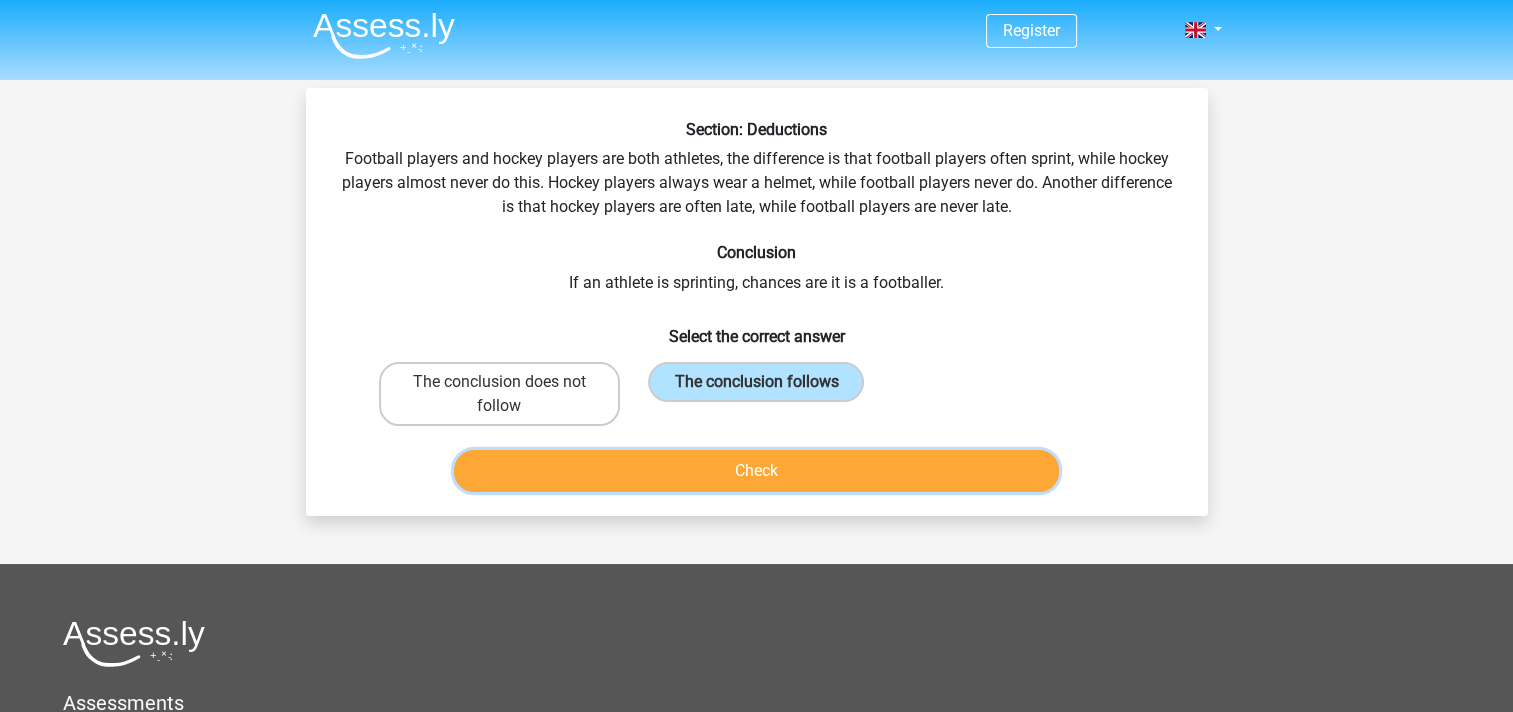 click on "Check" at bounding box center (756, 471) 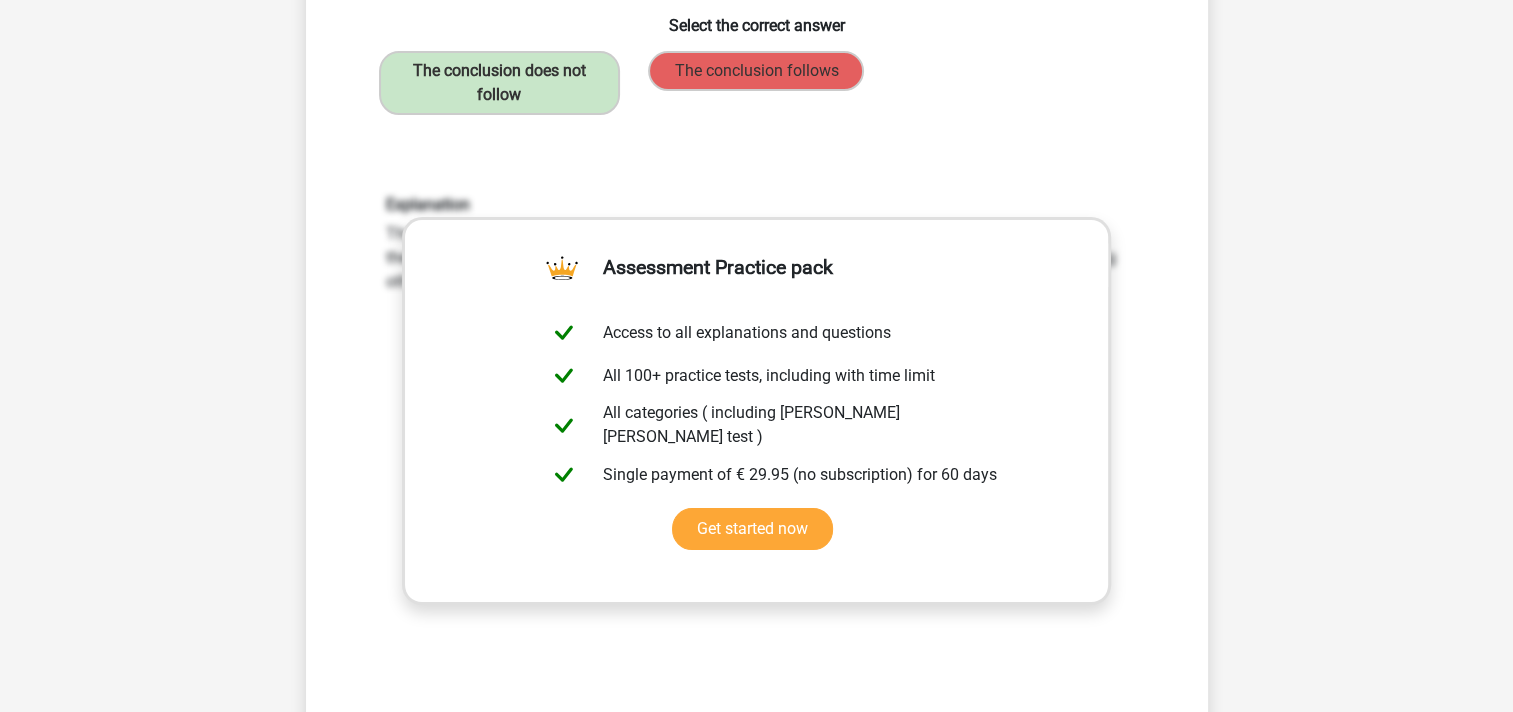 scroll, scrollTop: 316, scrollLeft: 0, axis: vertical 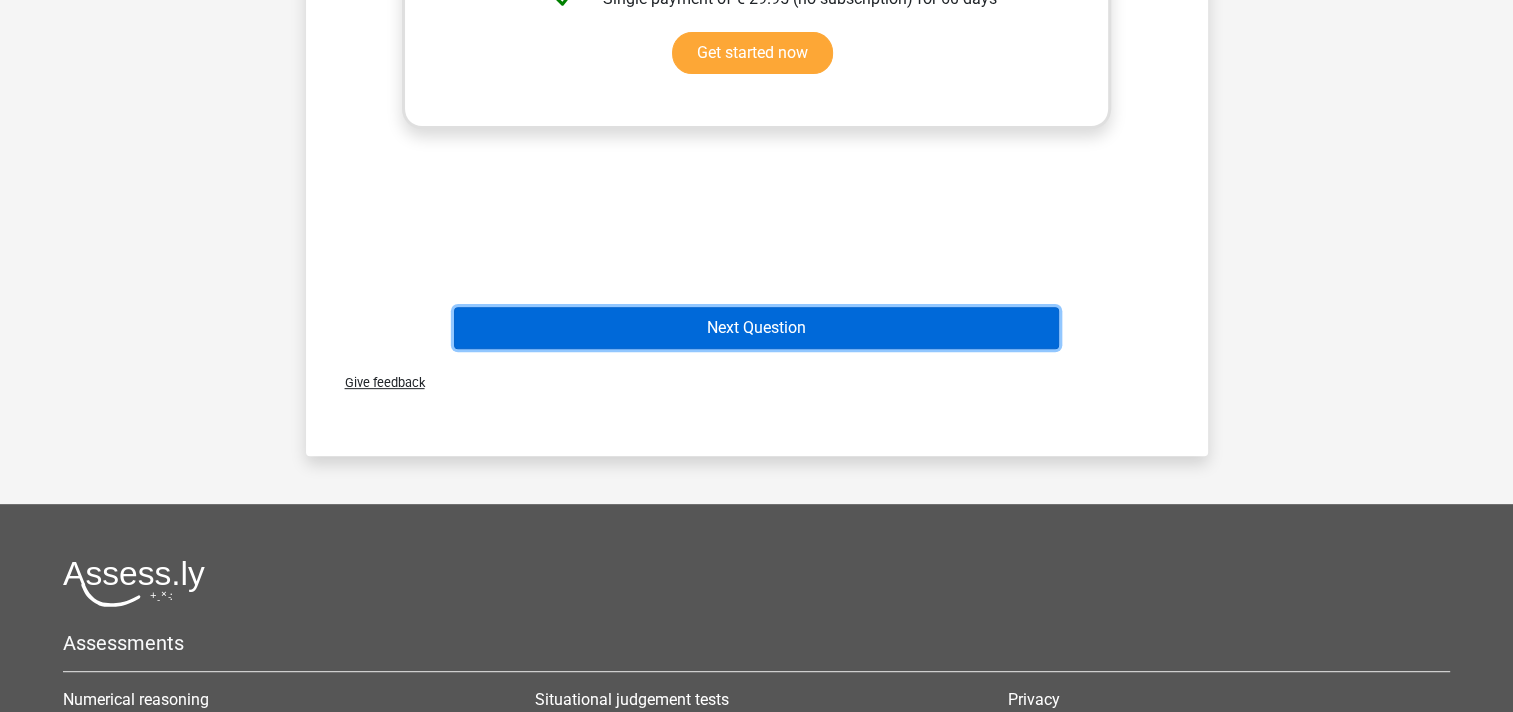 click on "Next Question" at bounding box center (756, 328) 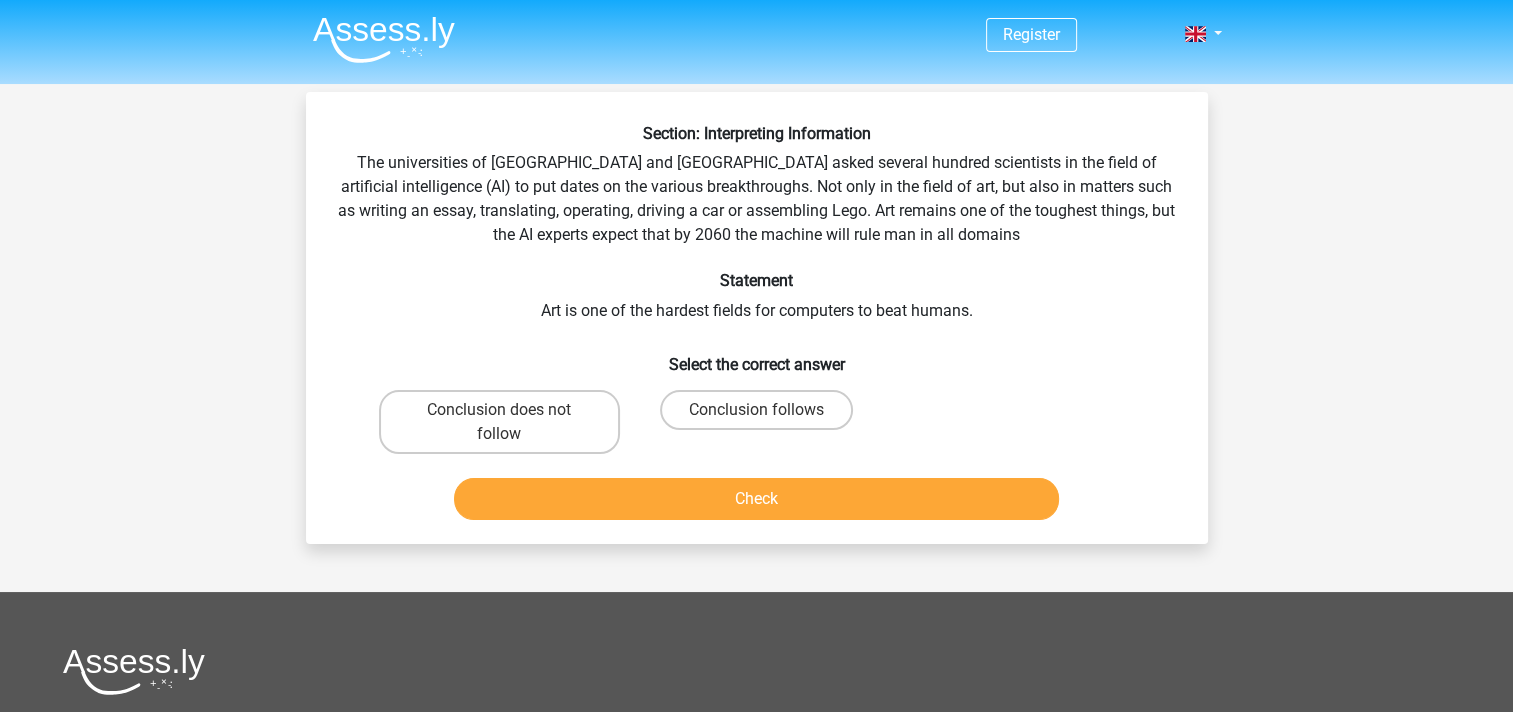 scroll, scrollTop: 2, scrollLeft: 0, axis: vertical 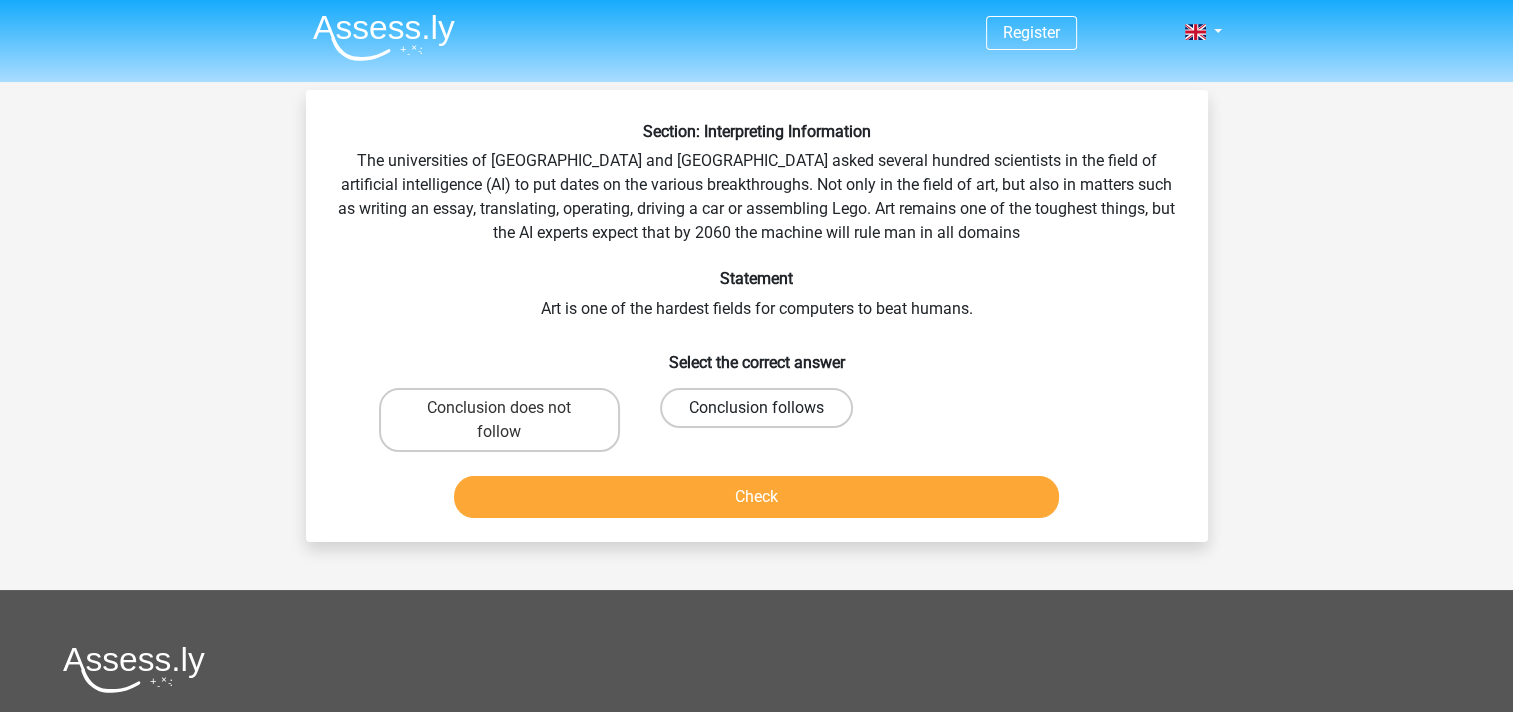 click on "Conclusion follows" at bounding box center (756, 408) 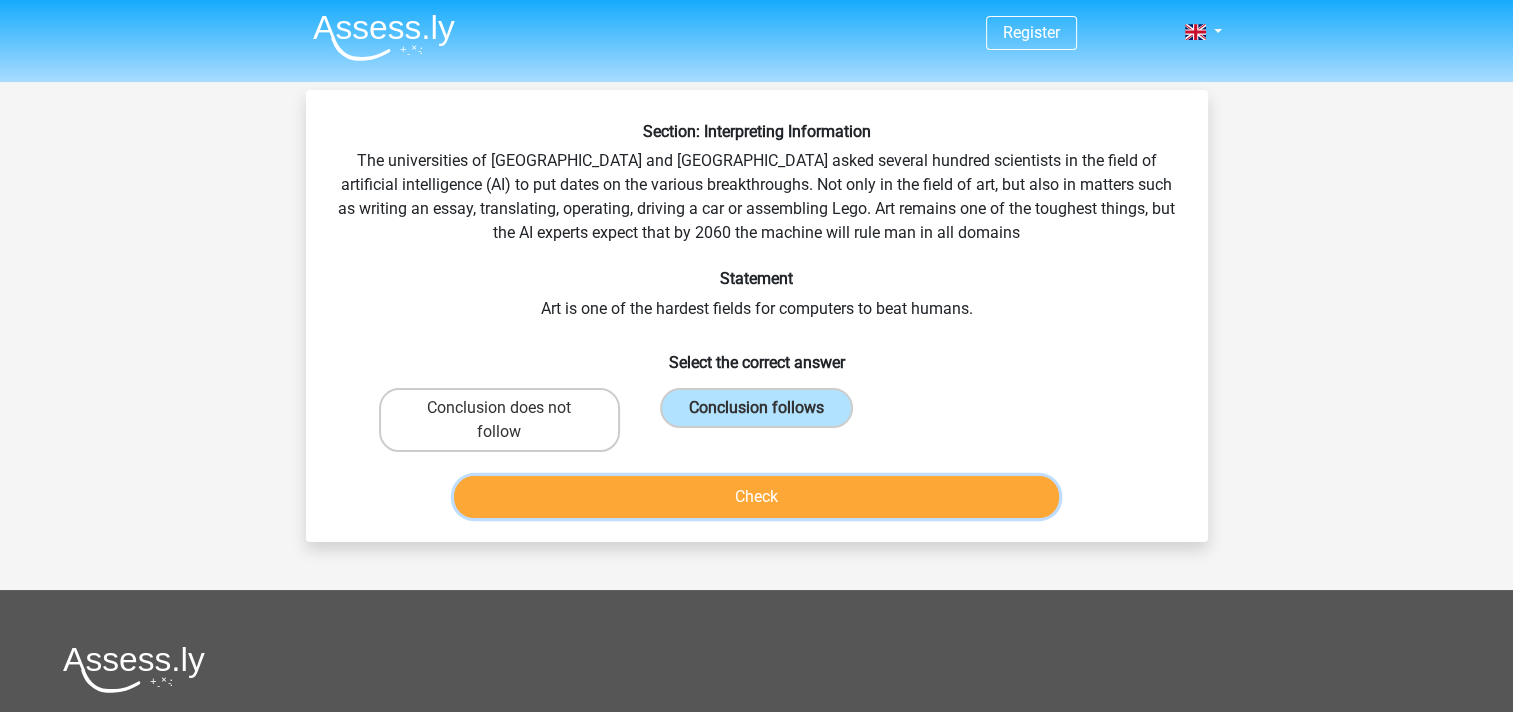 click on "Check" at bounding box center [756, 497] 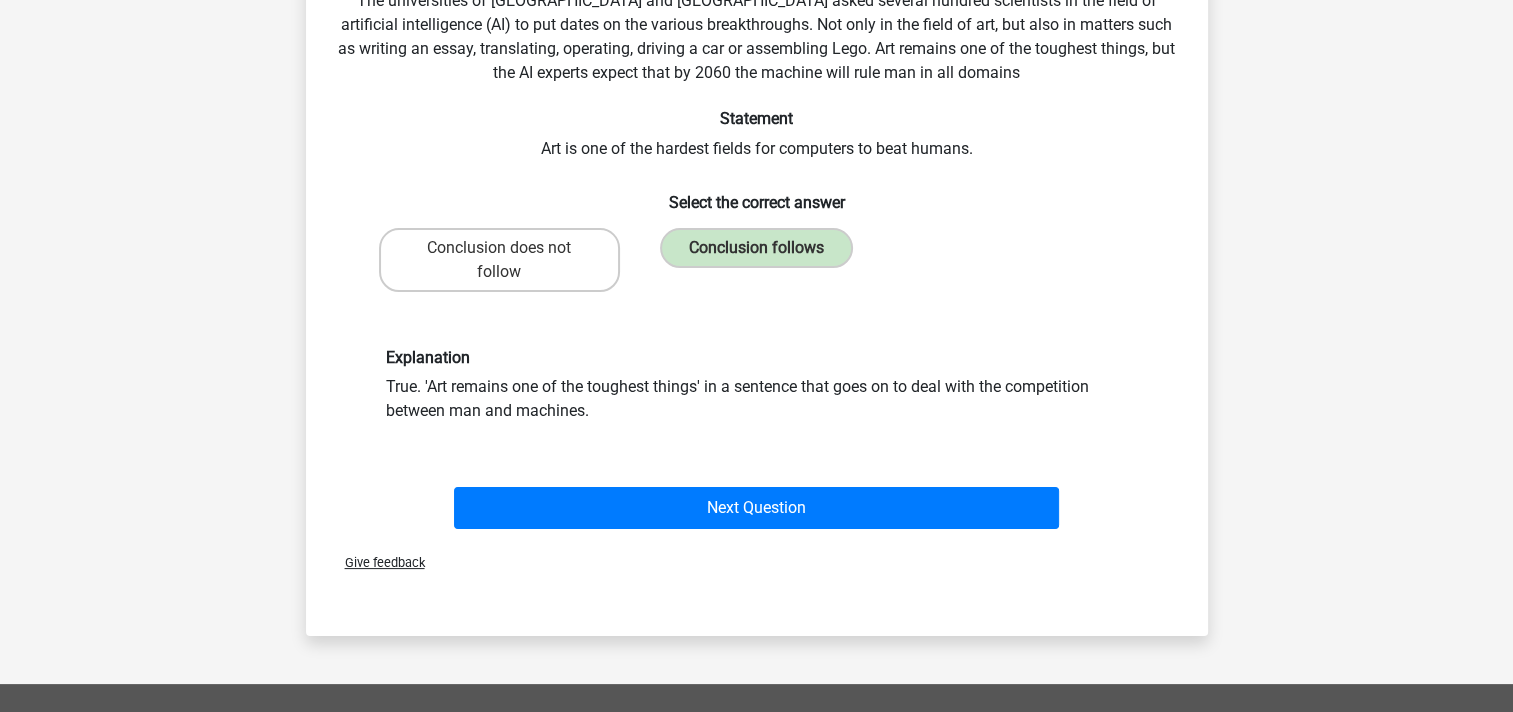 scroll, scrollTop: 164, scrollLeft: 0, axis: vertical 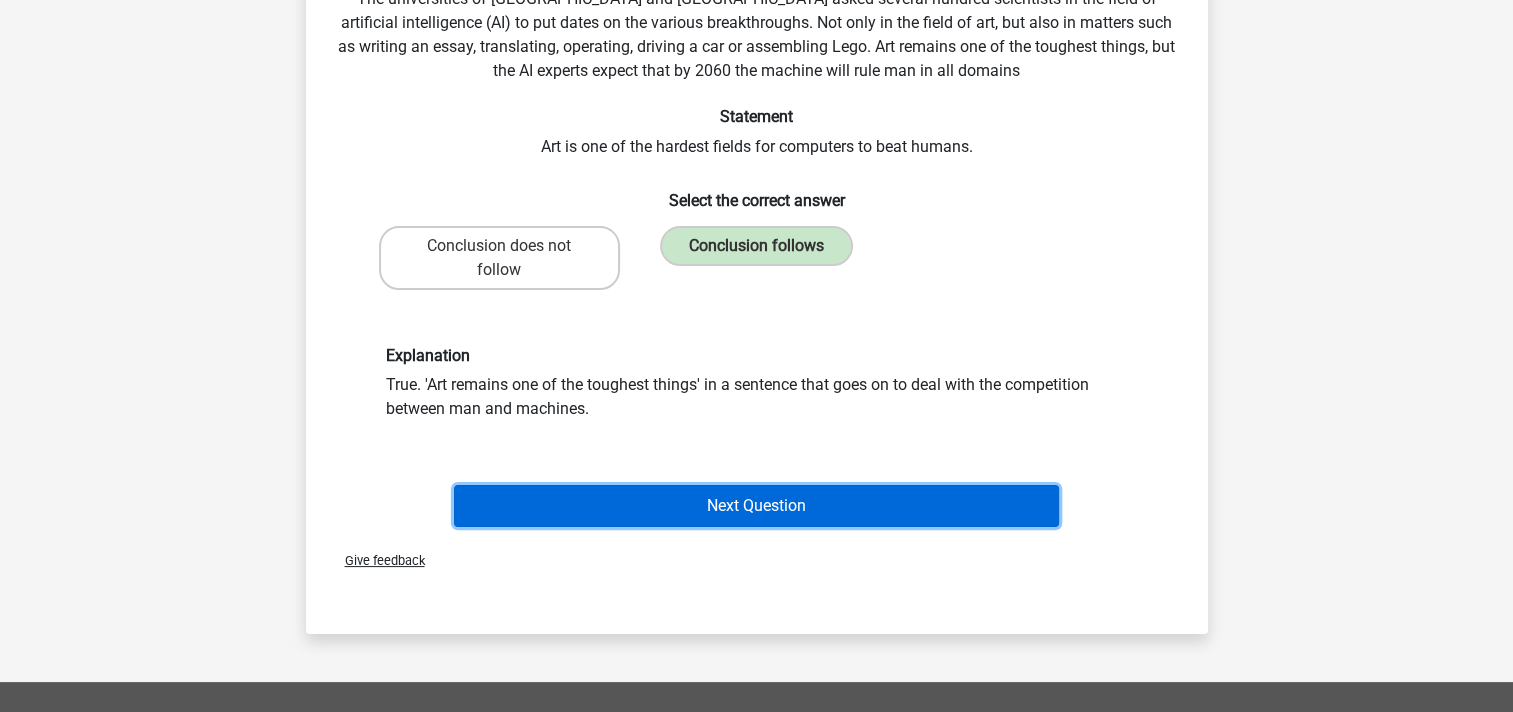 click on "Next Question" at bounding box center [756, 506] 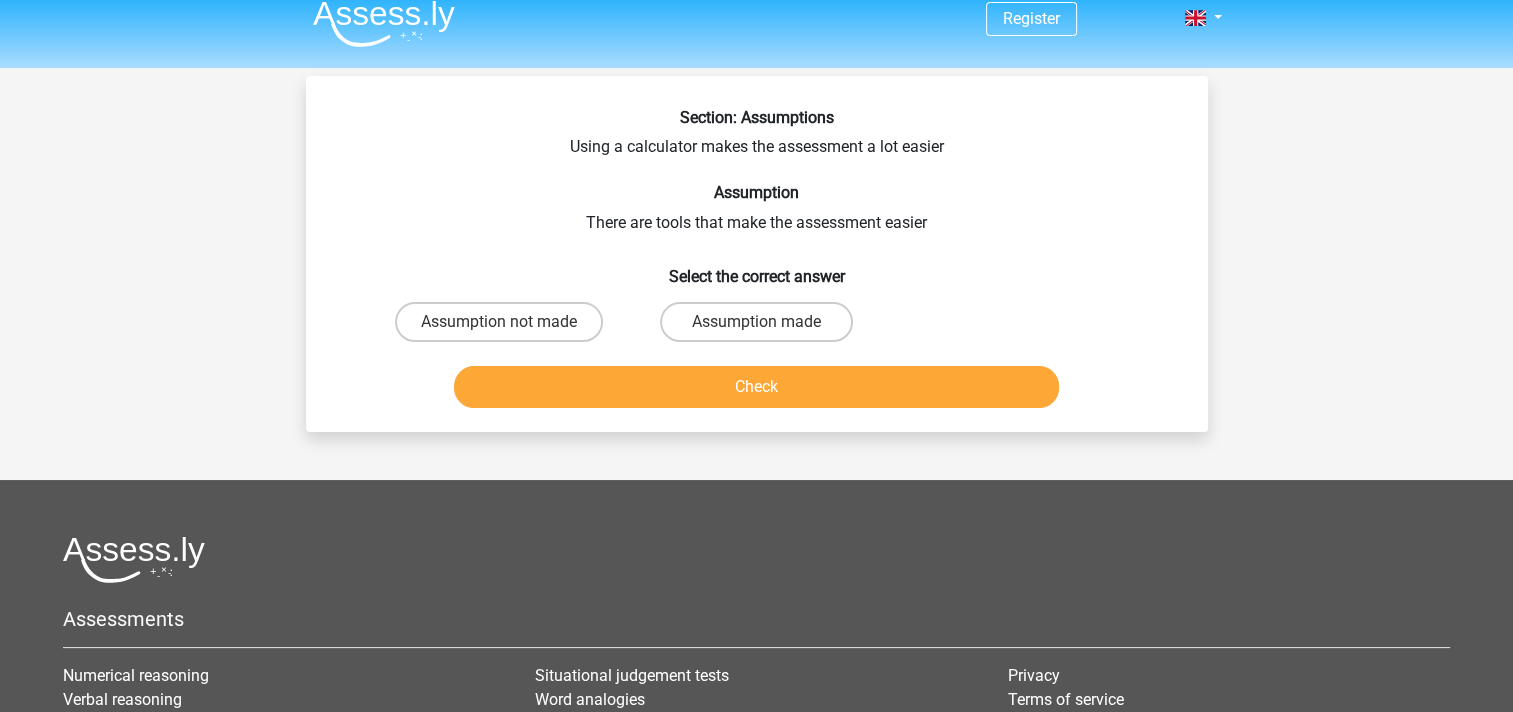 scroll, scrollTop: 0, scrollLeft: 0, axis: both 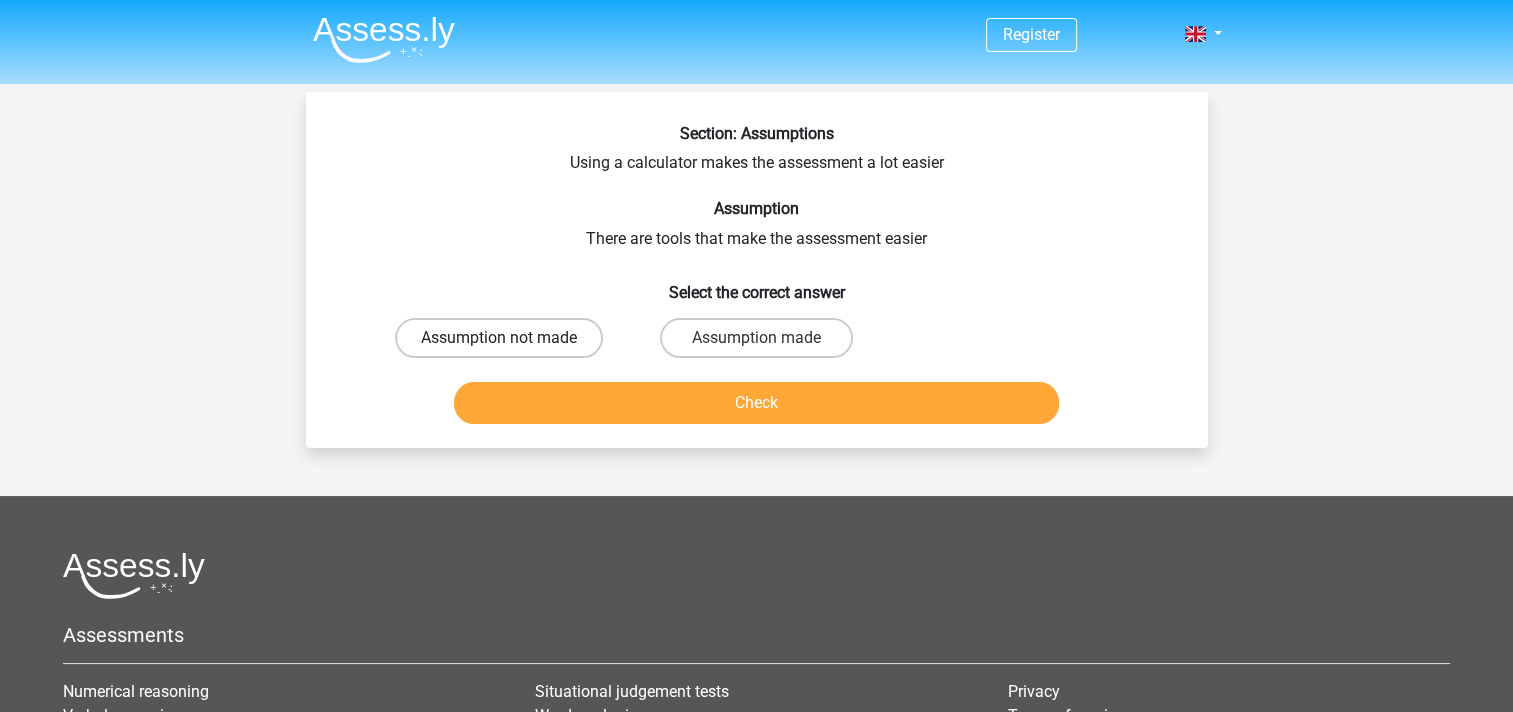 click on "Assumption not made" at bounding box center [499, 338] 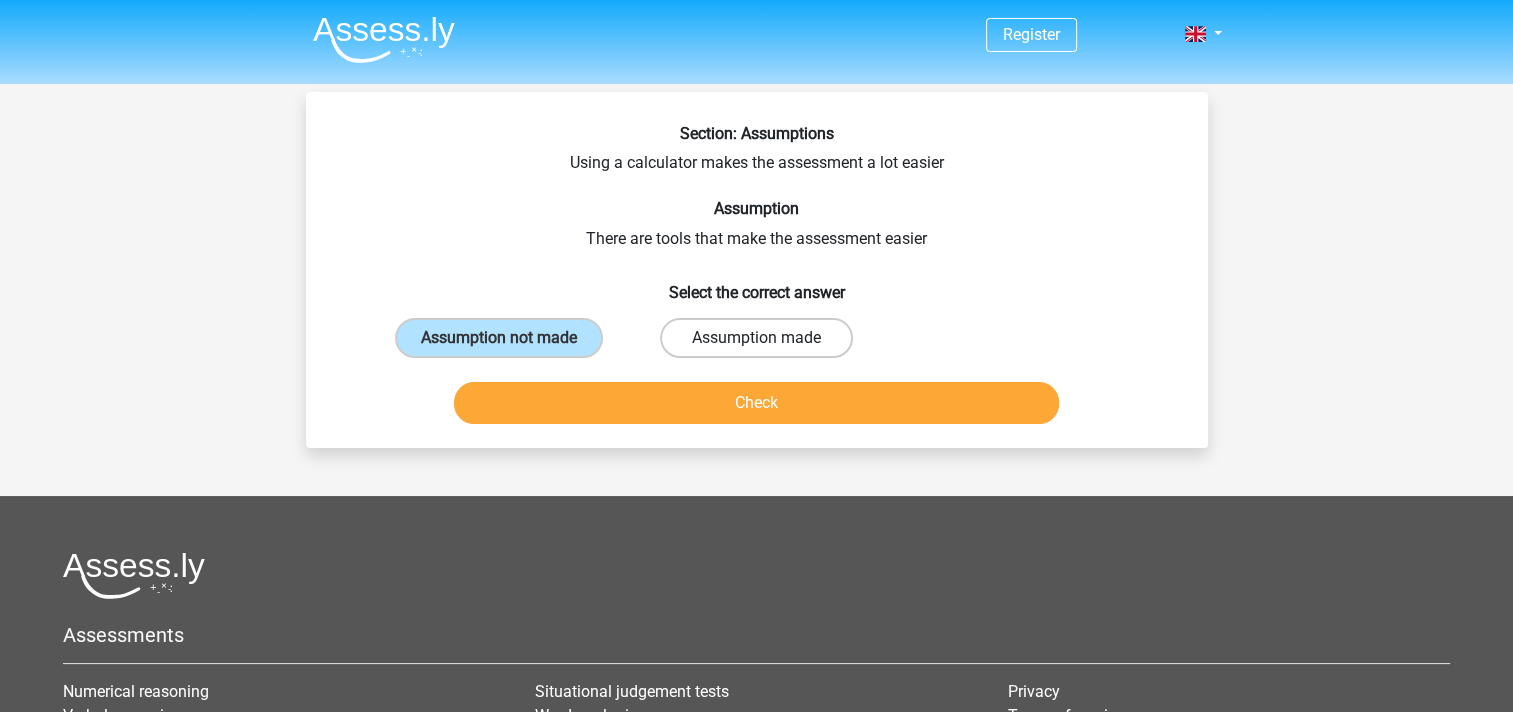 click on "Assumption made" at bounding box center (756, 338) 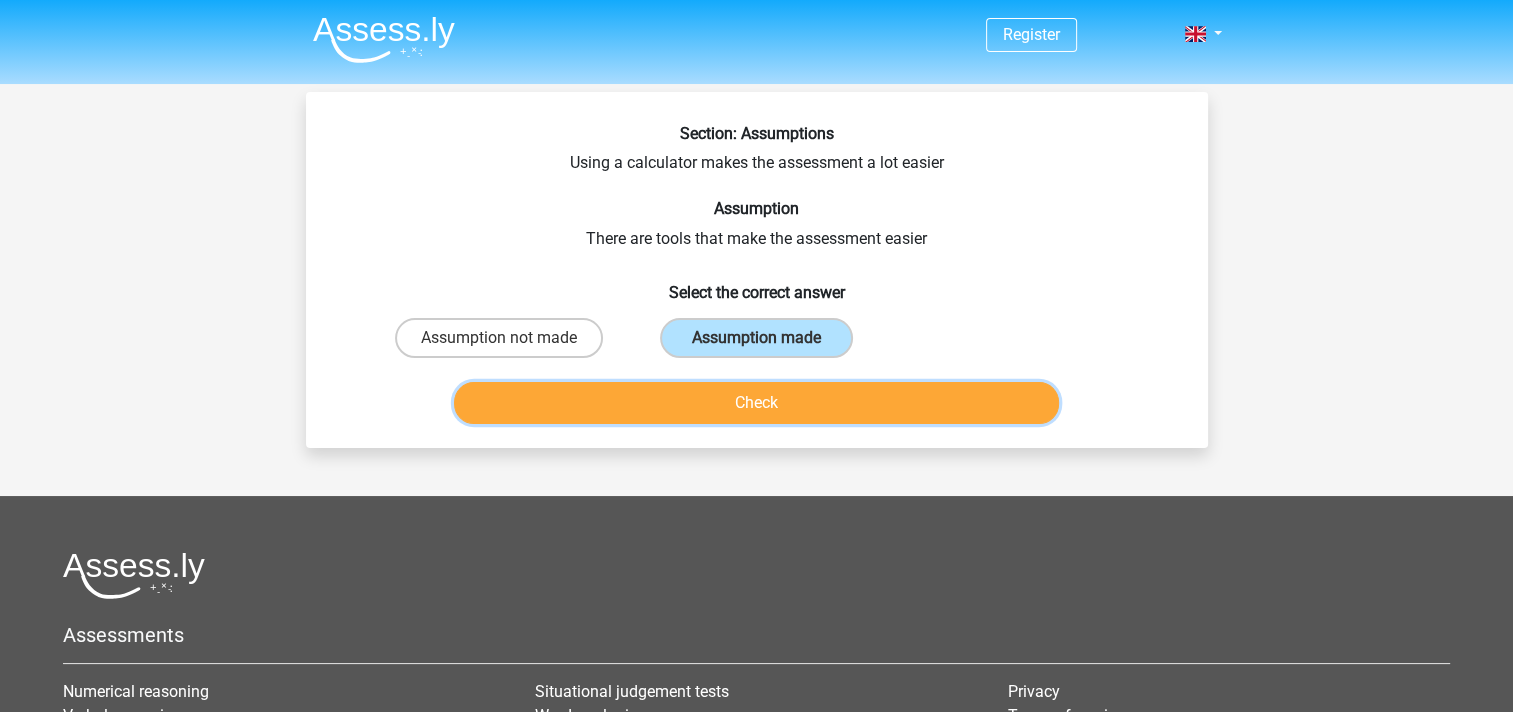 click on "Check" at bounding box center (756, 403) 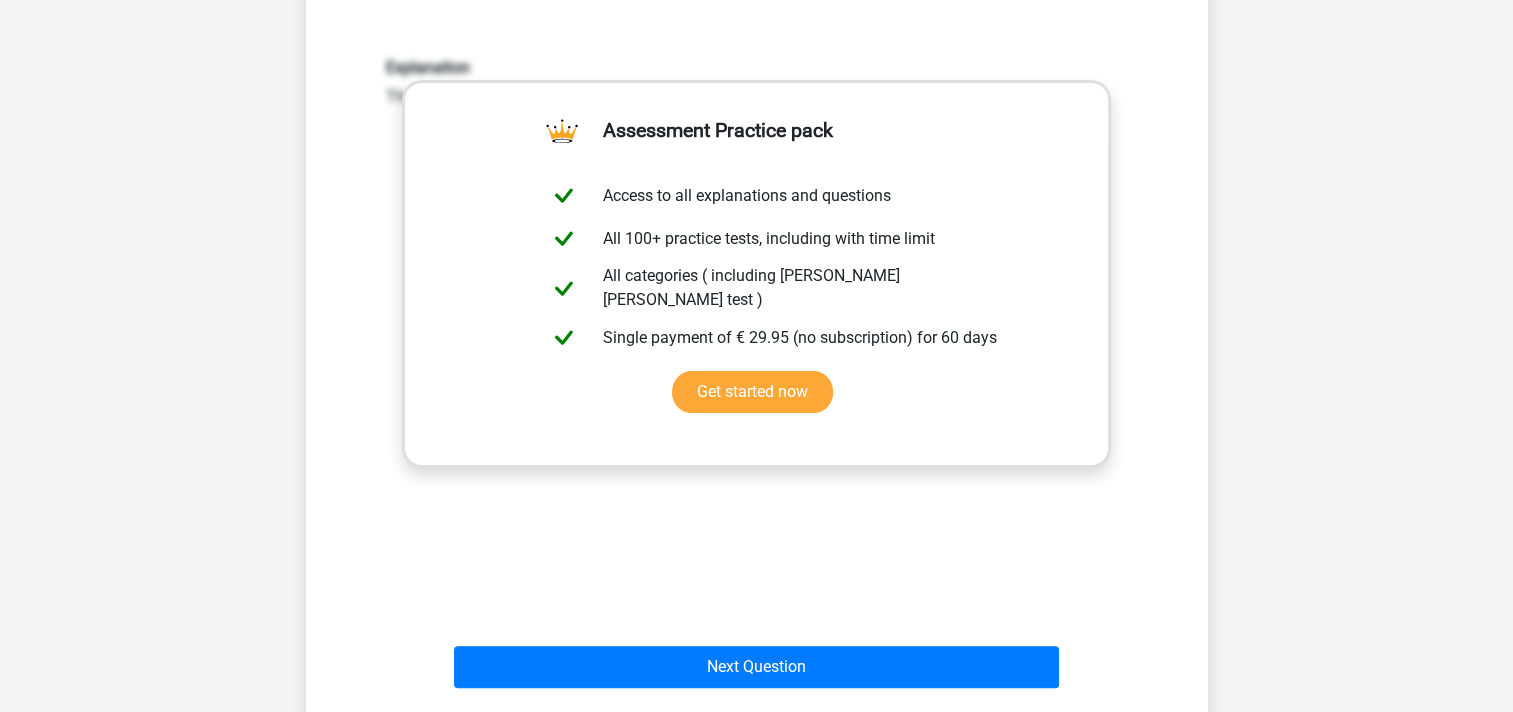 scroll, scrollTop: 430, scrollLeft: 0, axis: vertical 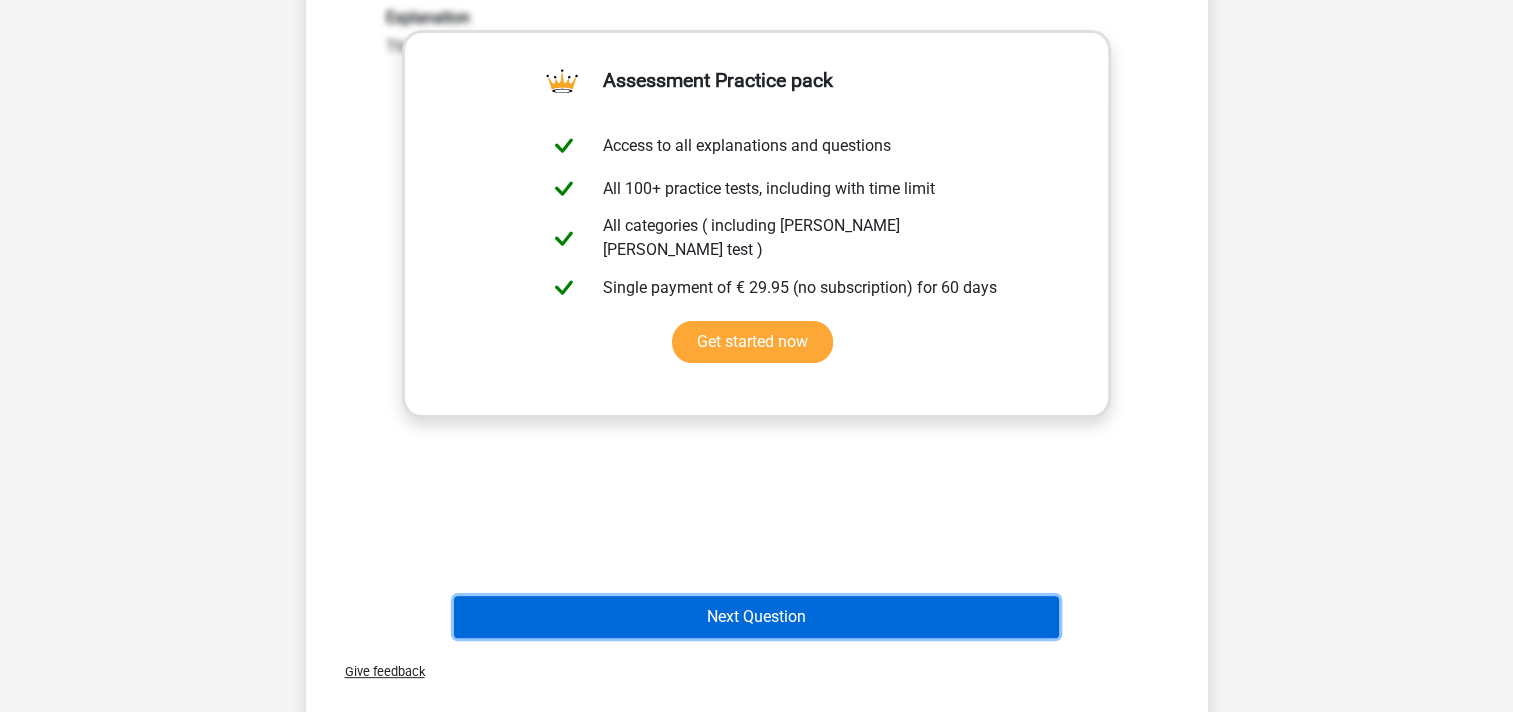 click on "Next Question" at bounding box center [756, 617] 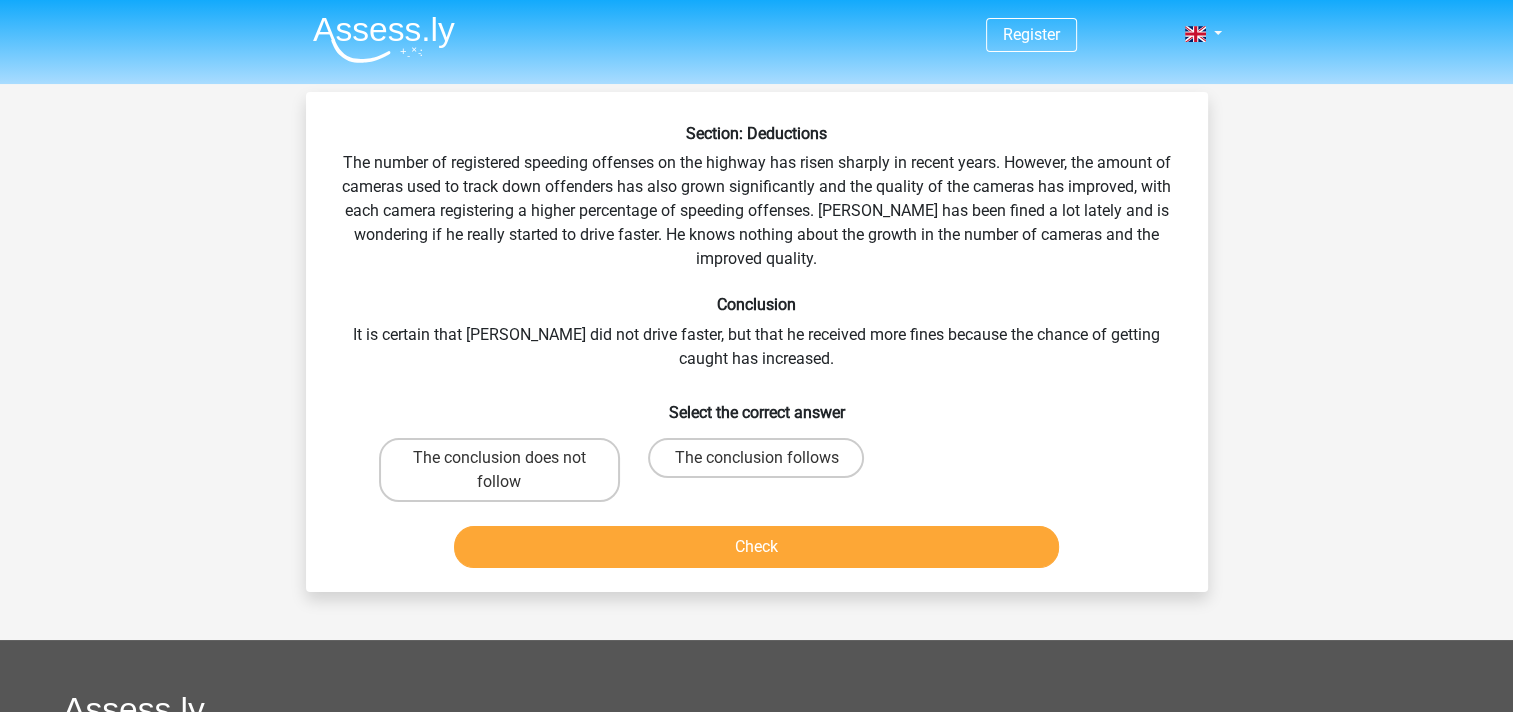 scroll, scrollTop: 0, scrollLeft: 0, axis: both 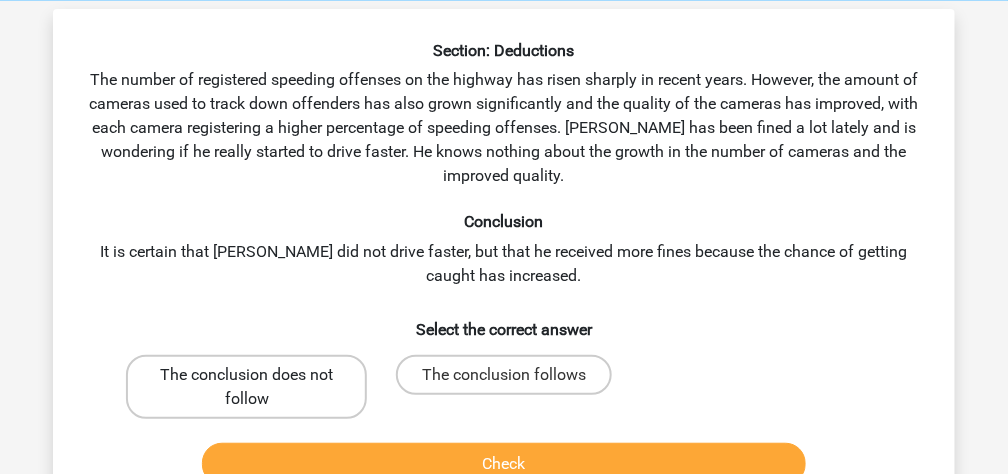 click on "The conclusion does not follow" at bounding box center [246, 387] 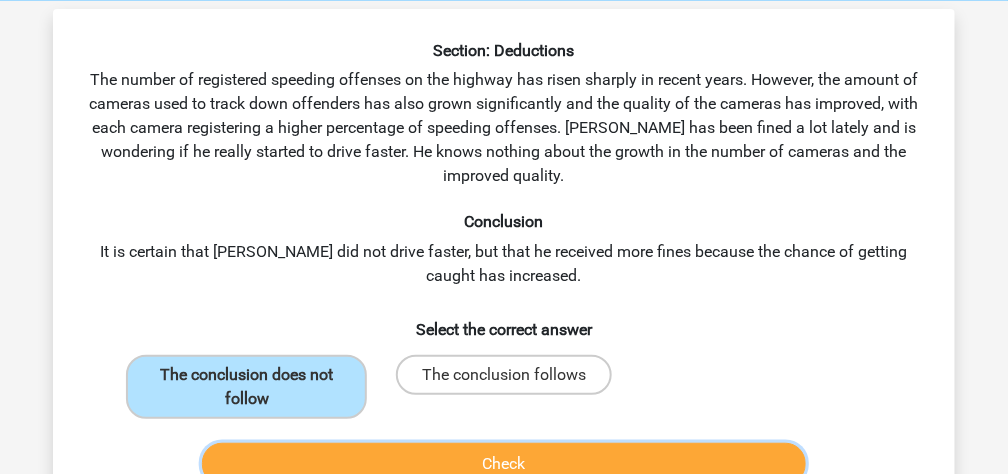 click on "Check" at bounding box center (504, 464) 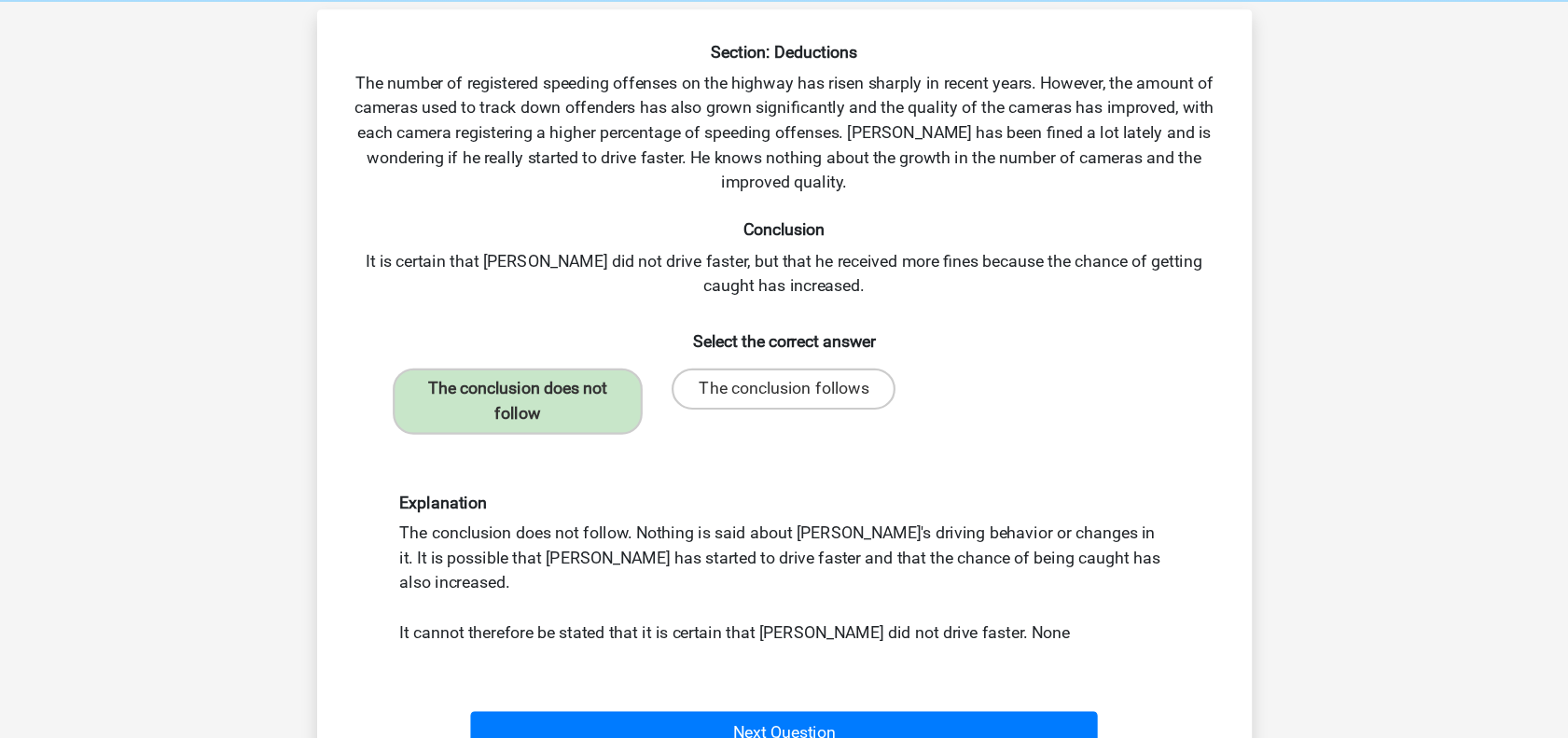 scroll, scrollTop: 77, scrollLeft: 0, axis: vertical 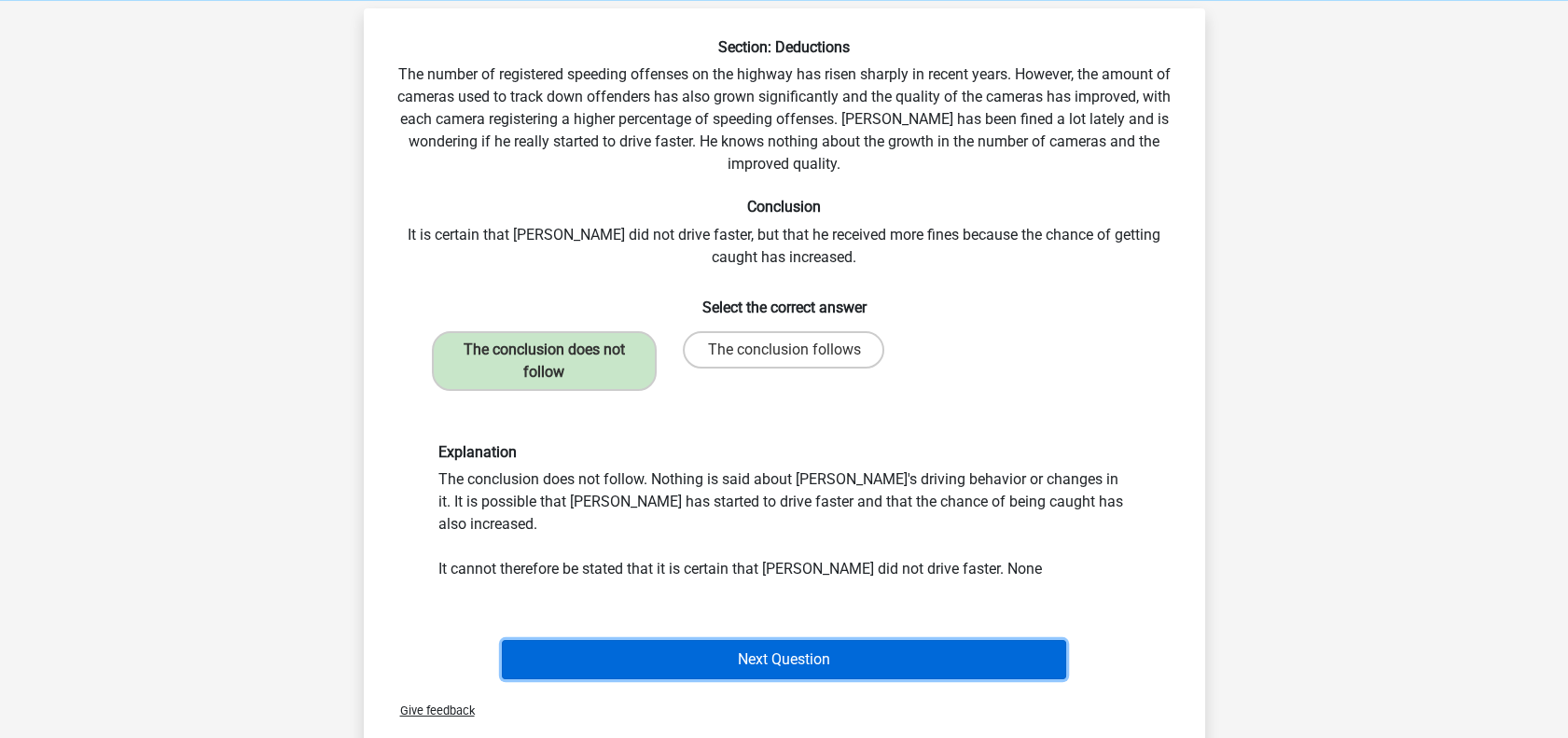 click on "Next Question" at bounding box center [784, 660] 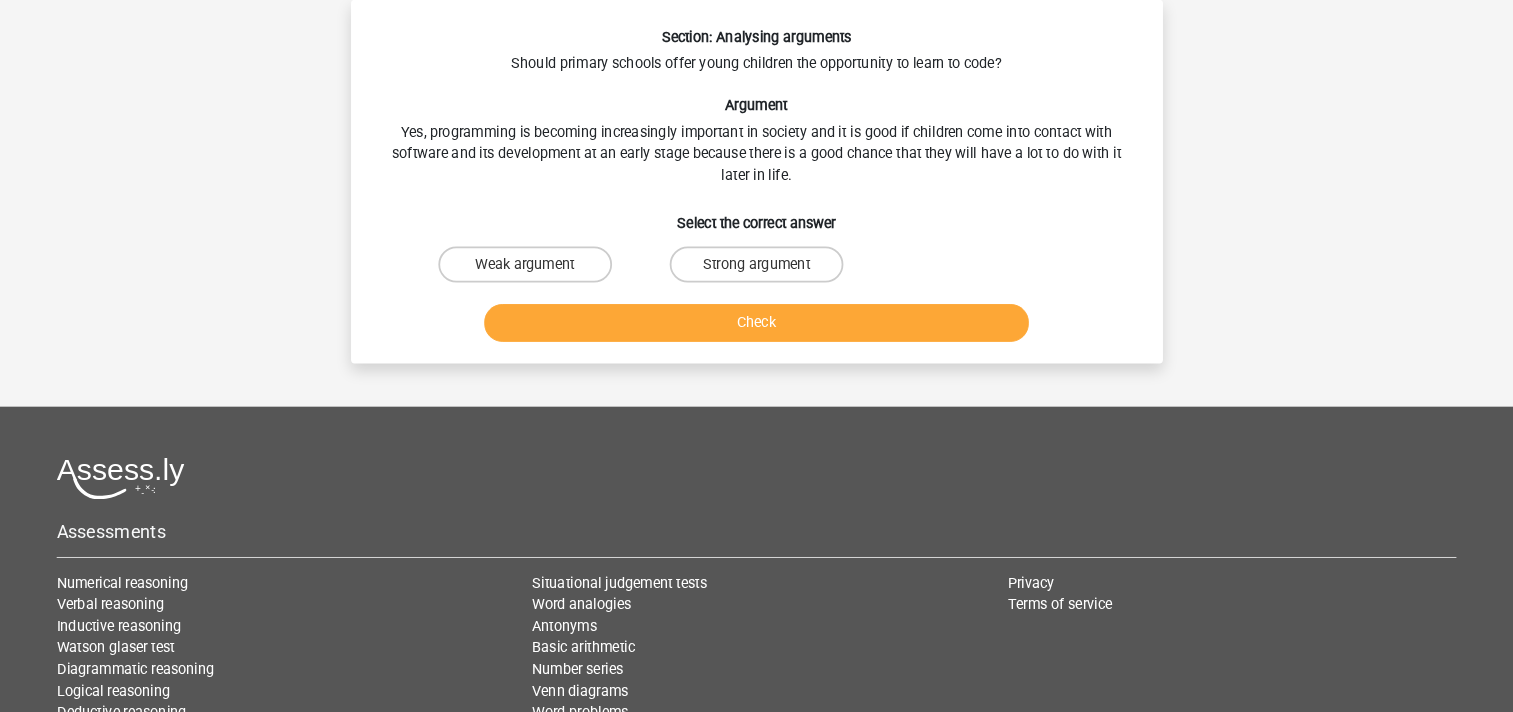 scroll, scrollTop: 0, scrollLeft: 0, axis: both 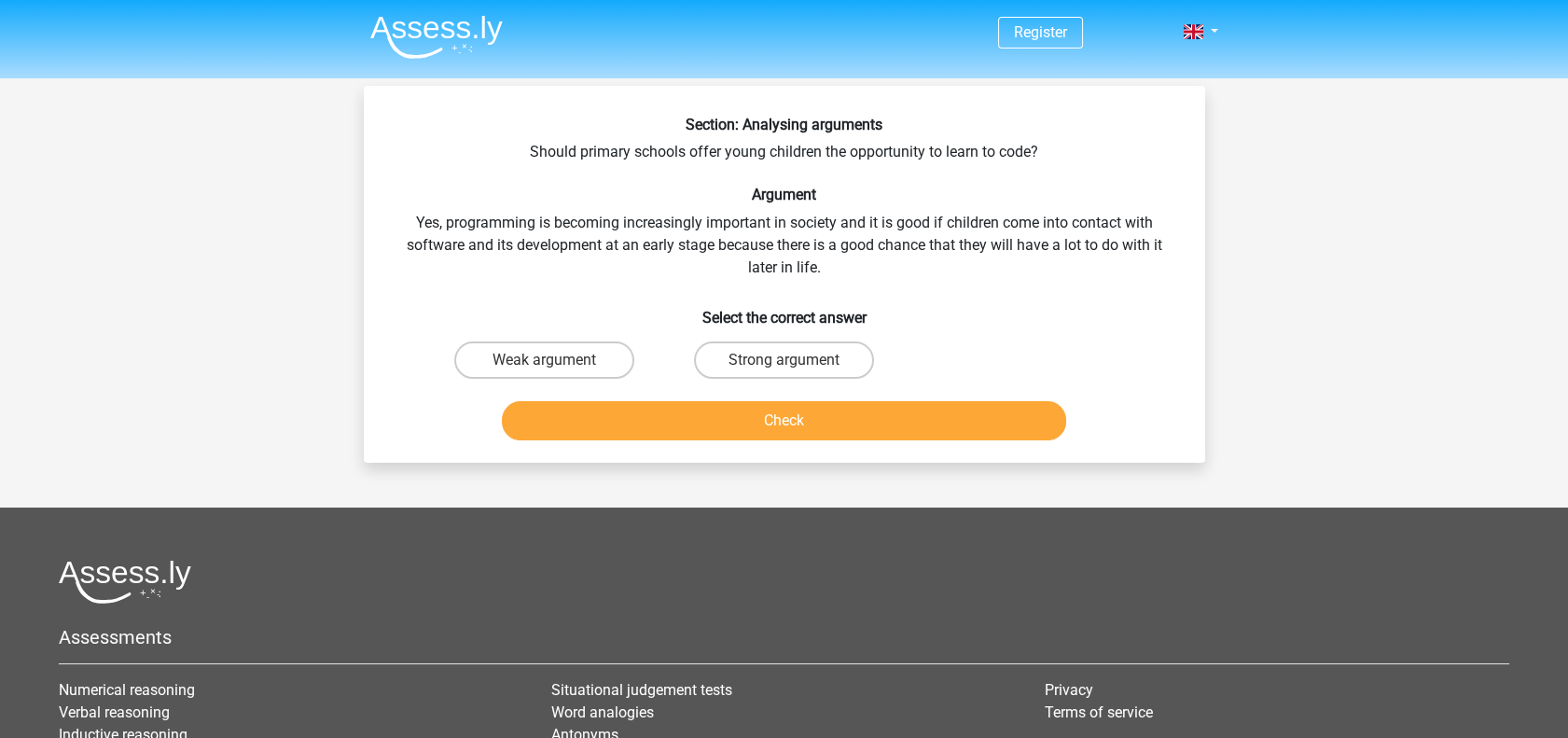 type 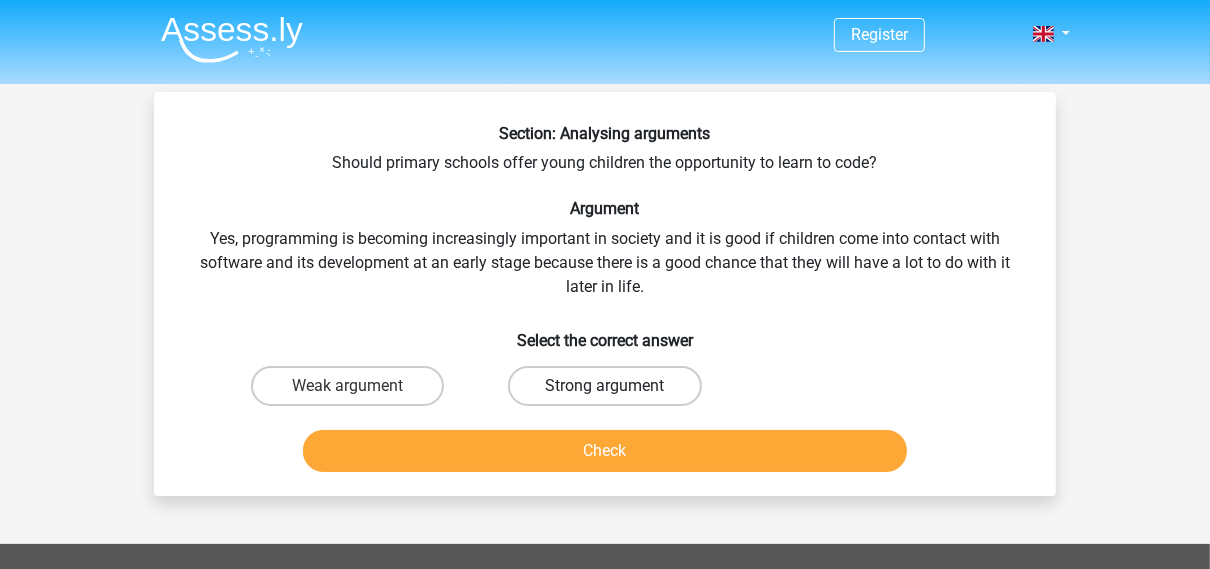 click on "Strong argument" at bounding box center (604, 386) 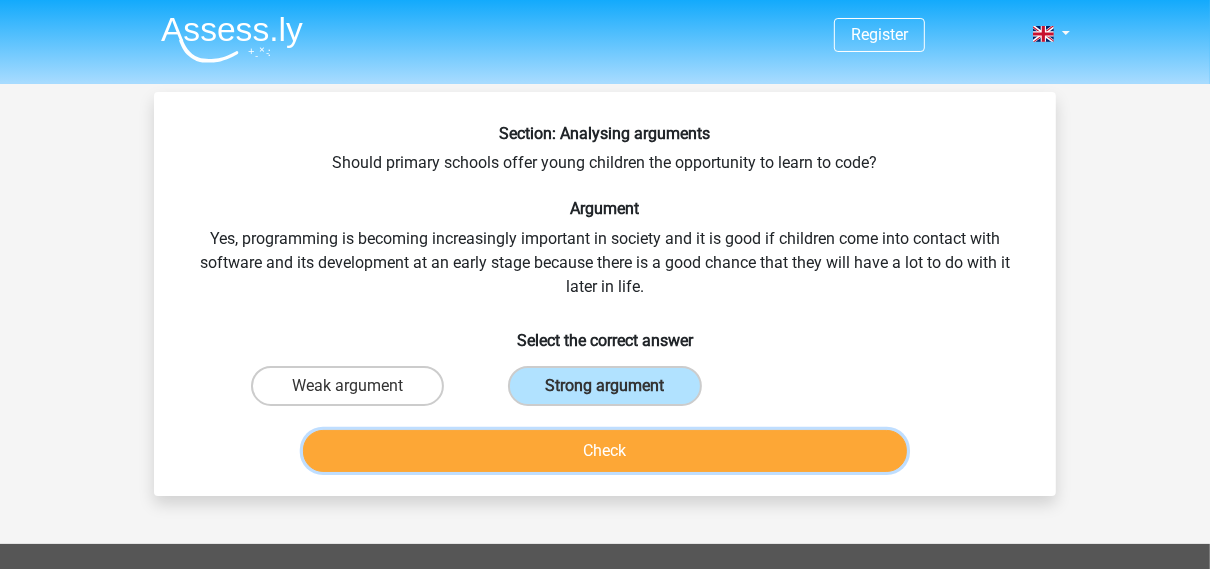 click on "Check" at bounding box center (605, 451) 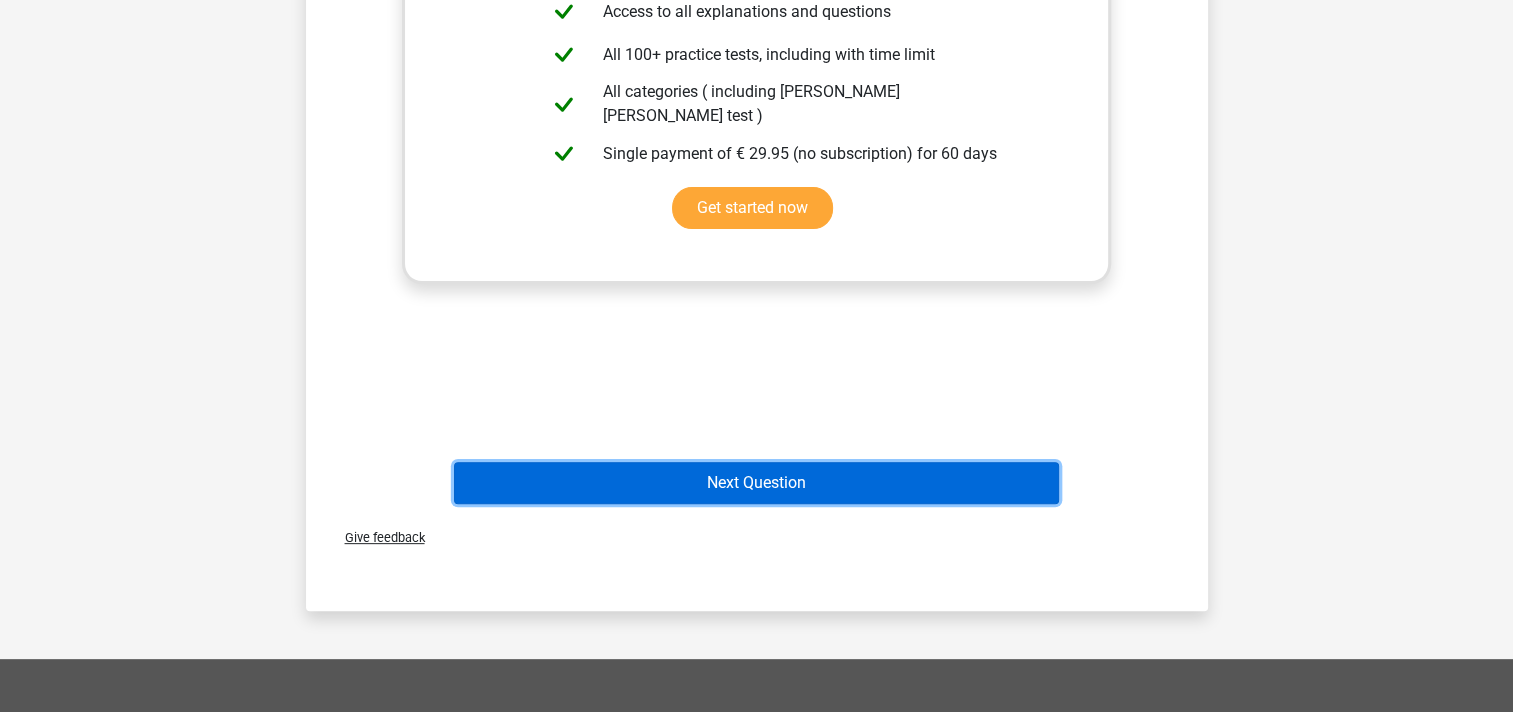 click on "Next Question" at bounding box center [756, 483] 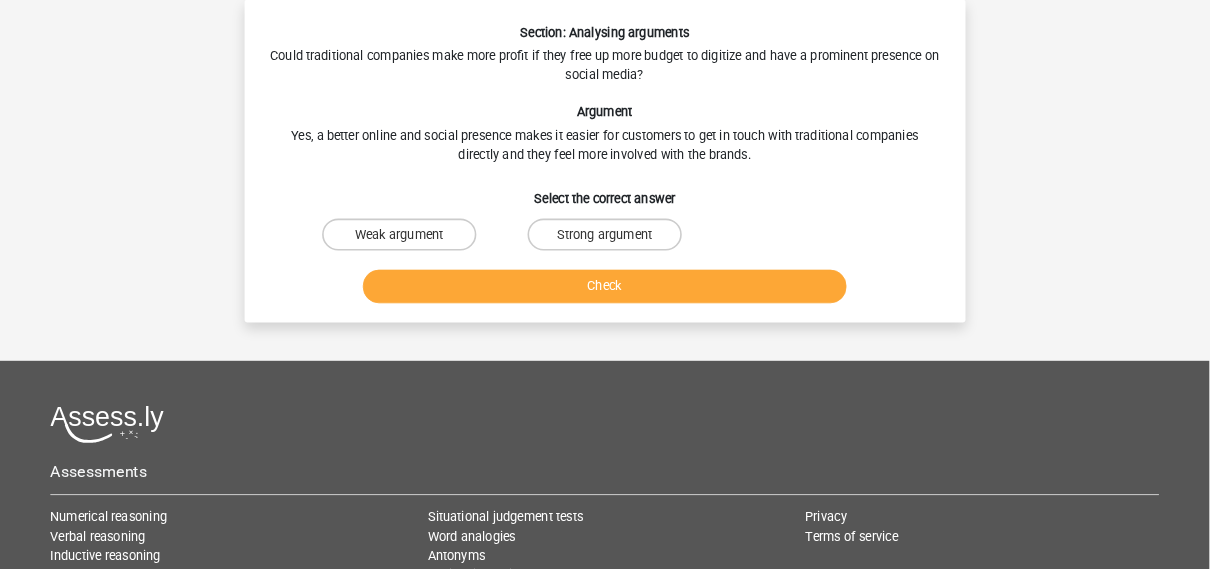scroll, scrollTop: 0, scrollLeft: 0, axis: both 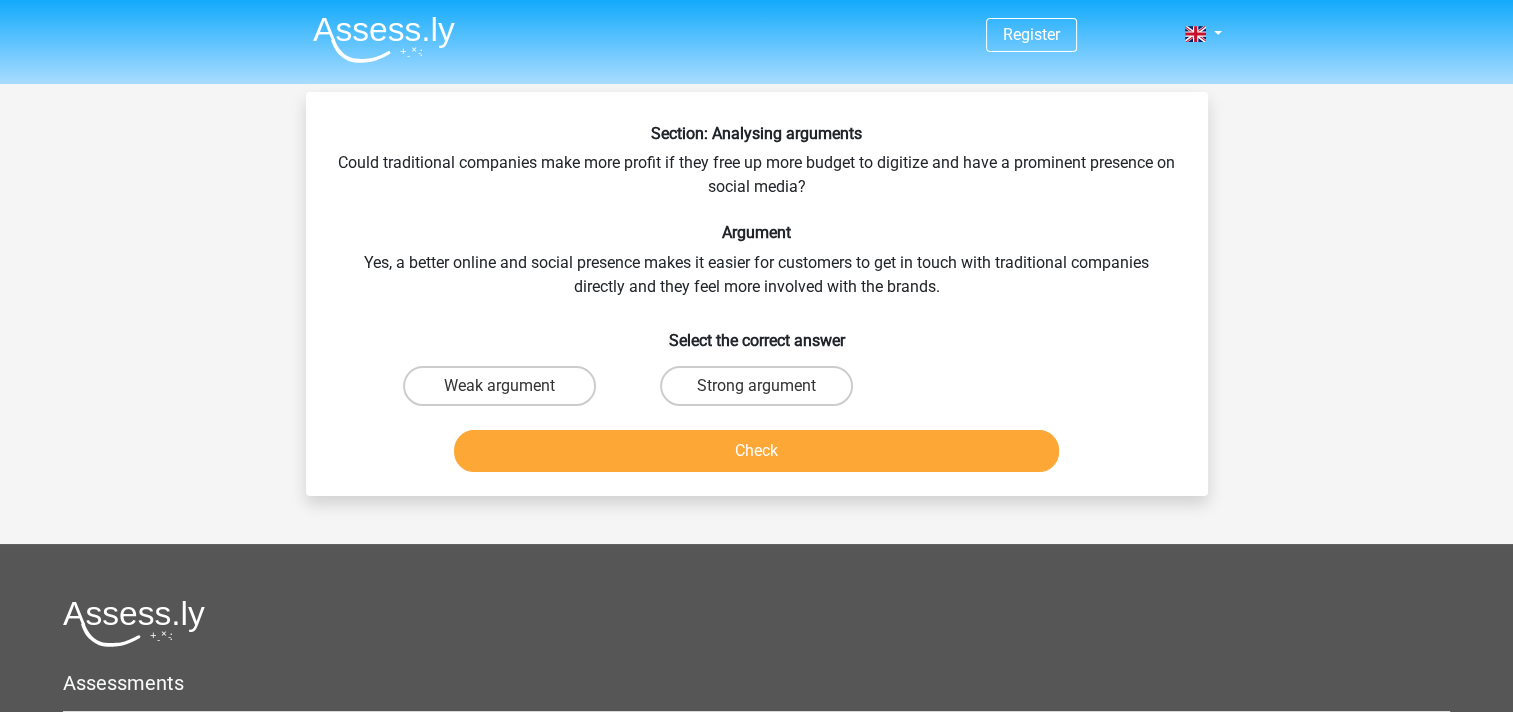type 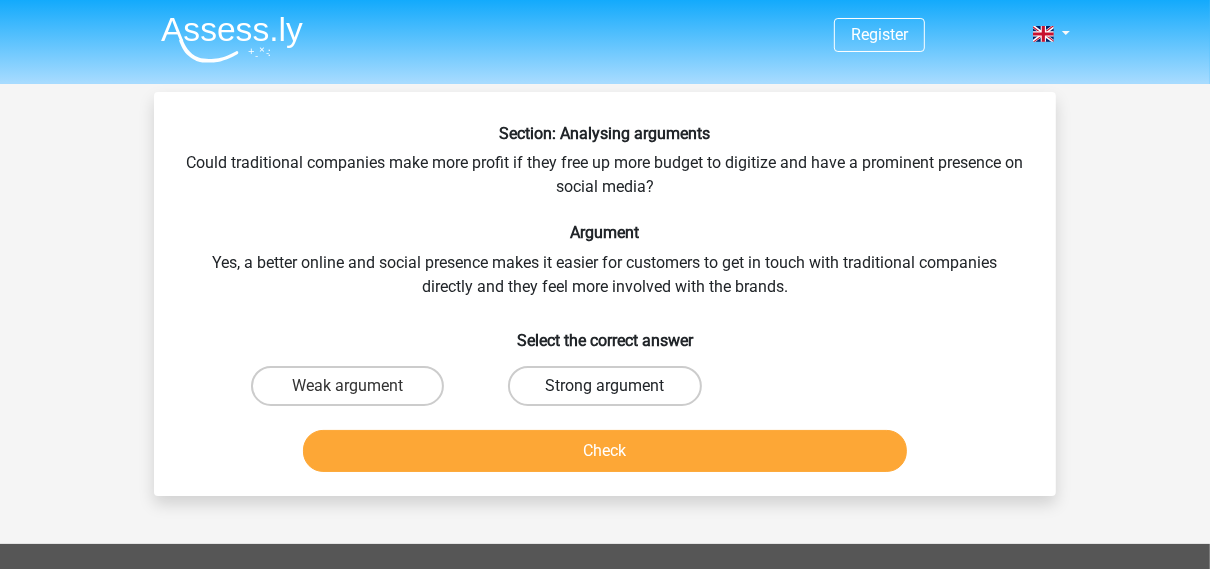 click on "Strong argument" at bounding box center (604, 386) 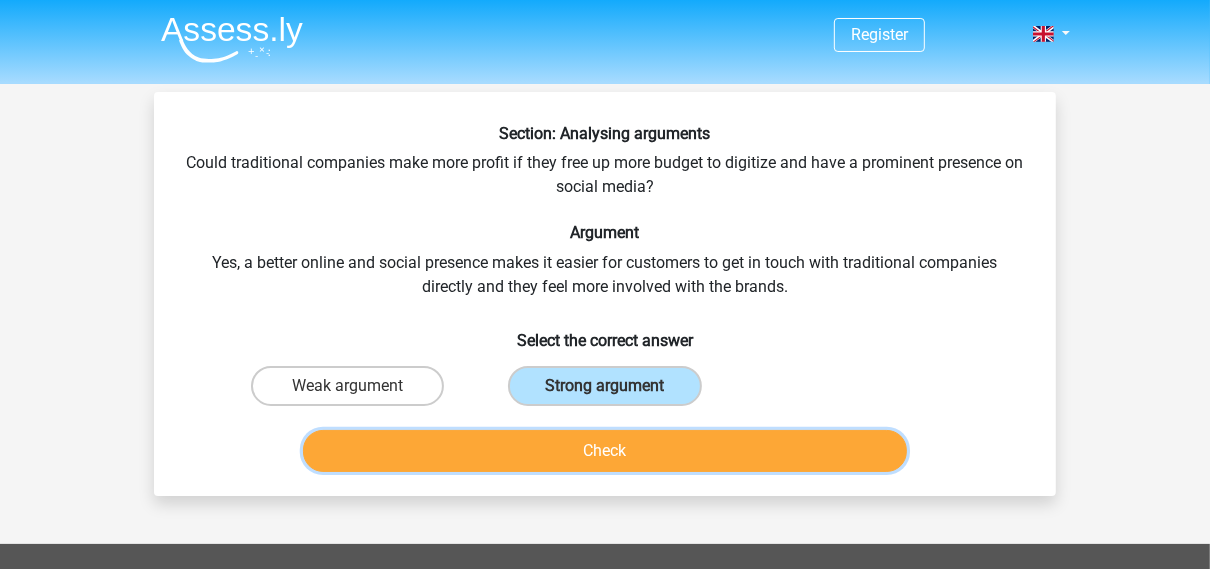 click on "Check" at bounding box center [605, 451] 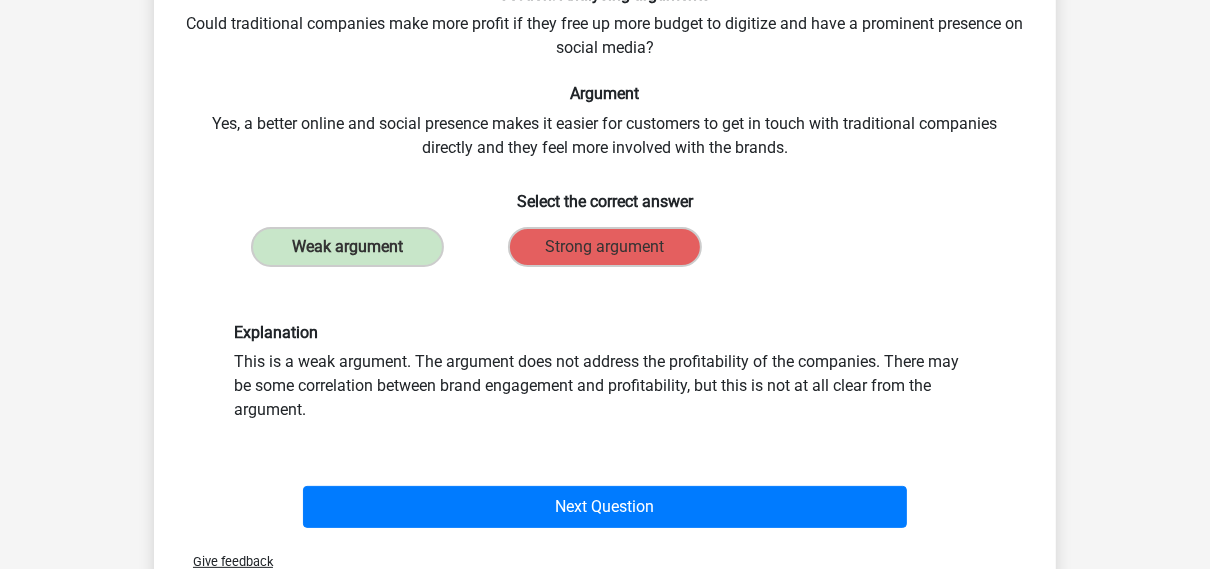 scroll, scrollTop: 143, scrollLeft: 0, axis: vertical 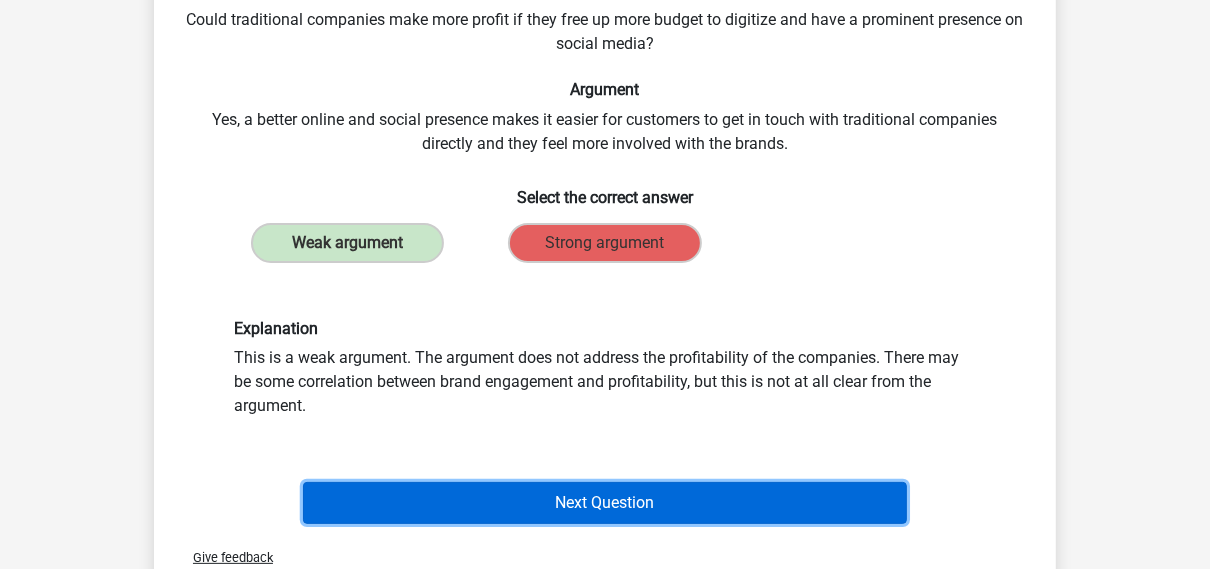 click on "Next Question" at bounding box center (605, 503) 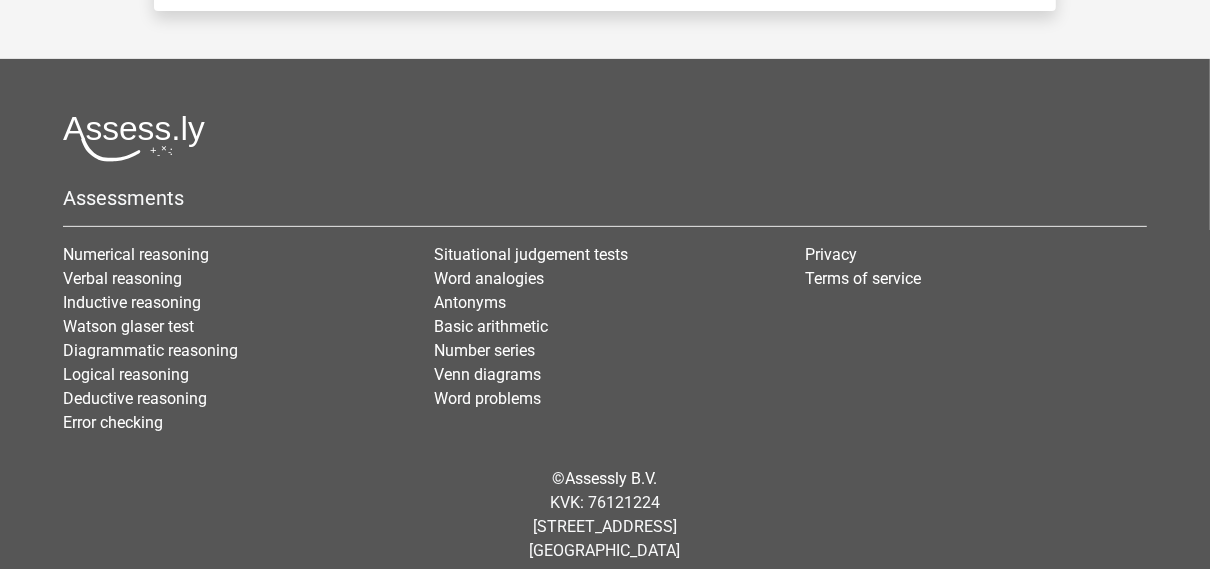 scroll, scrollTop: 0, scrollLeft: 0, axis: both 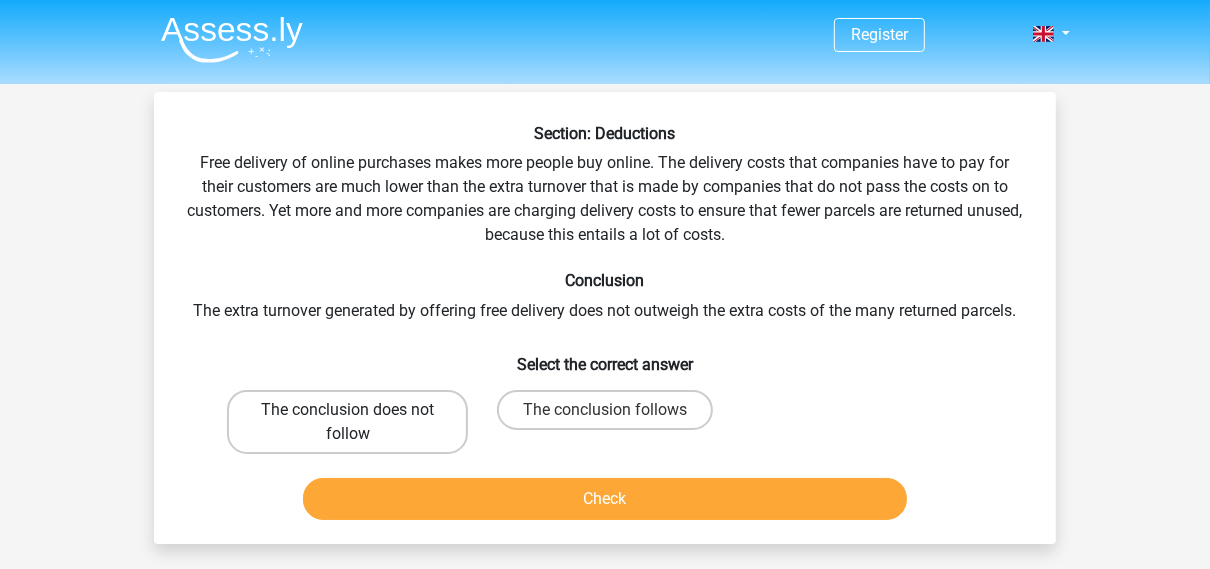click on "The conclusion does not follow" at bounding box center (347, 422) 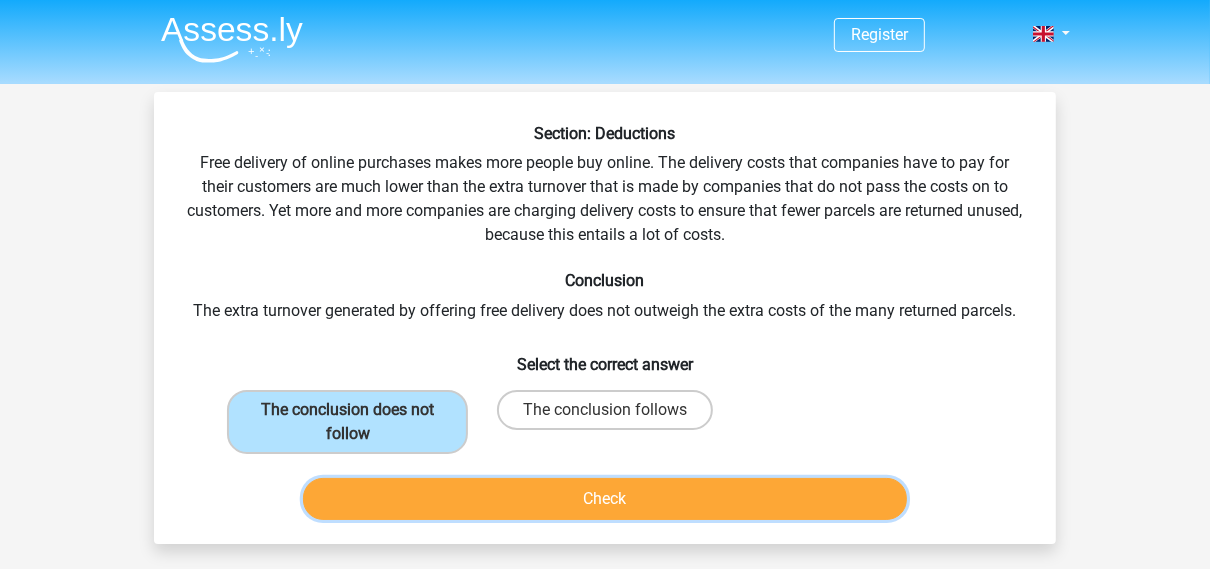 click on "Check" at bounding box center [605, 499] 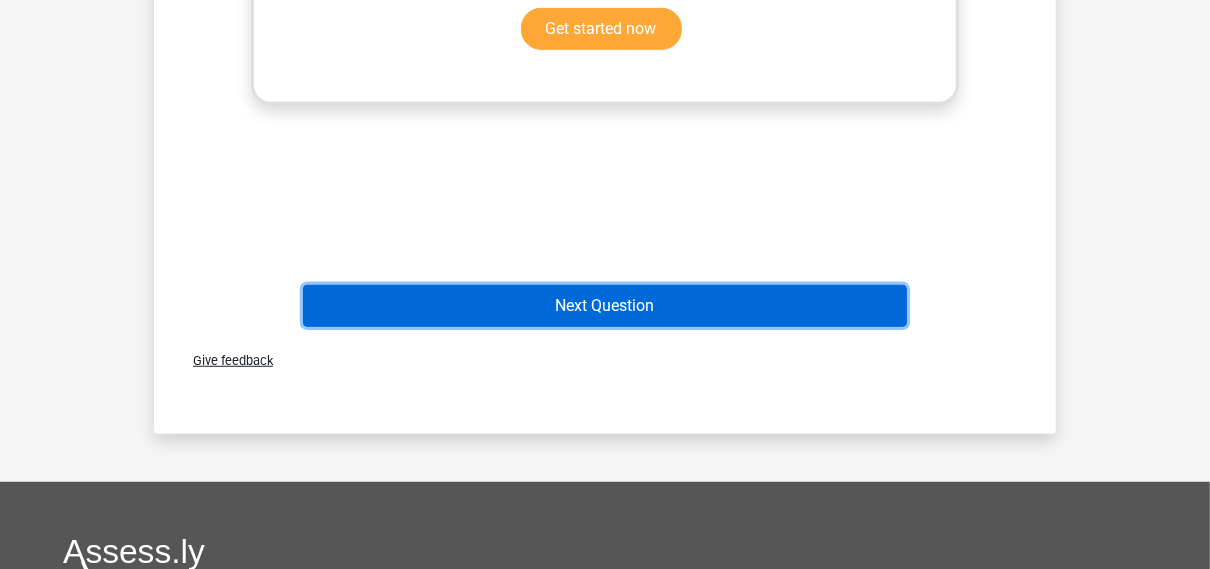 click on "Next Question" at bounding box center (605, 306) 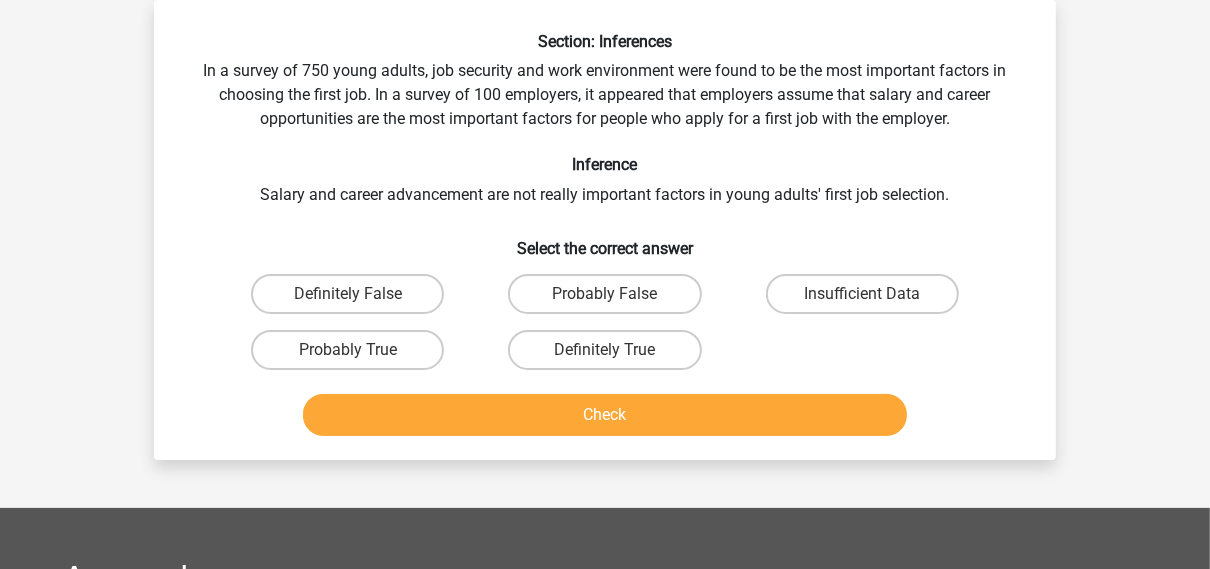 scroll, scrollTop: 0, scrollLeft: 0, axis: both 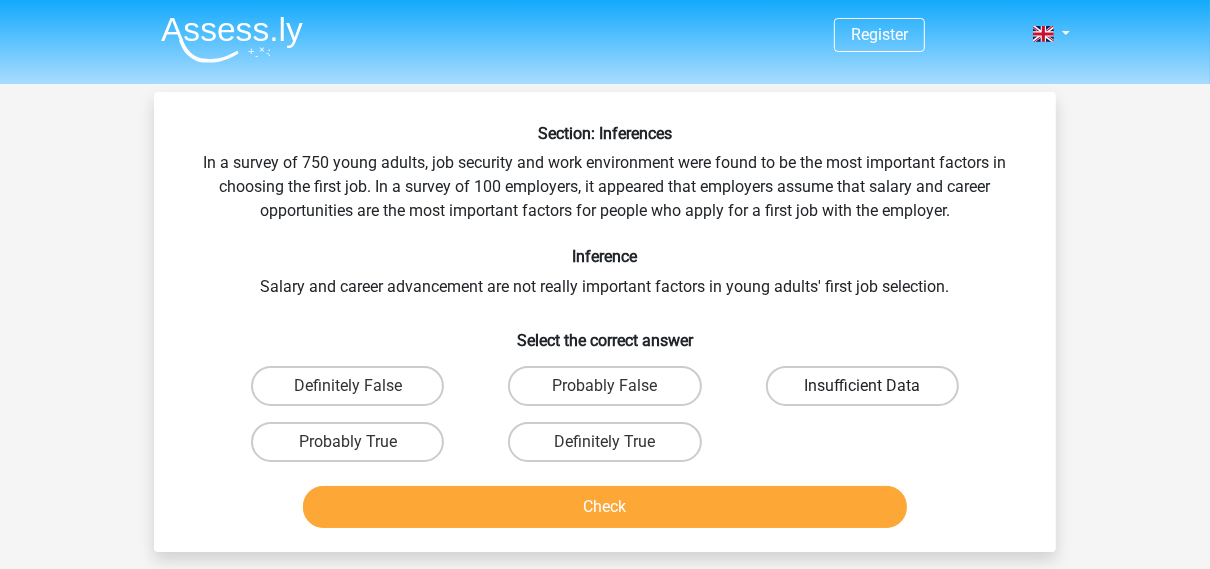 click on "Insufficient Data" at bounding box center [862, 386] 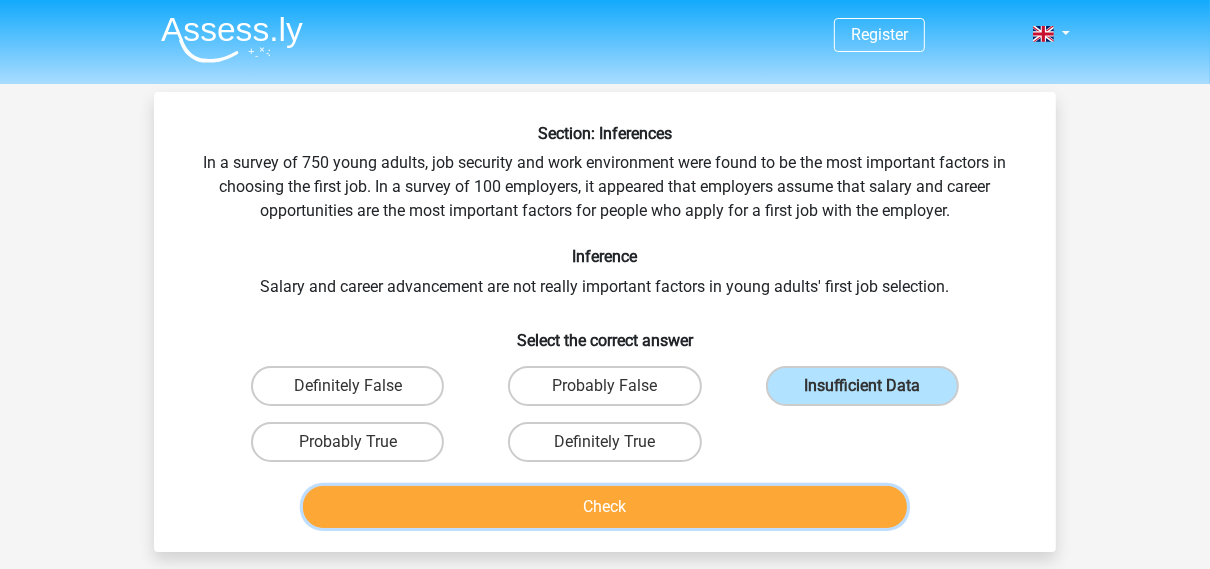 click on "Check" at bounding box center [605, 507] 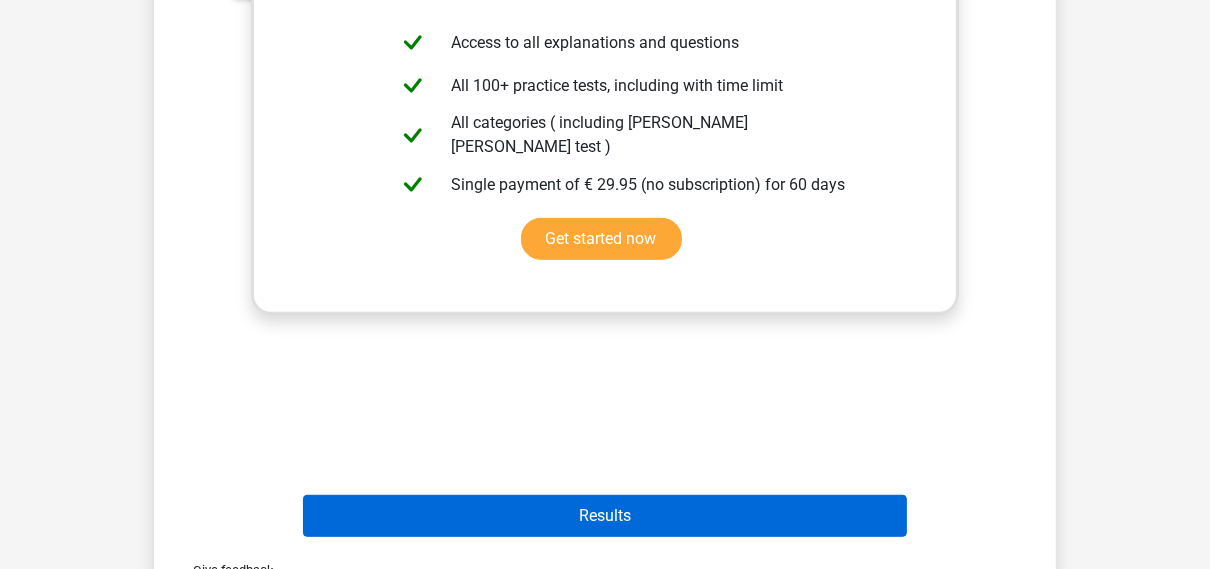 scroll, scrollTop: 636, scrollLeft: 0, axis: vertical 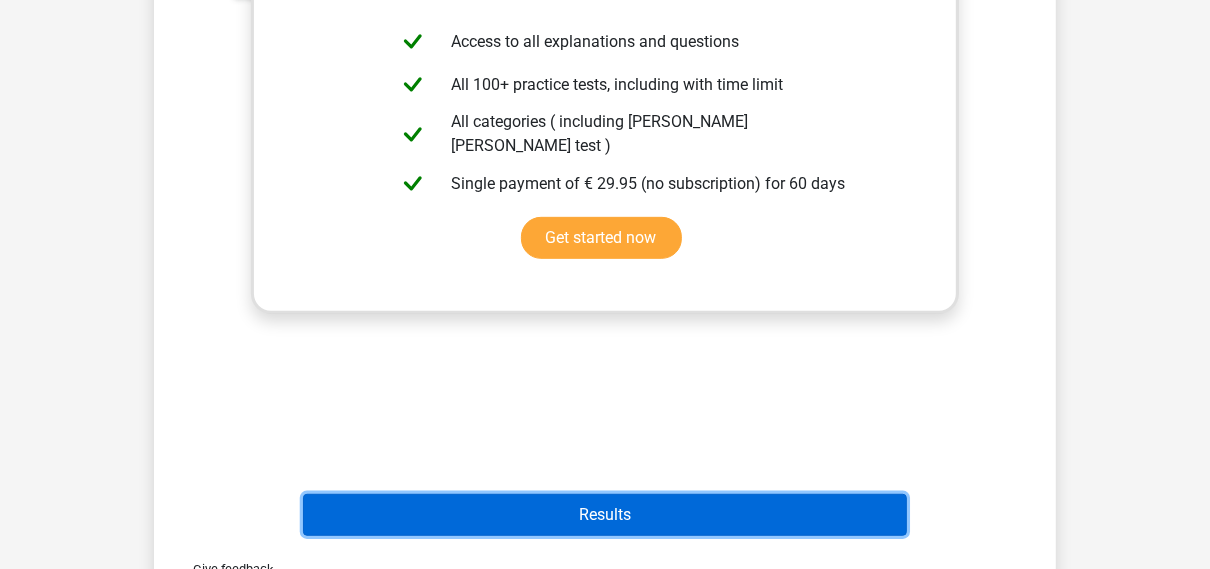 click on "Results" at bounding box center [605, 515] 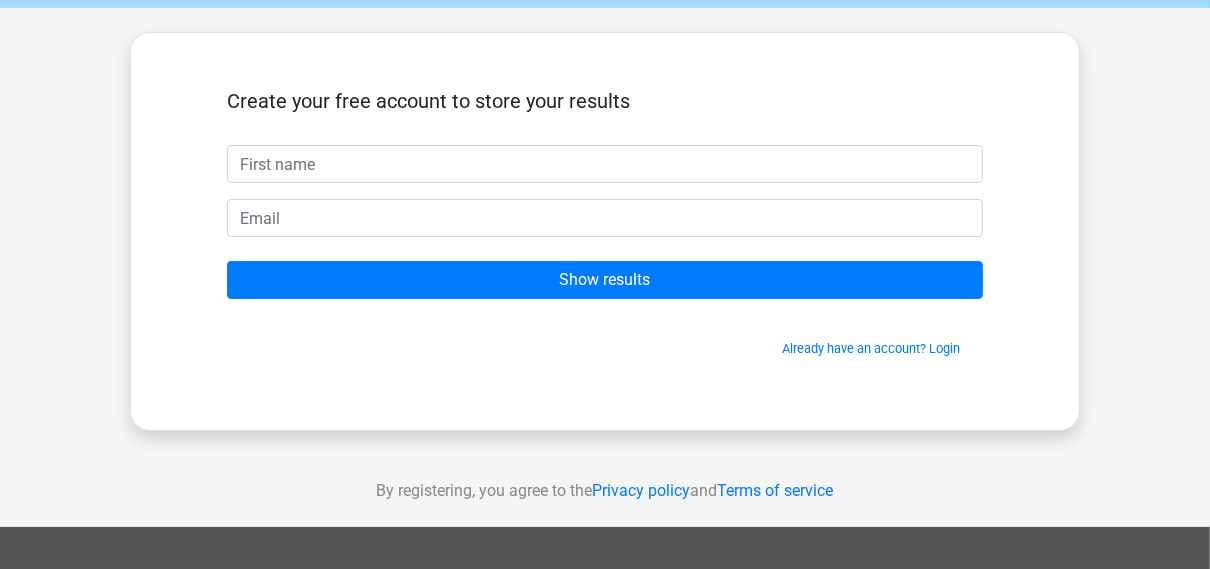 scroll, scrollTop: 78, scrollLeft: 0, axis: vertical 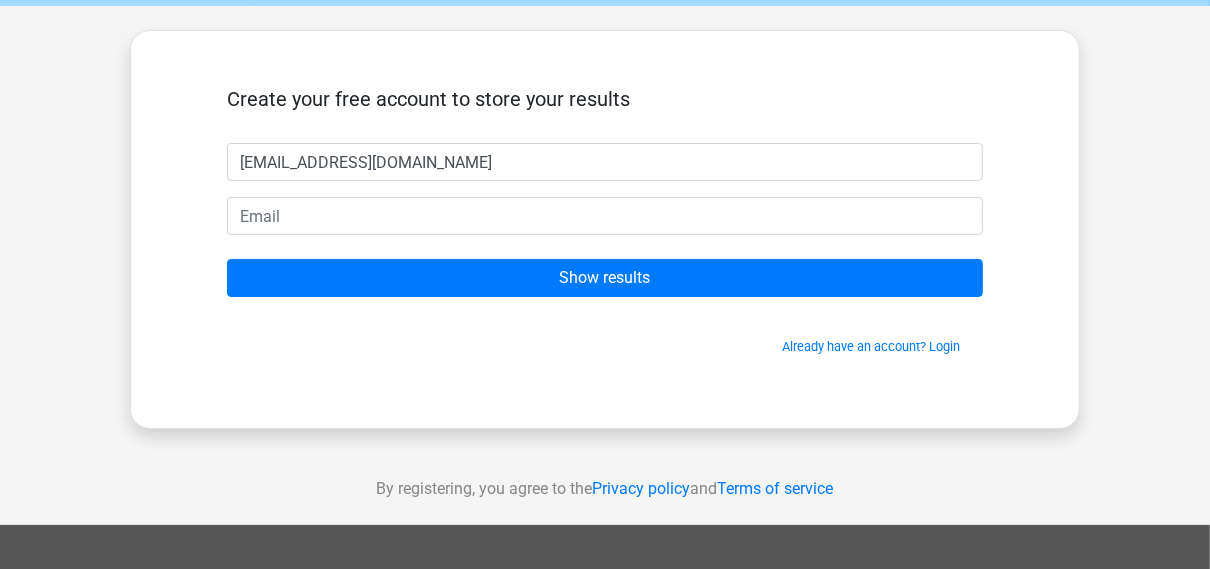 type on "ziyanakassam@icloud.com" 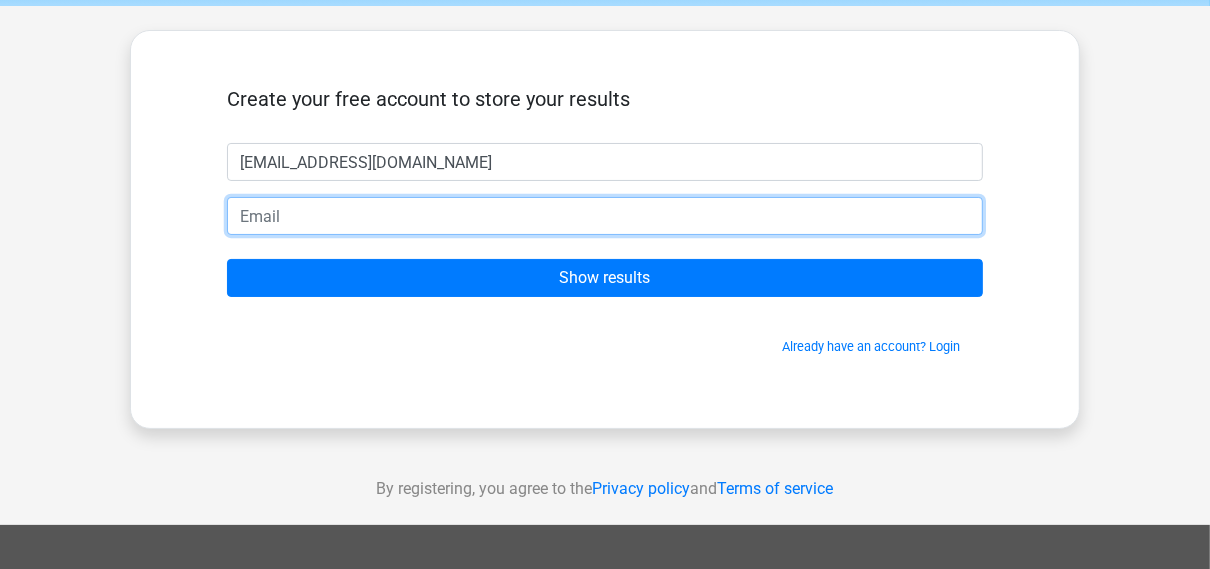 click at bounding box center [605, 216] 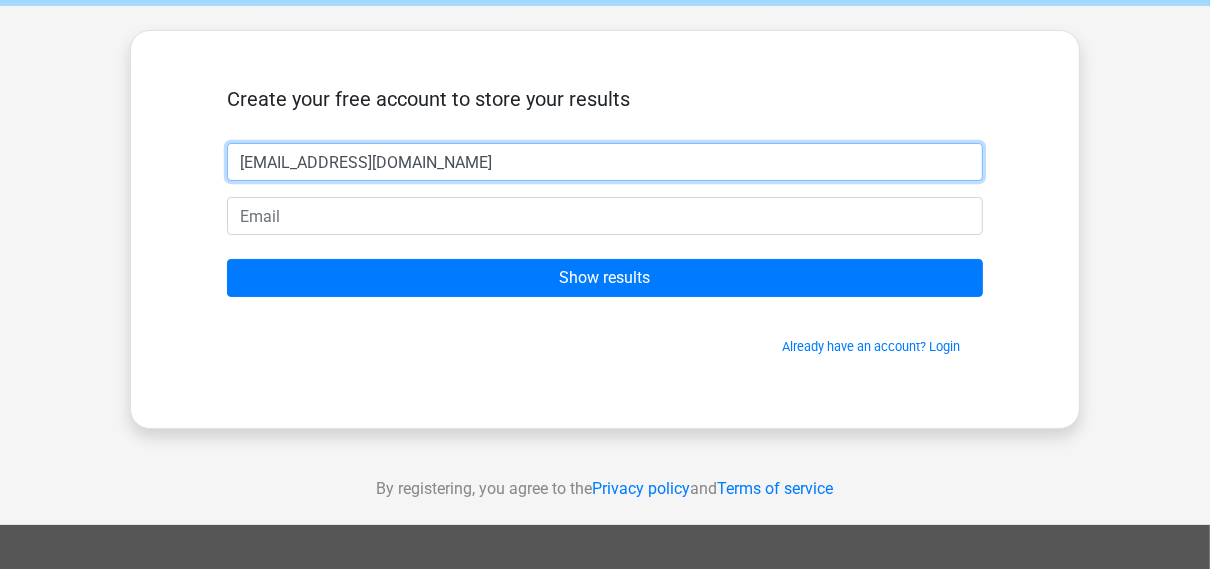 drag, startPoint x: 437, startPoint y: 162, endPoint x: 99, endPoint y: 154, distance: 338.09467 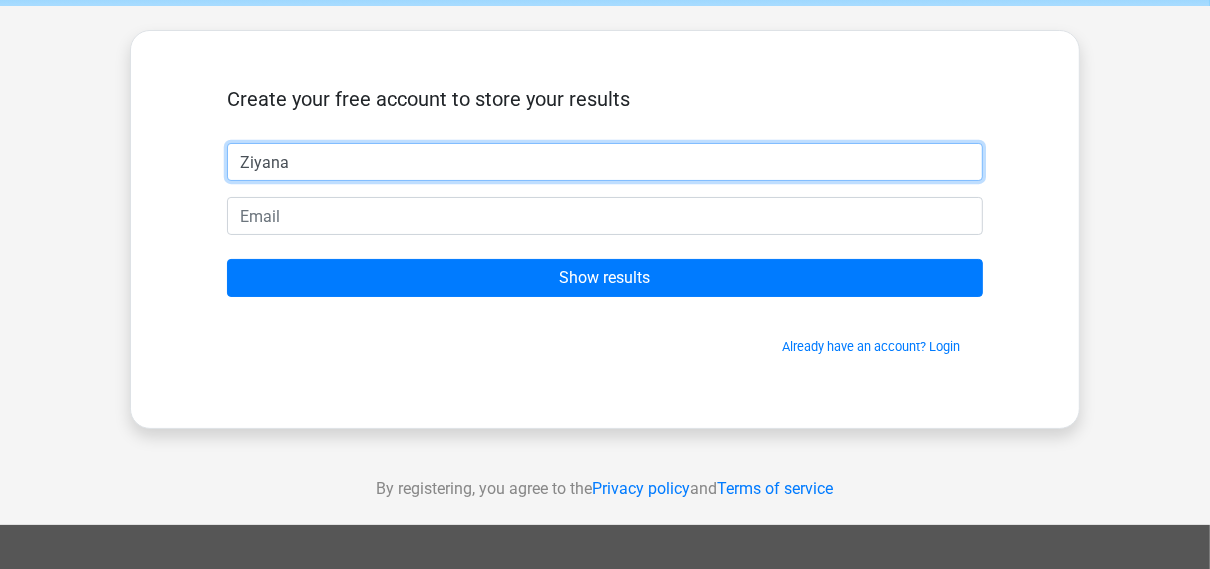 type on "Ziyana" 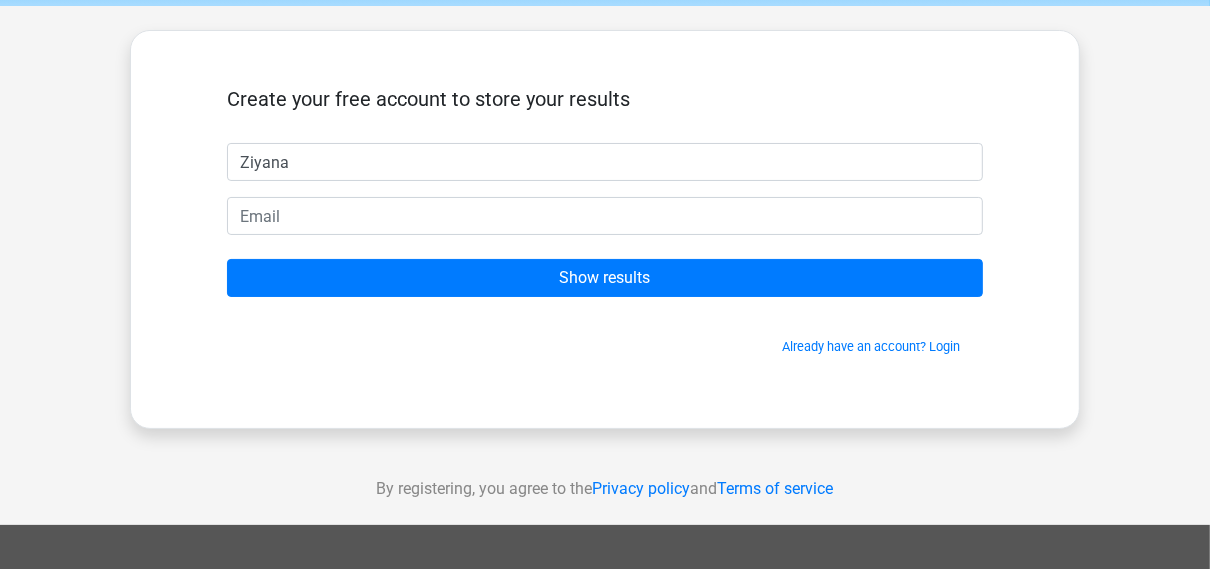 click on "Create your free account to store your results
Ziyana
Show results
Already have an account? Login" at bounding box center [605, 221] 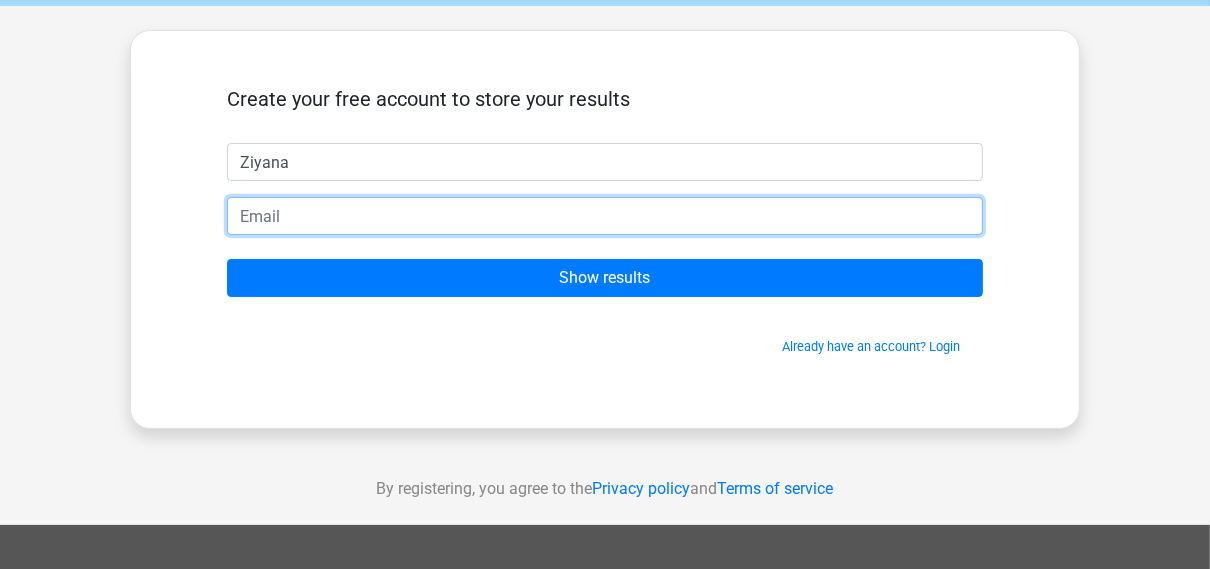 click at bounding box center (605, 216) 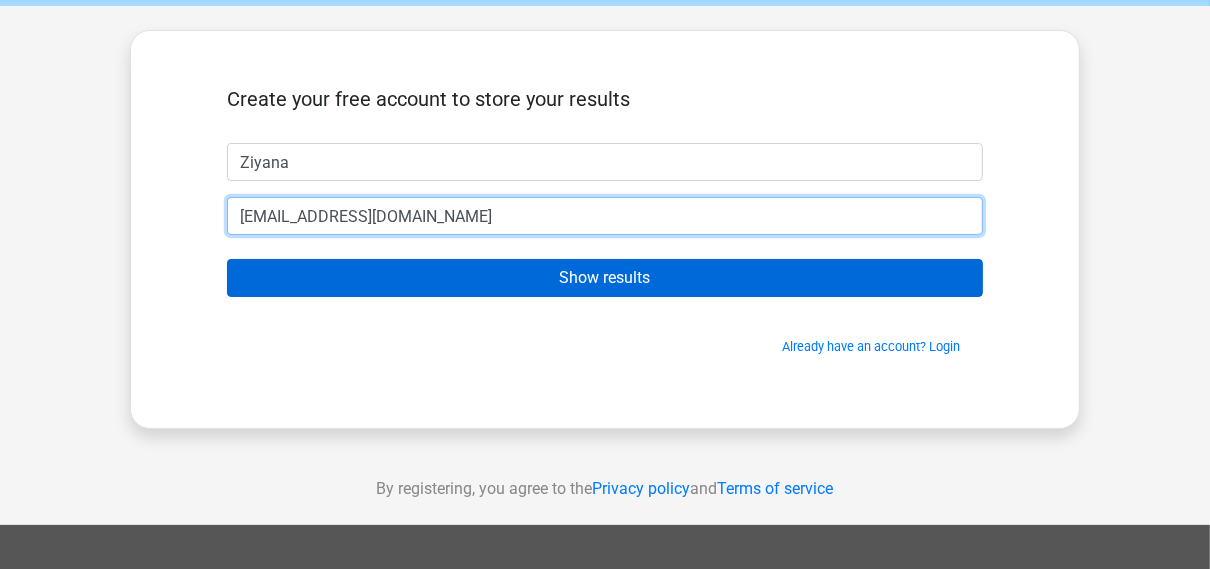 type on "ziyana.kassam@nwc.gdst.net" 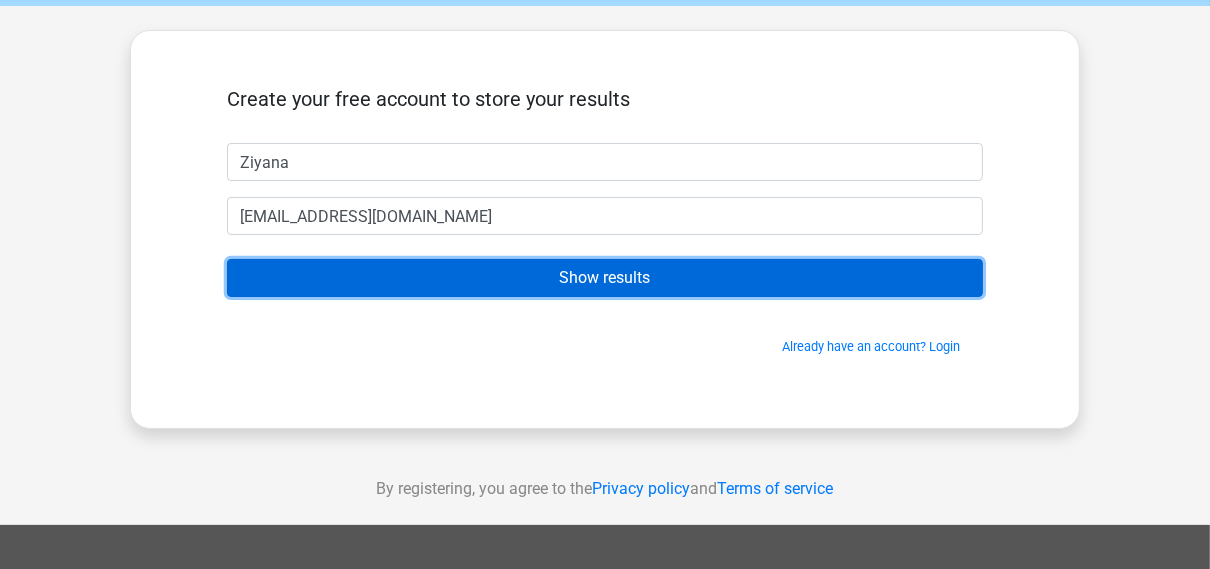 click on "Show results" at bounding box center (605, 278) 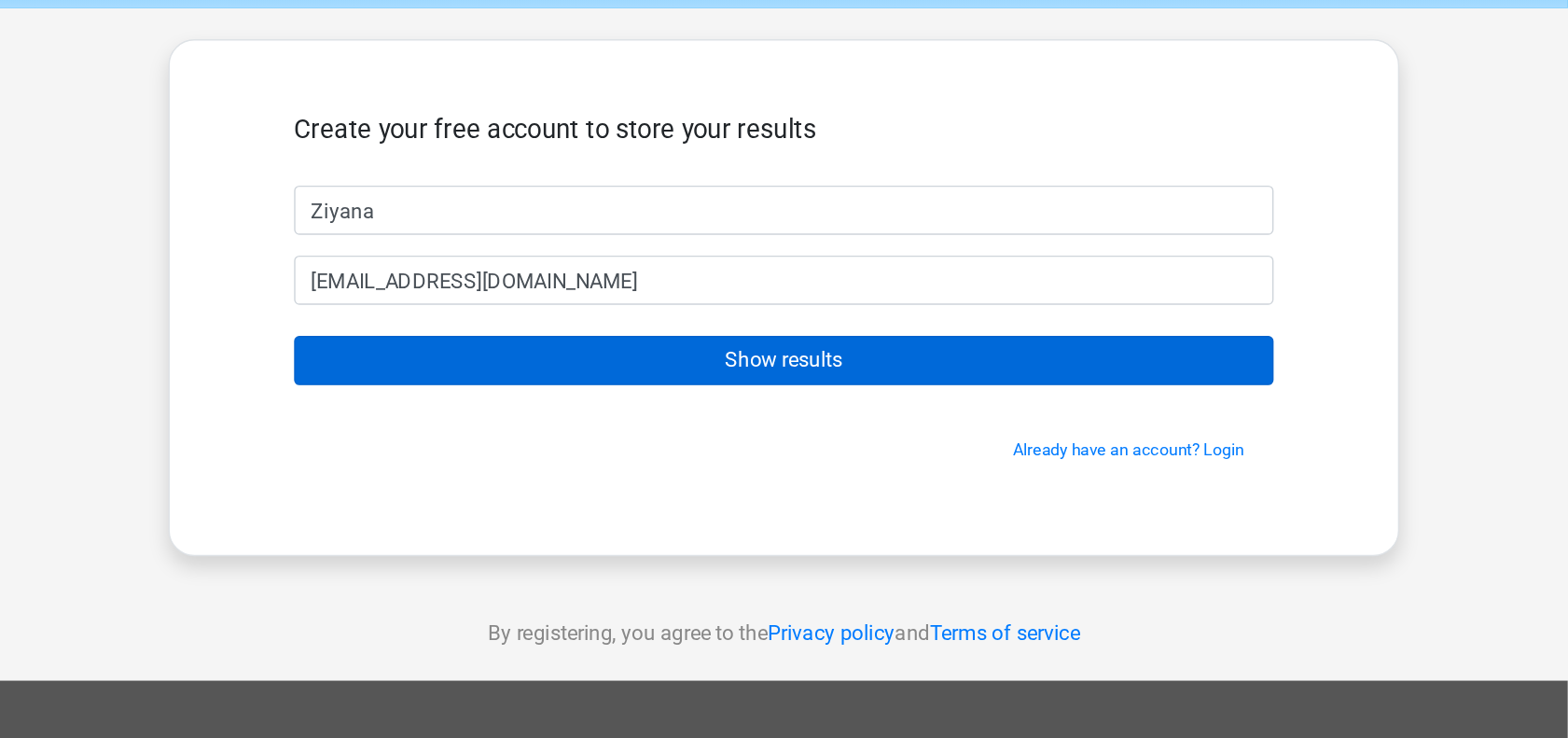 scroll, scrollTop: 74, scrollLeft: 0, axis: vertical 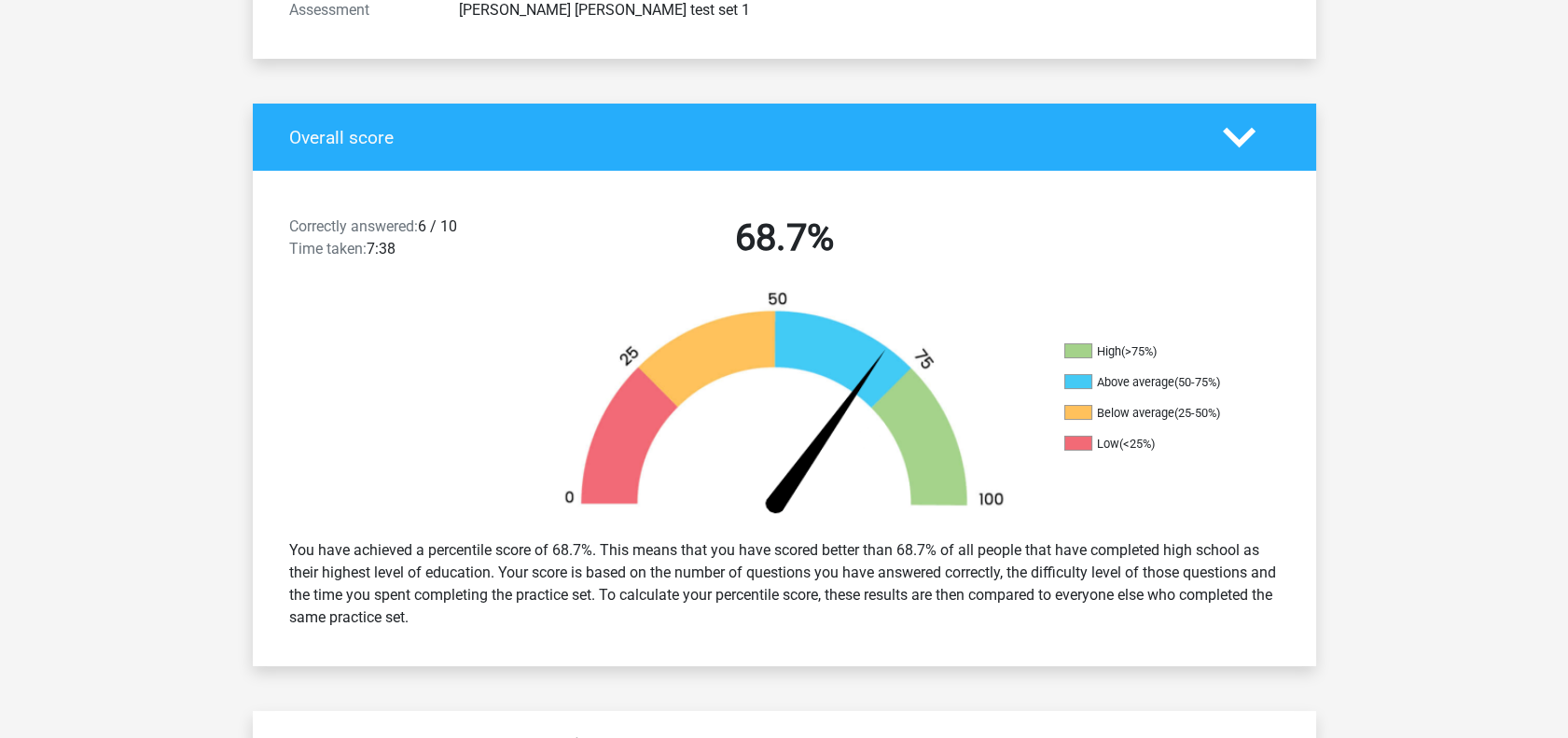 click on "Go  premium
Ziyana
ziyana.kassam@nwc.gdst.net" at bounding box center (784, 1706) 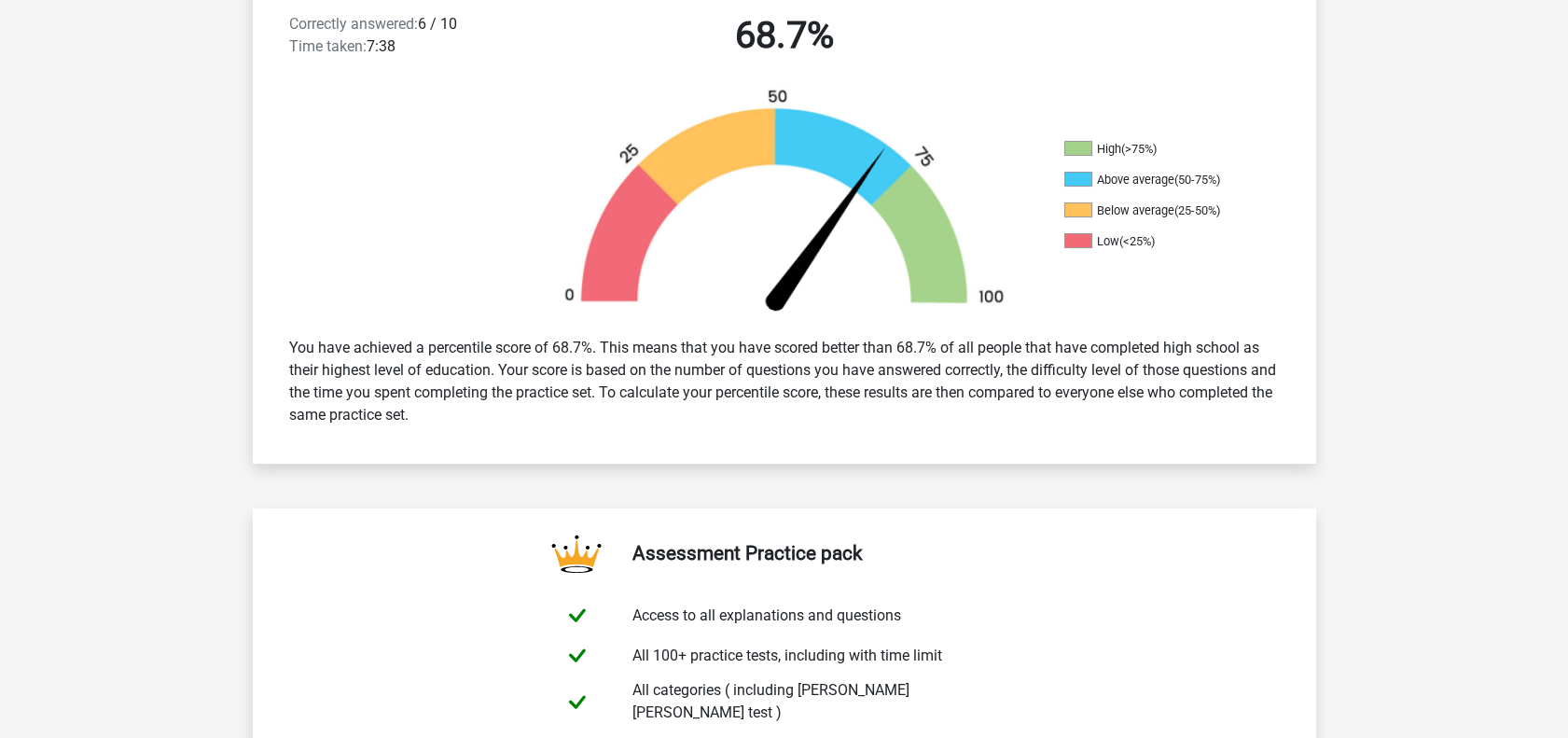 scroll, scrollTop: 0, scrollLeft: 0, axis: both 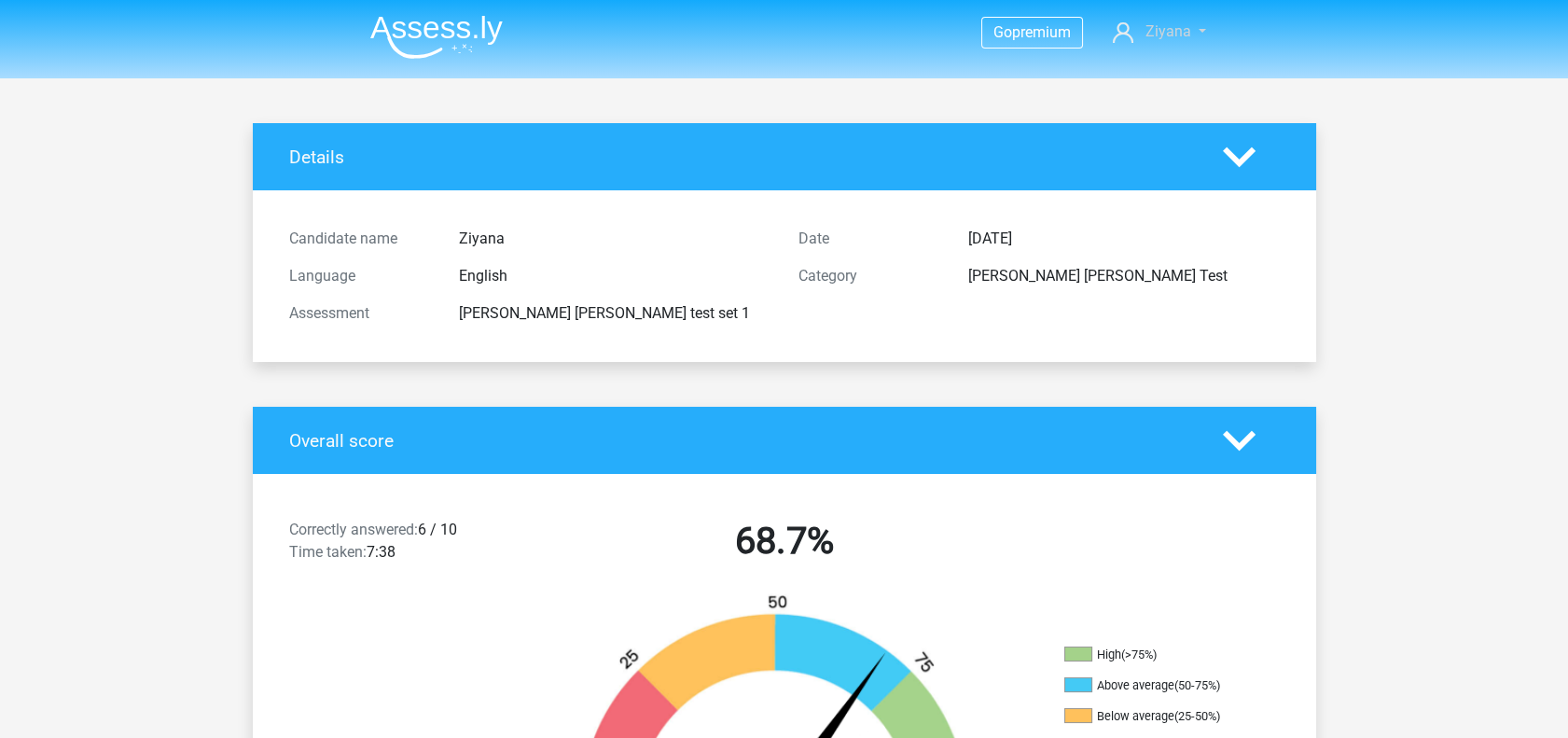 click on "Ziyana" at bounding box center [1167, 31] 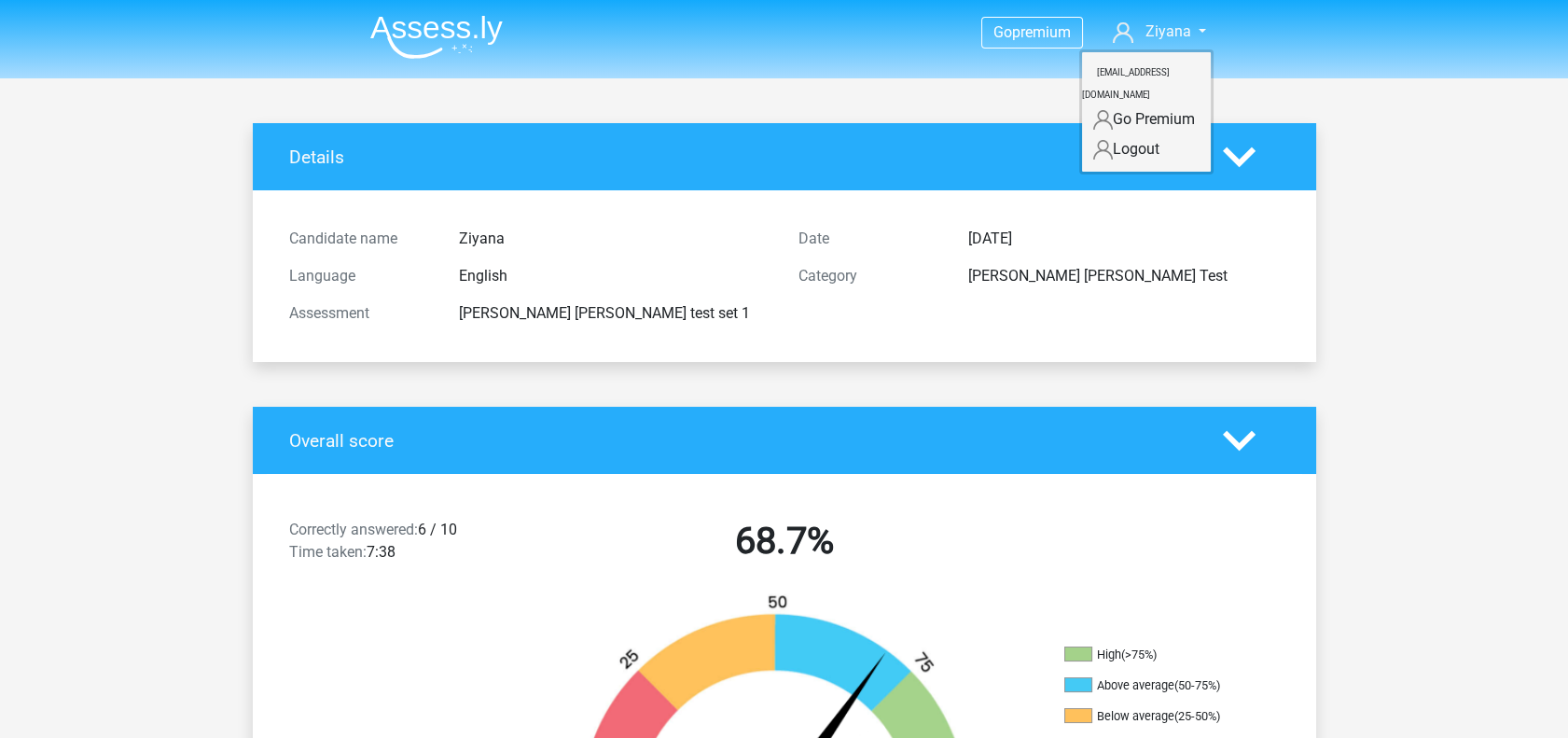 click on "[EMAIL_ADDRESS][DOMAIN_NAME]" at bounding box center (1126, 83) 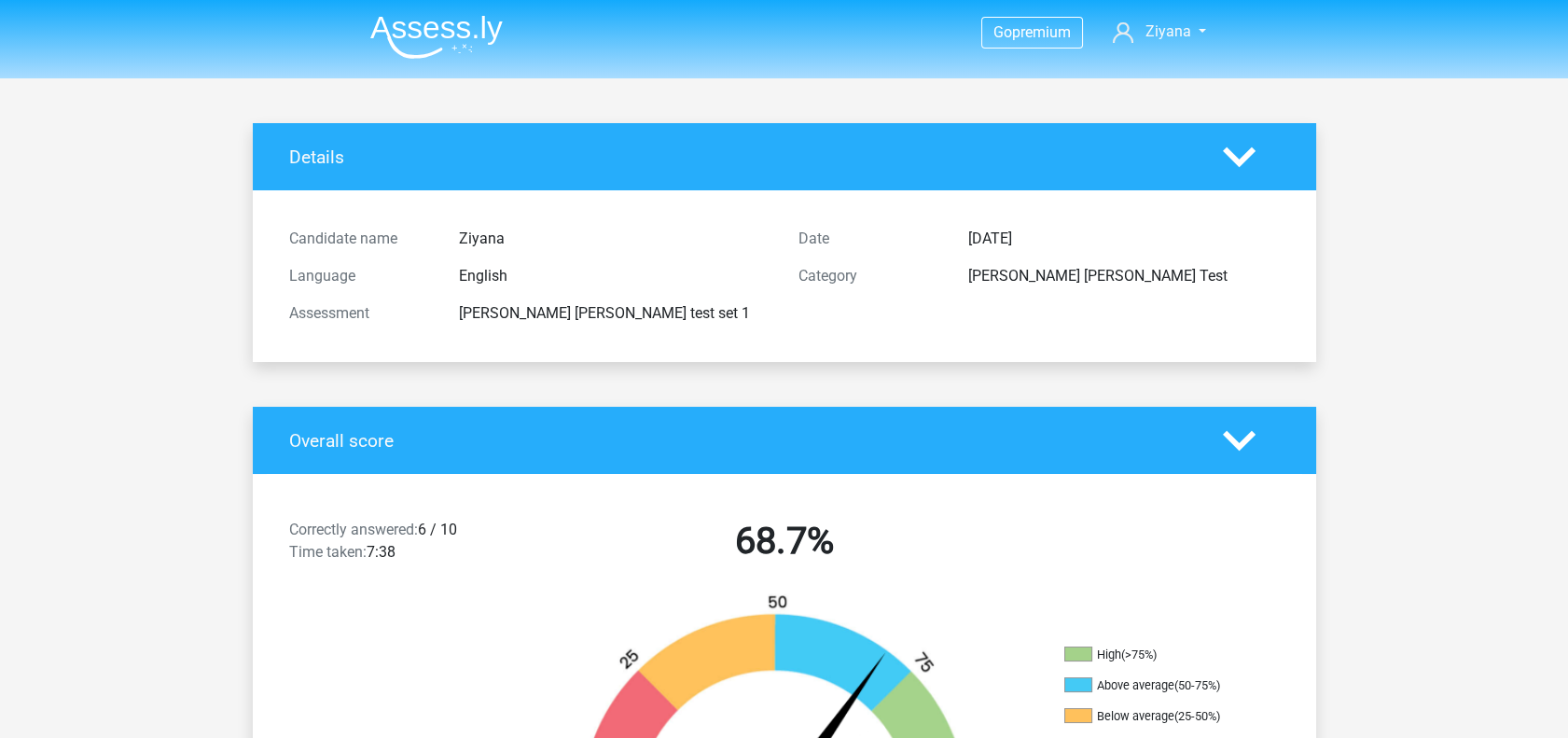click at bounding box center (437, 36) 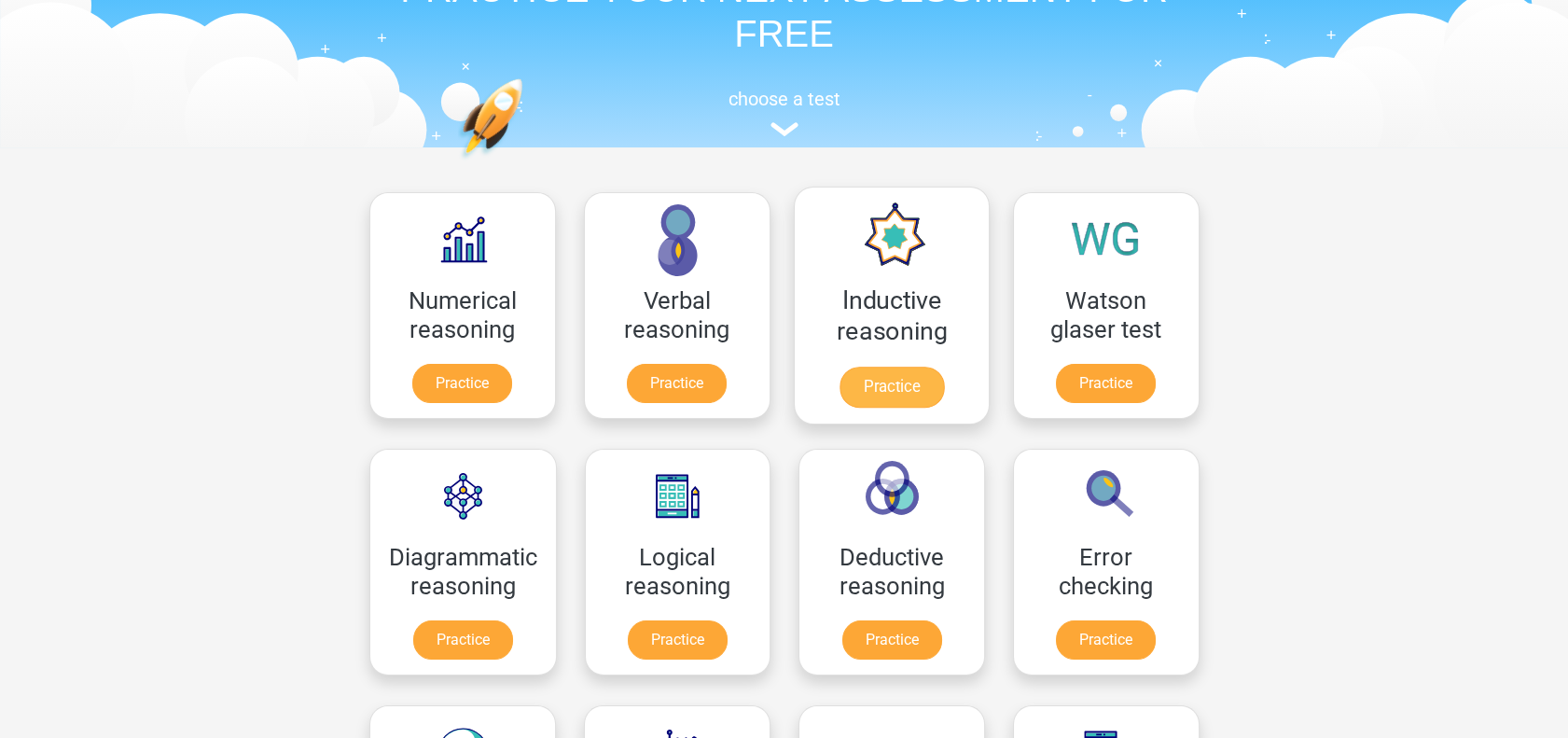 scroll, scrollTop: 121, scrollLeft: 0, axis: vertical 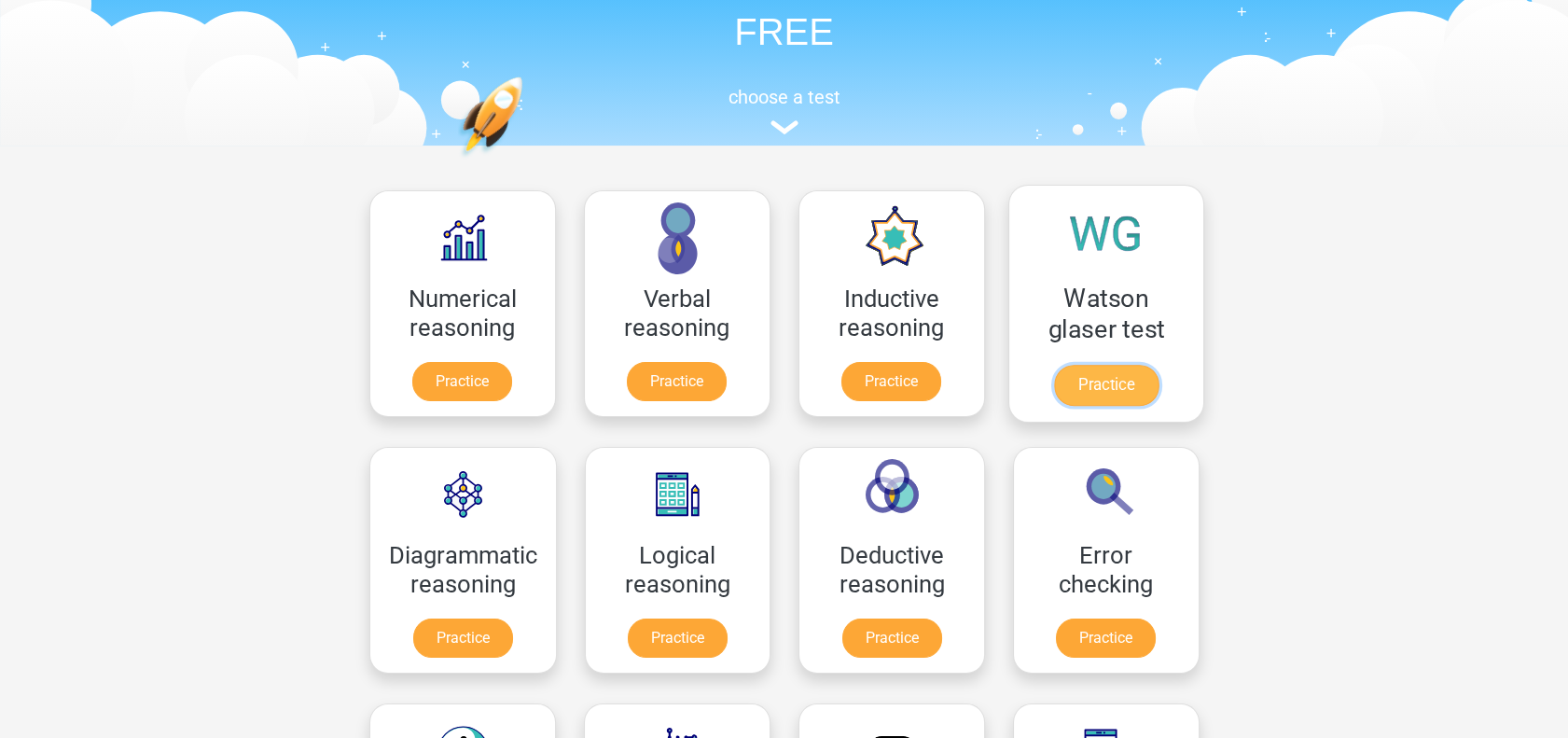 click on "Practice" at bounding box center [1105, 385] 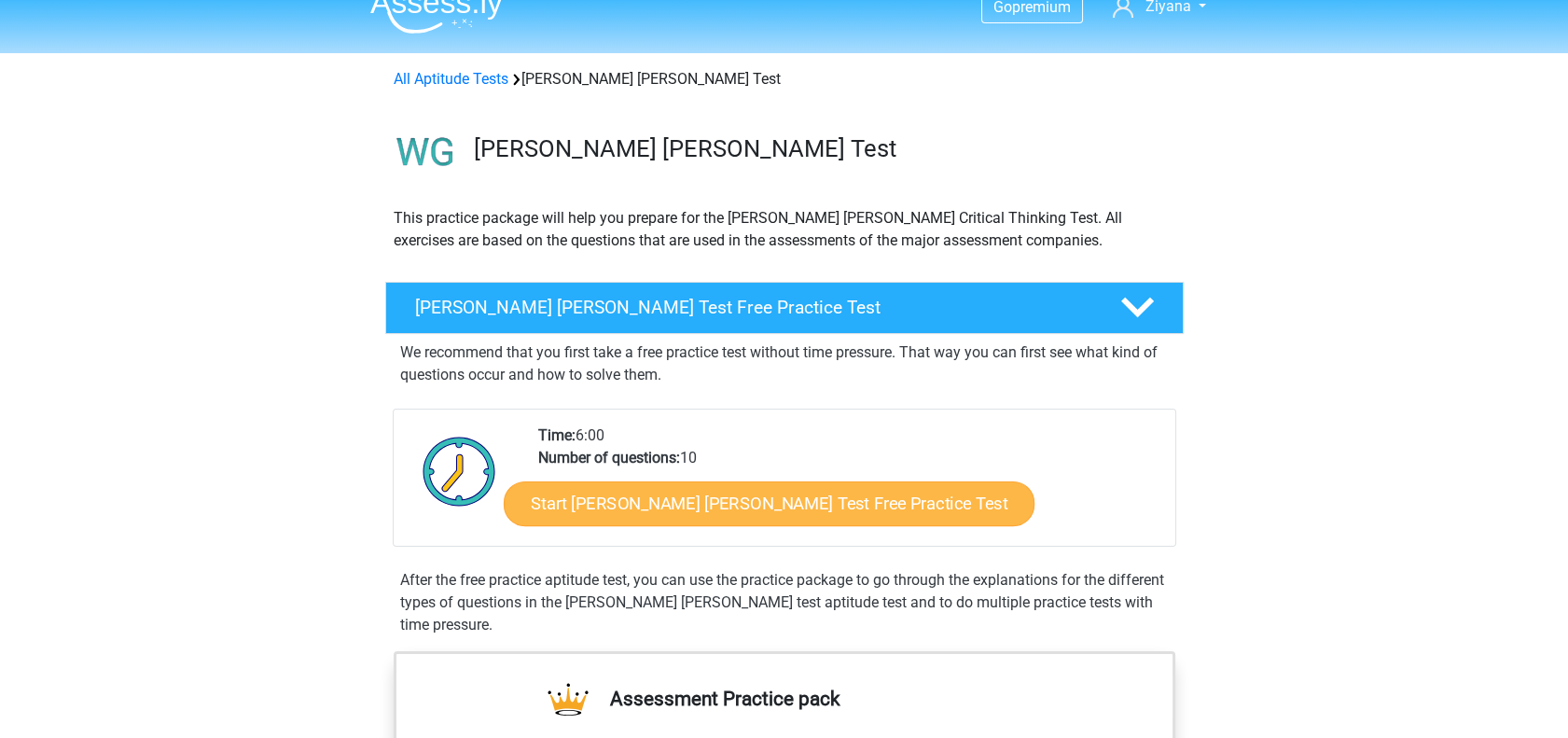 scroll, scrollTop: 20, scrollLeft: 0, axis: vertical 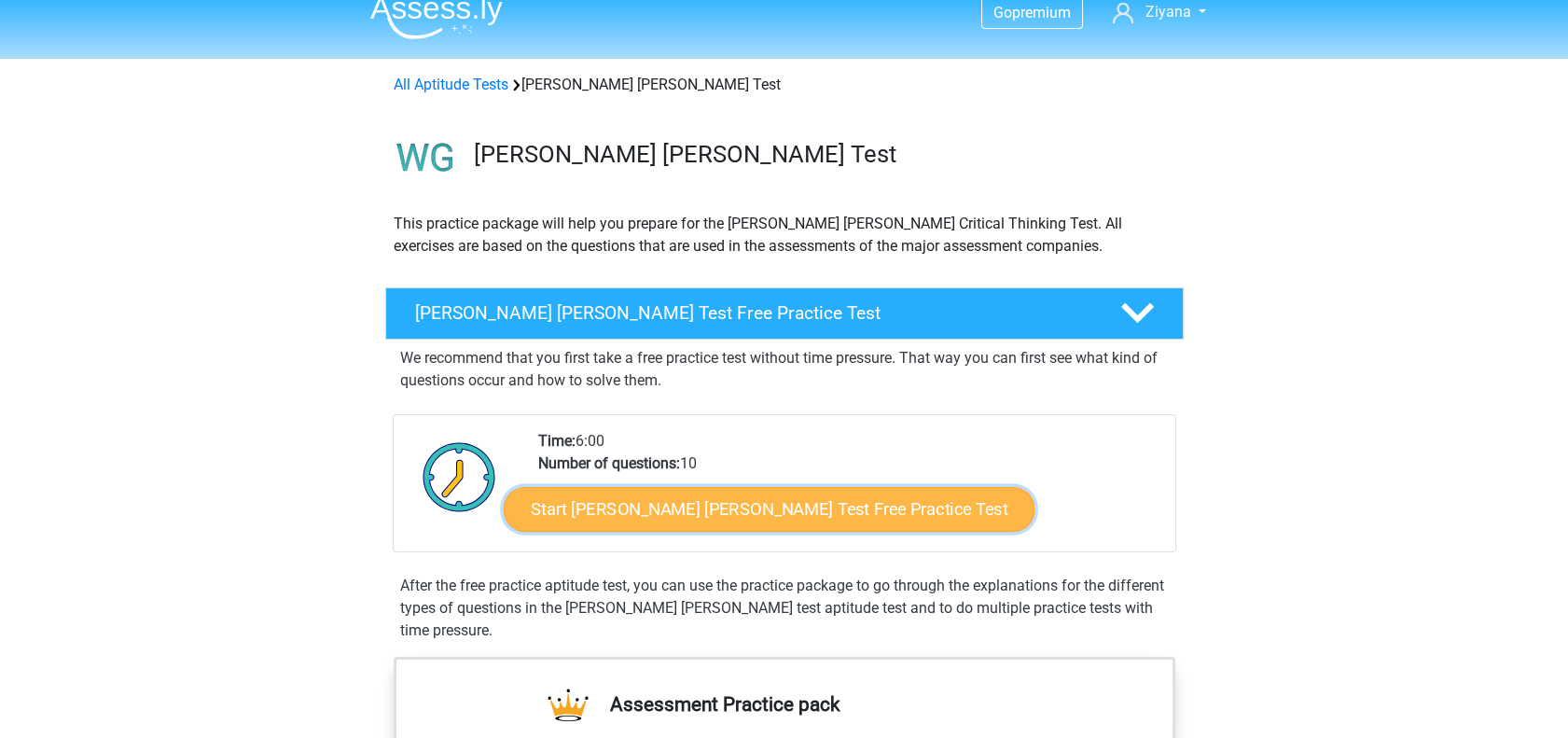 click on "Start [PERSON_NAME] [PERSON_NAME] Test
Free Practice Test" at bounding box center (769, 509) 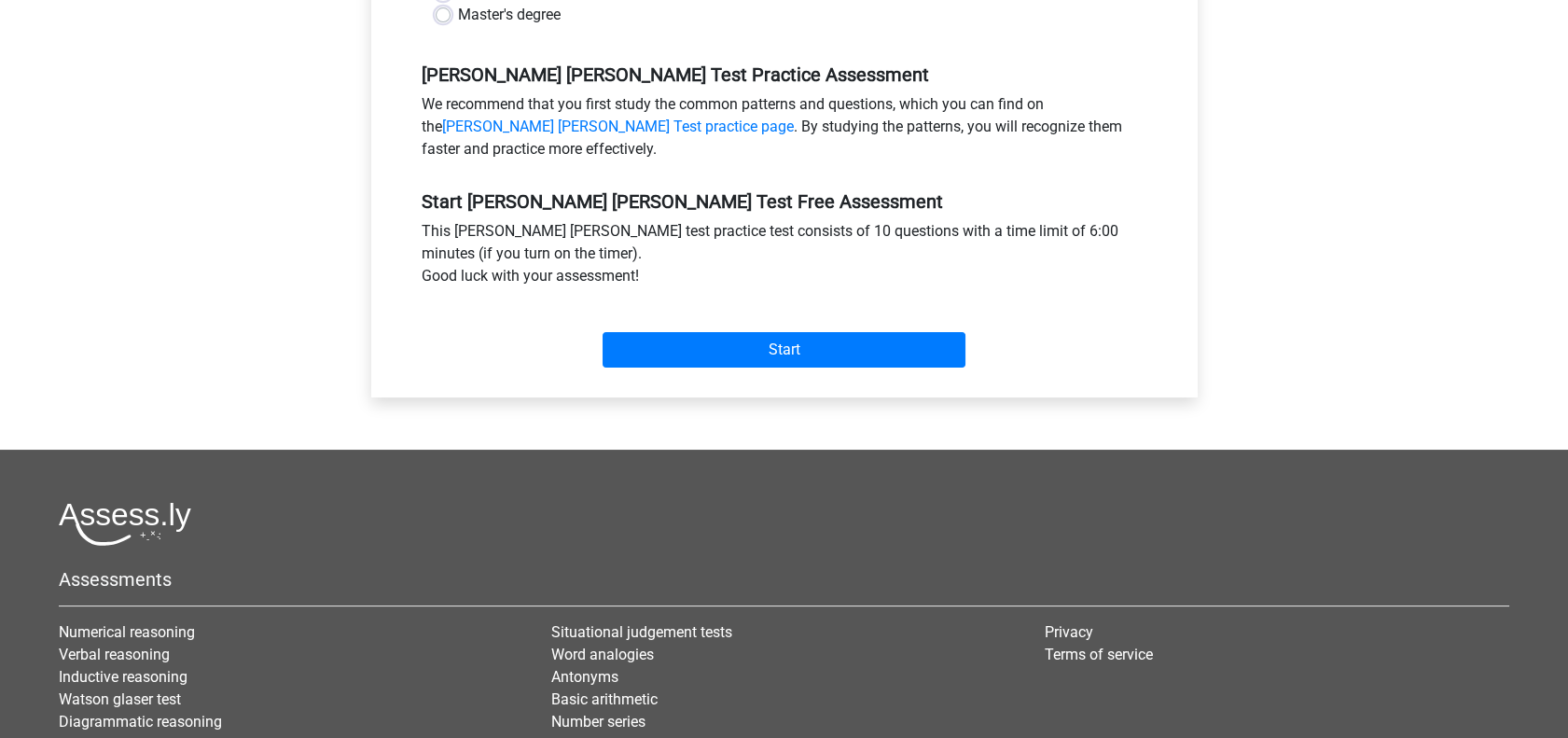 scroll, scrollTop: 593, scrollLeft: 0, axis: vertical 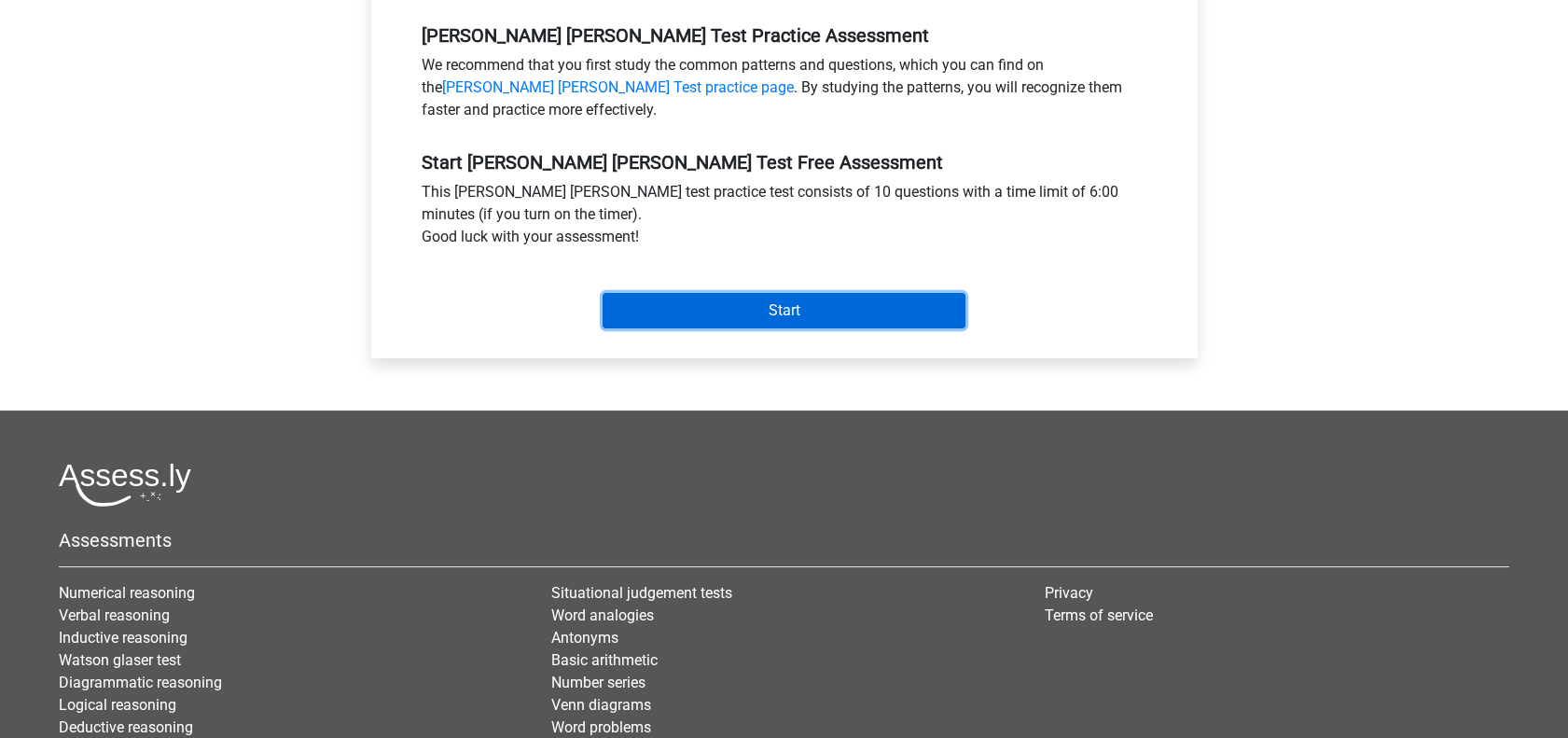 click on "Start" at bounding box center [784, 311] 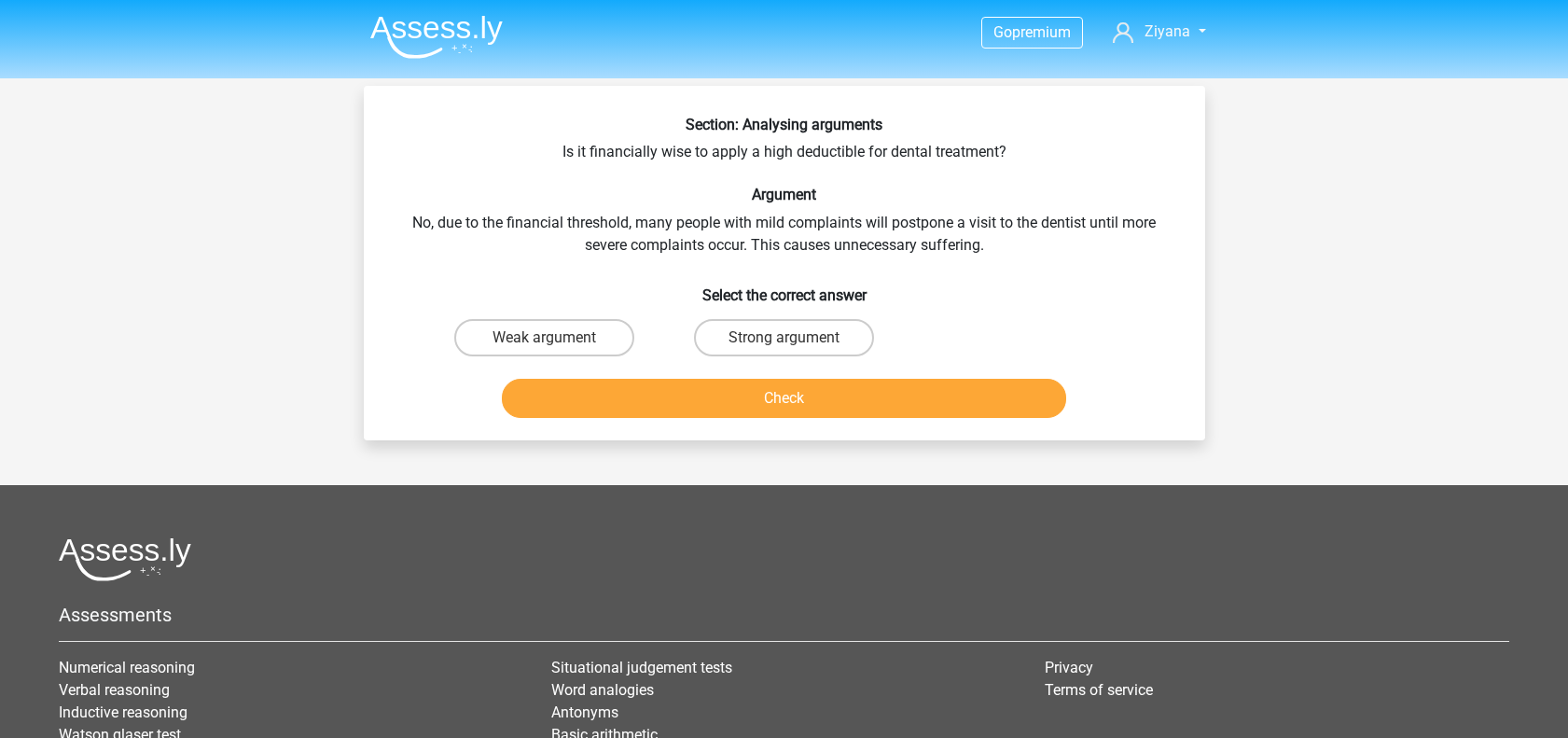 scroll, scrollTop: 0, scrollLeft: 0, axis: both 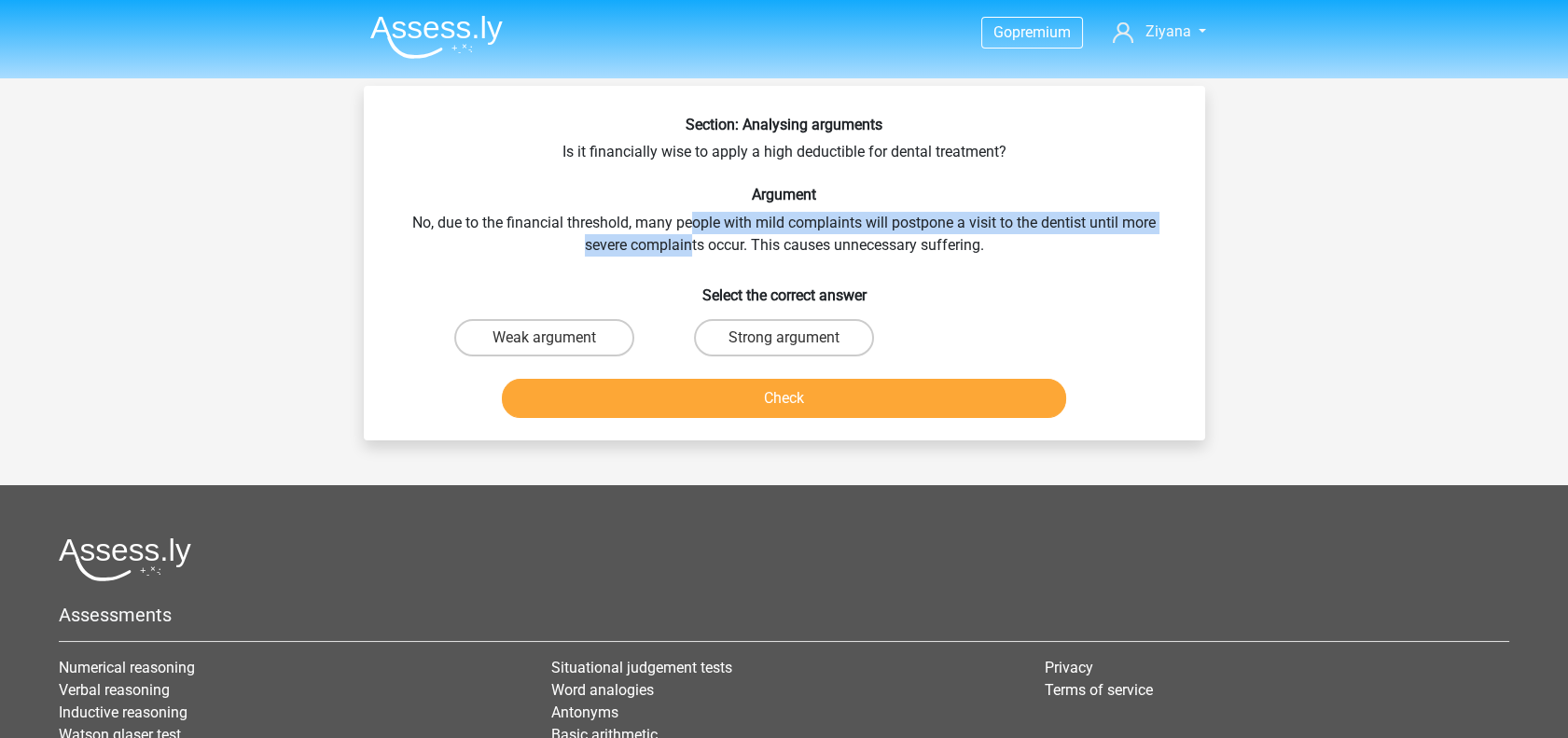 drag, startPoint x: 694, startPoint y: 216, endPoint x: 689, endPoint y: 255, distance: 39.319207 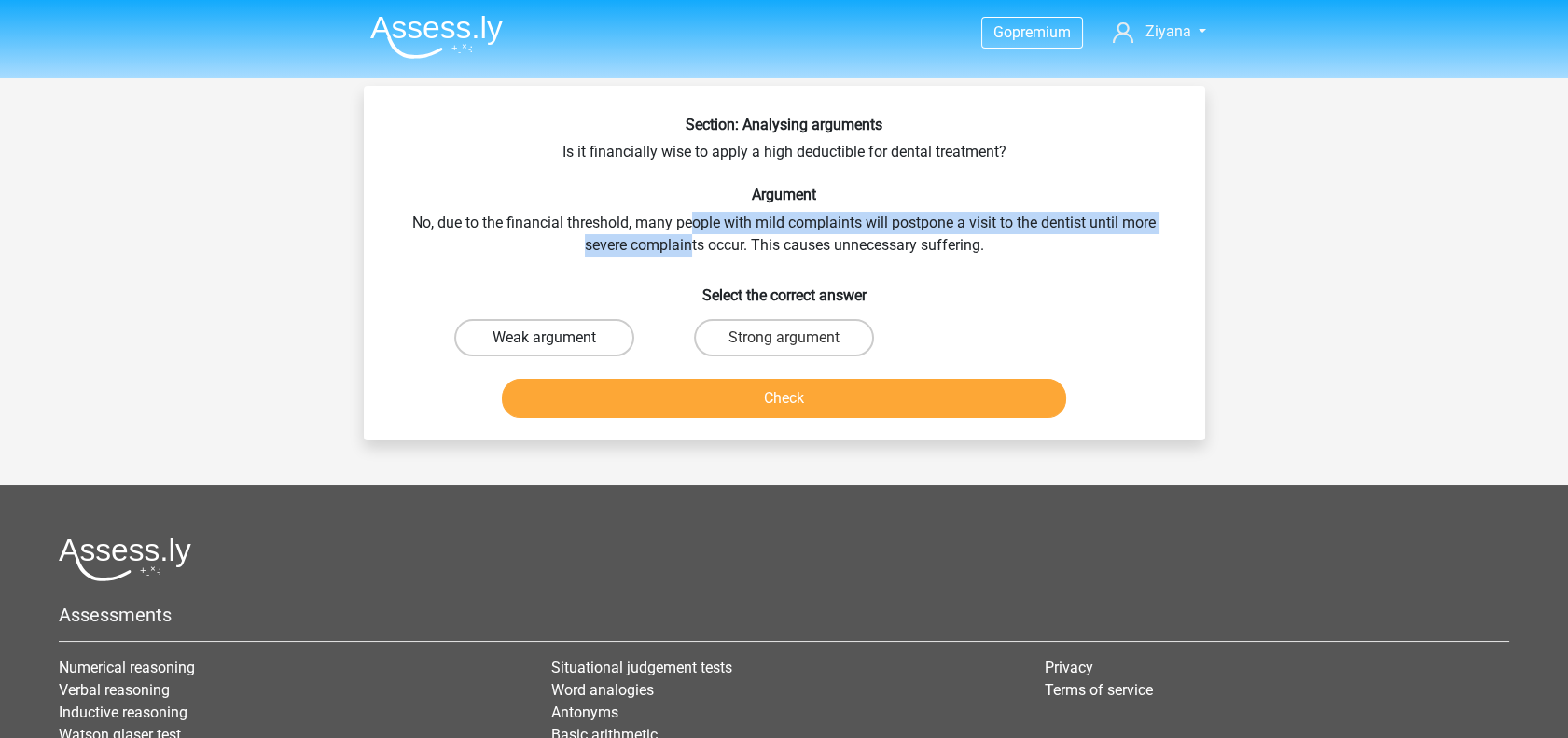 drag, startPoint x: 689, startPoint y: 255, endPoint x: 606, endPoint y: 326, distance: 109.22454 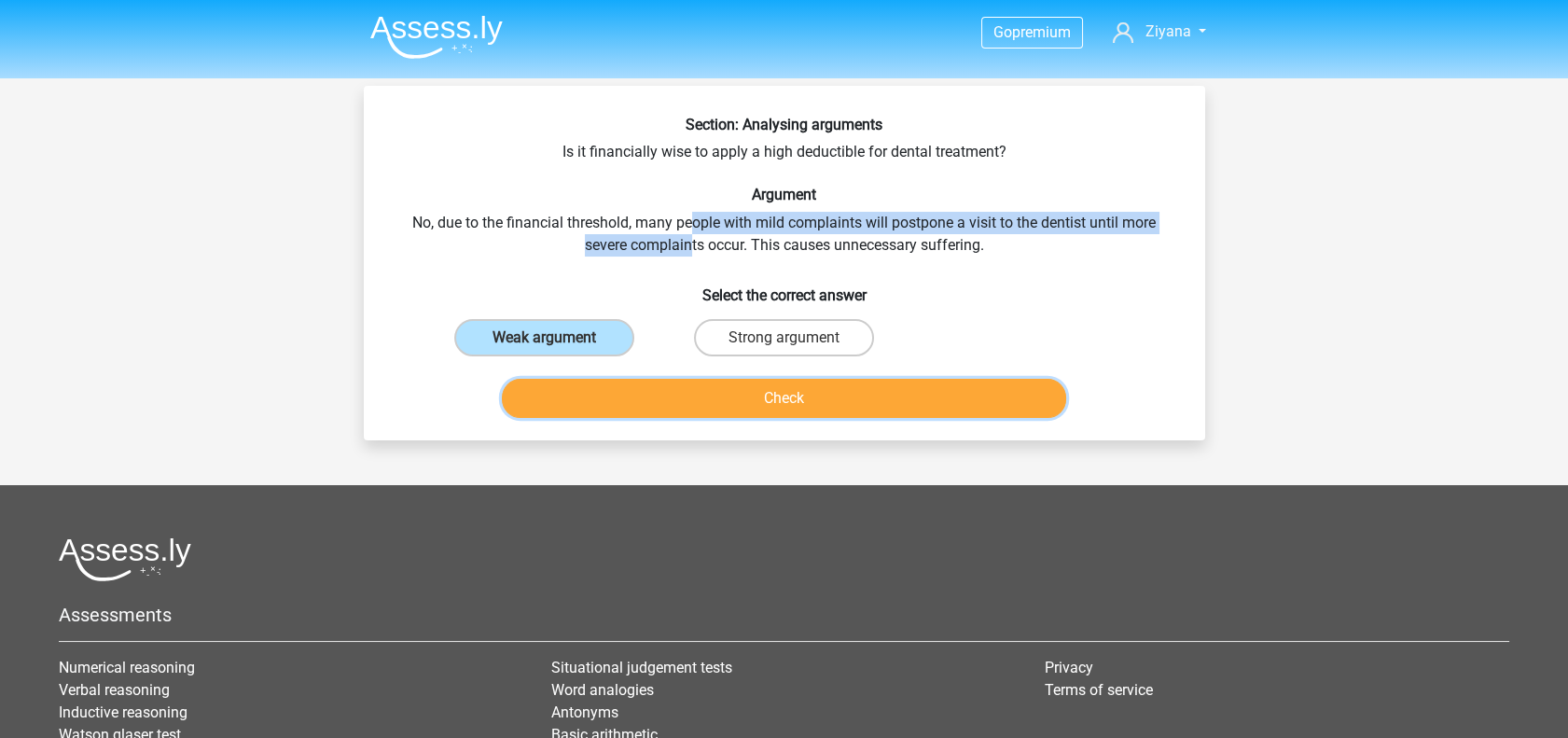 click on "Check" at bounding box center (784, 398) 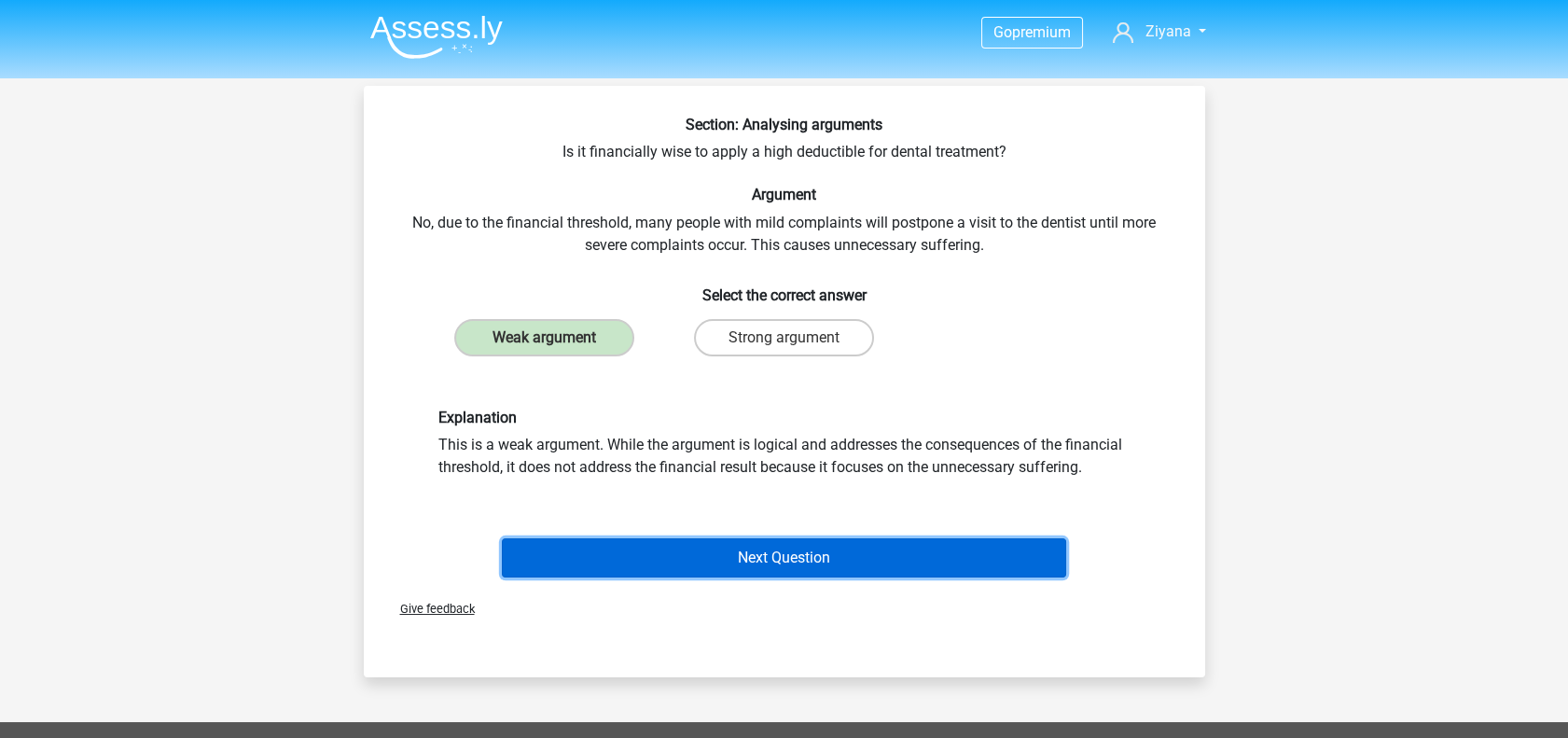 click on "Next Question" at bounding box center [784, 558] 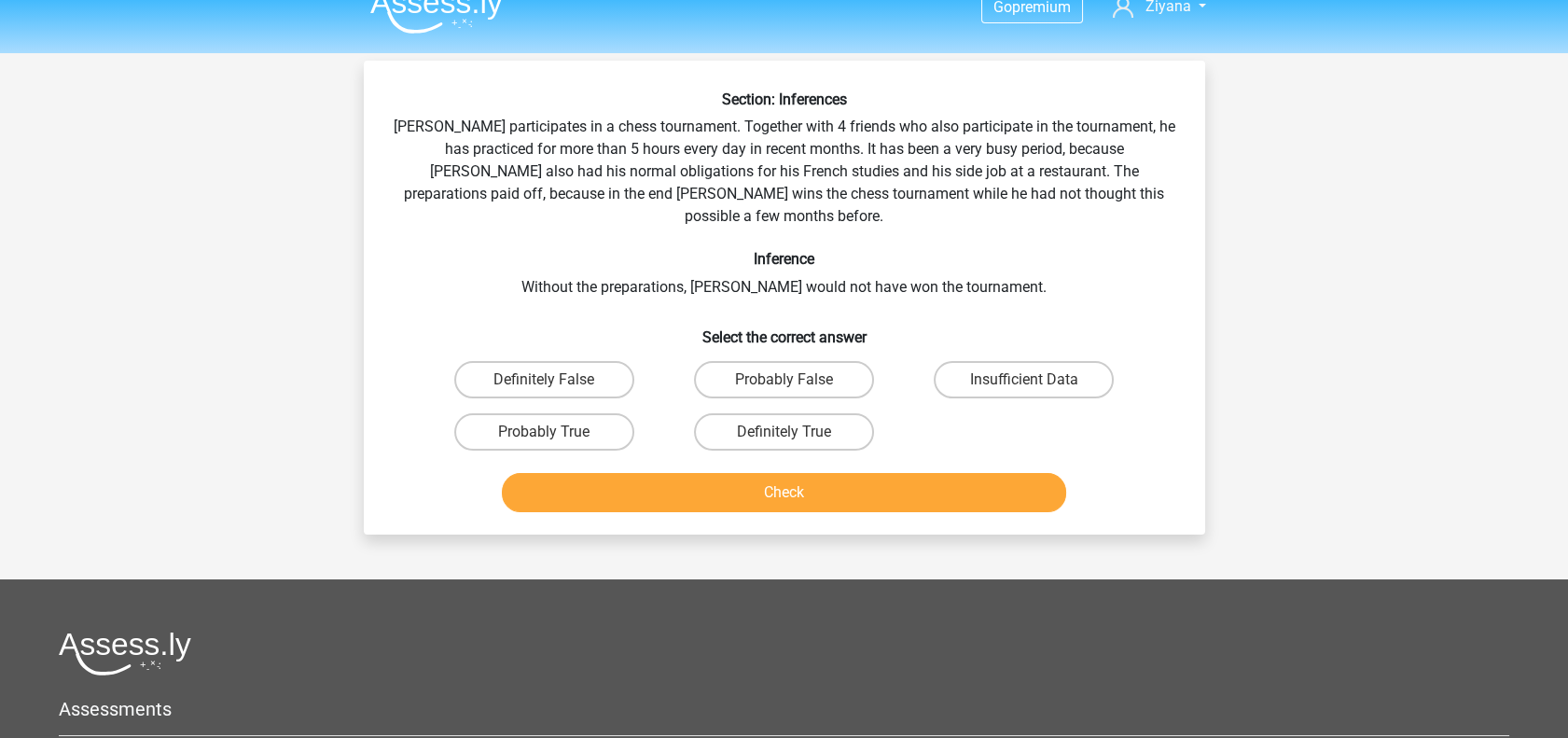scroll, scrollTop: 0, scrollLeft: 0, axis: both 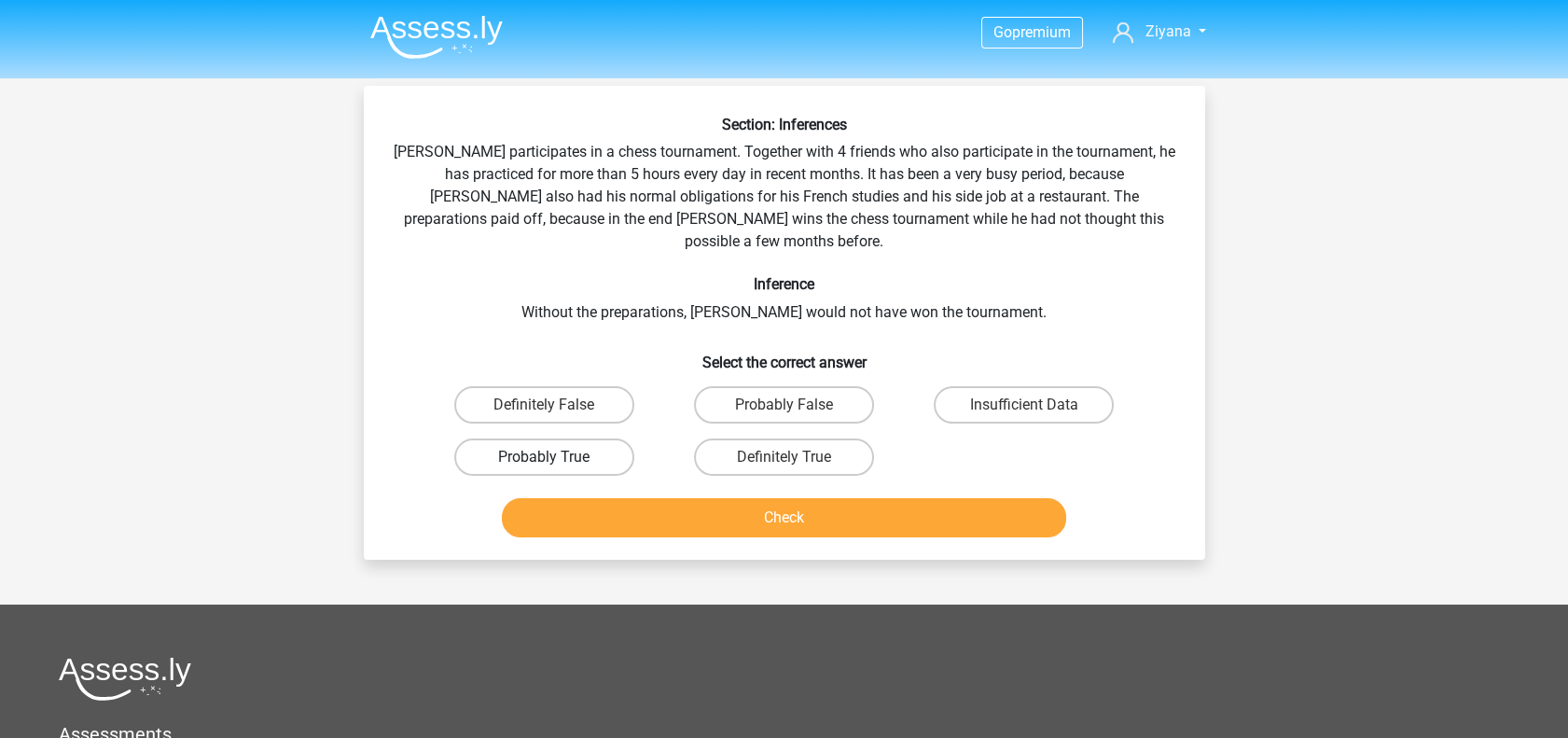 click on "Probably True" at bounding box center [544, 457] 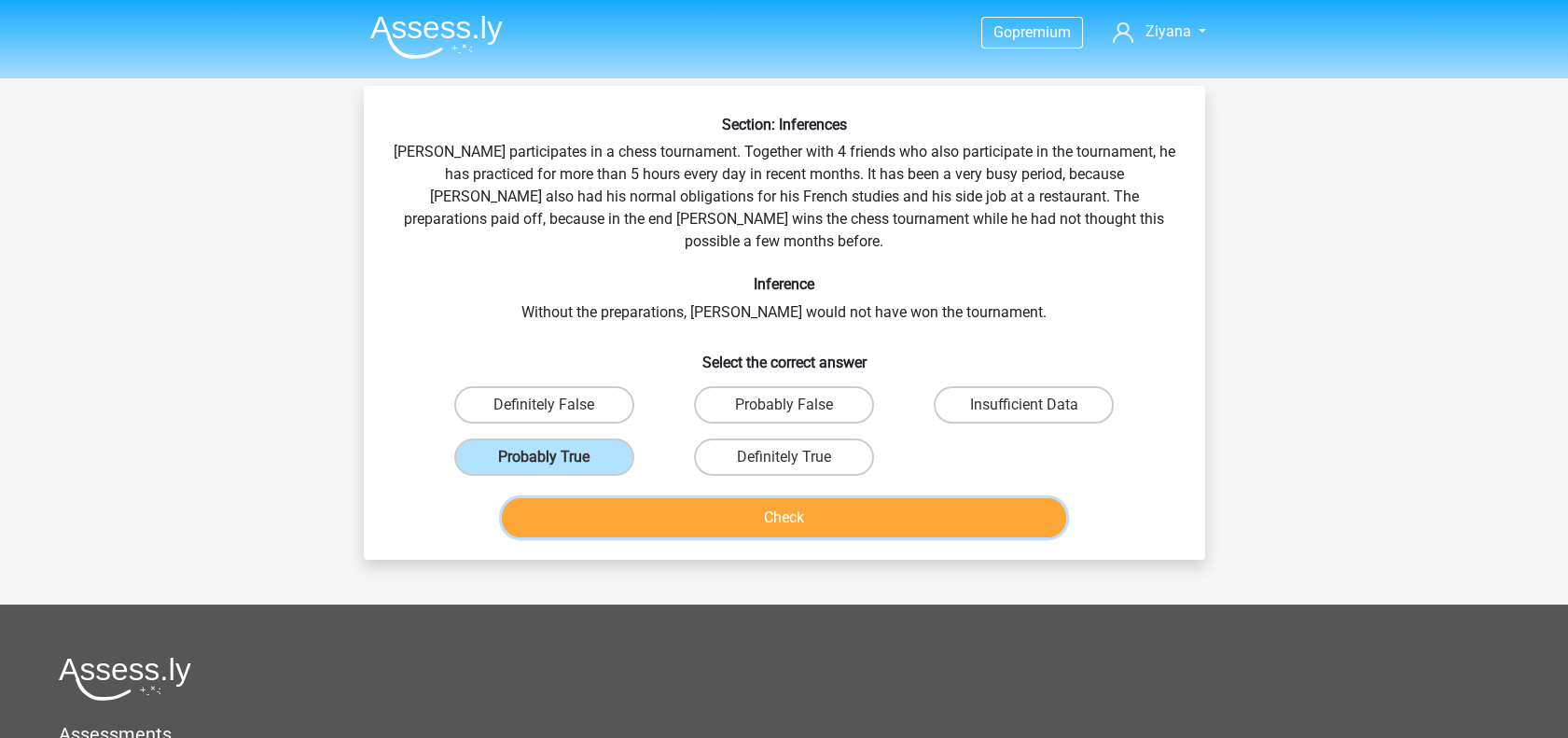 click on "Check" at bounding box center [784, 518] 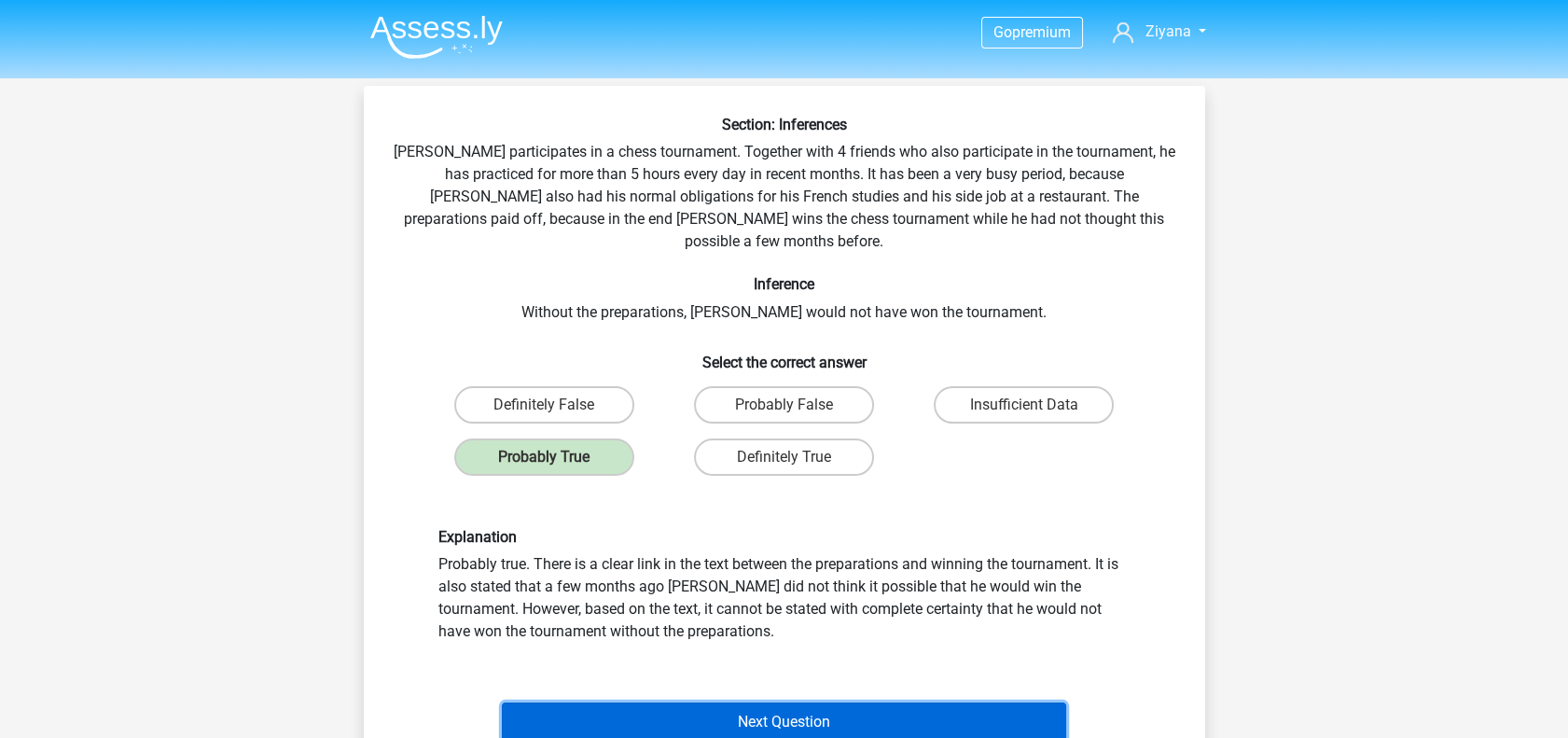 click on "Next Question" at bounding box center (784, 722) 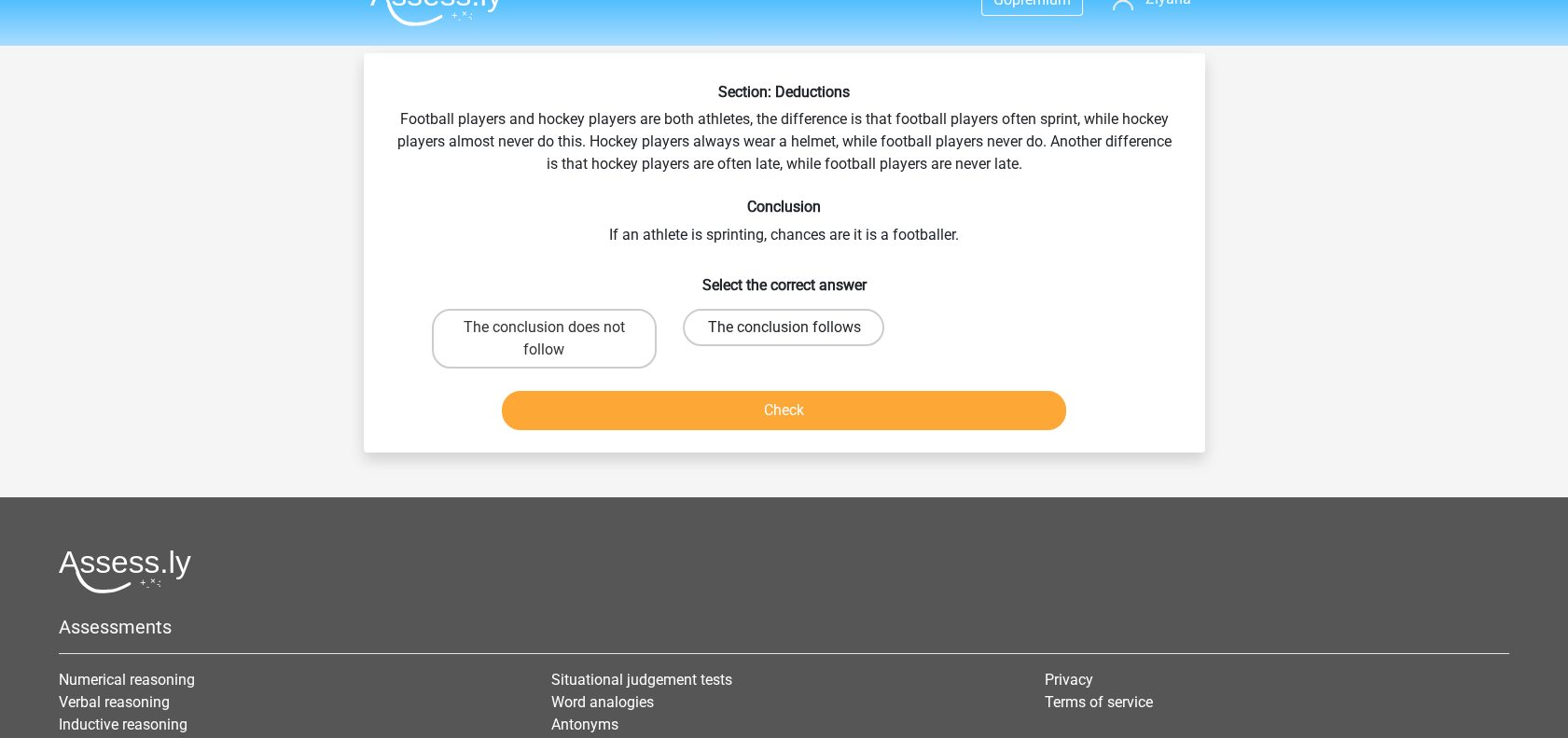 scroll, scrollTop: 0, scrollLeft: 0, axis: both 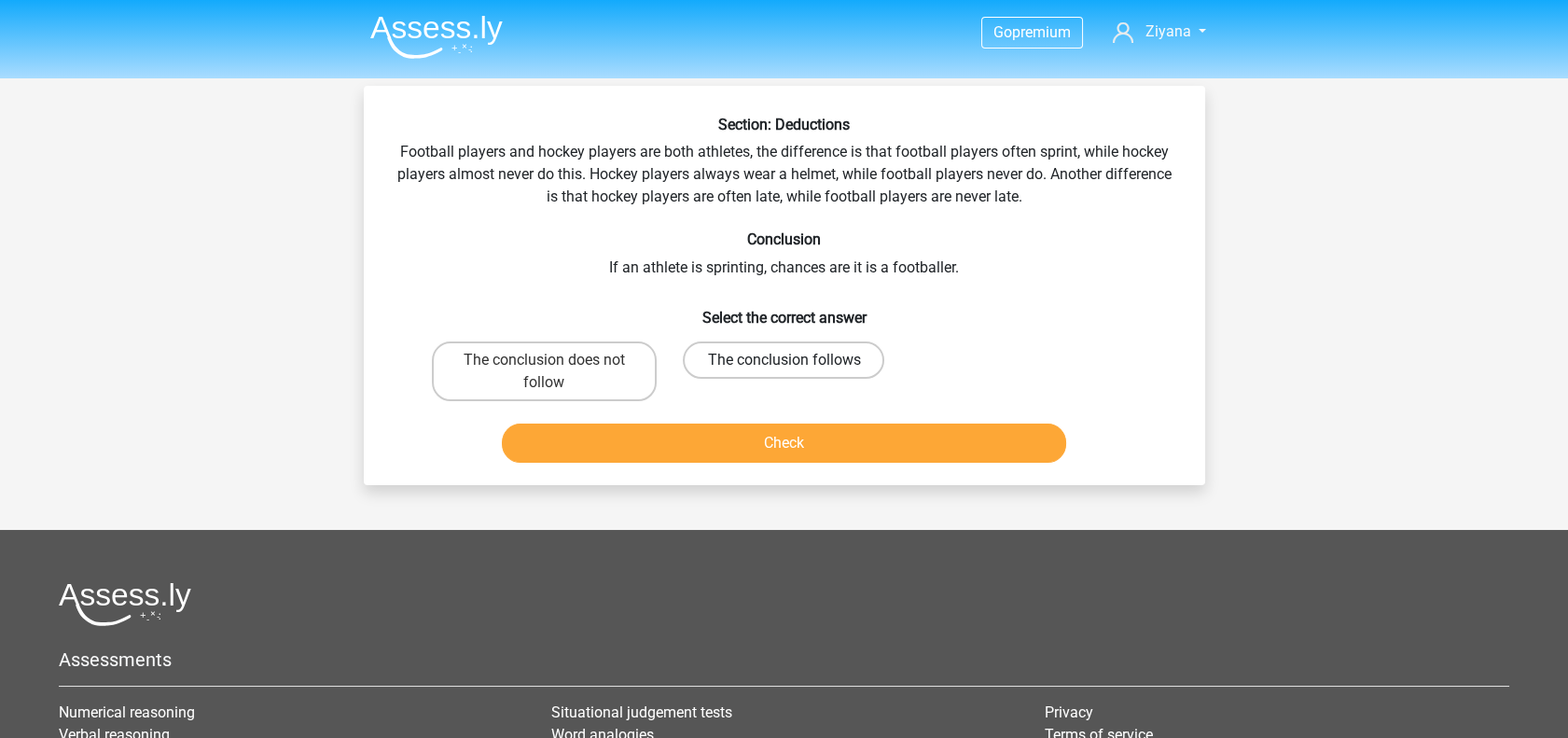 click on "The conclusion follows" at bounding box center (784, 360) 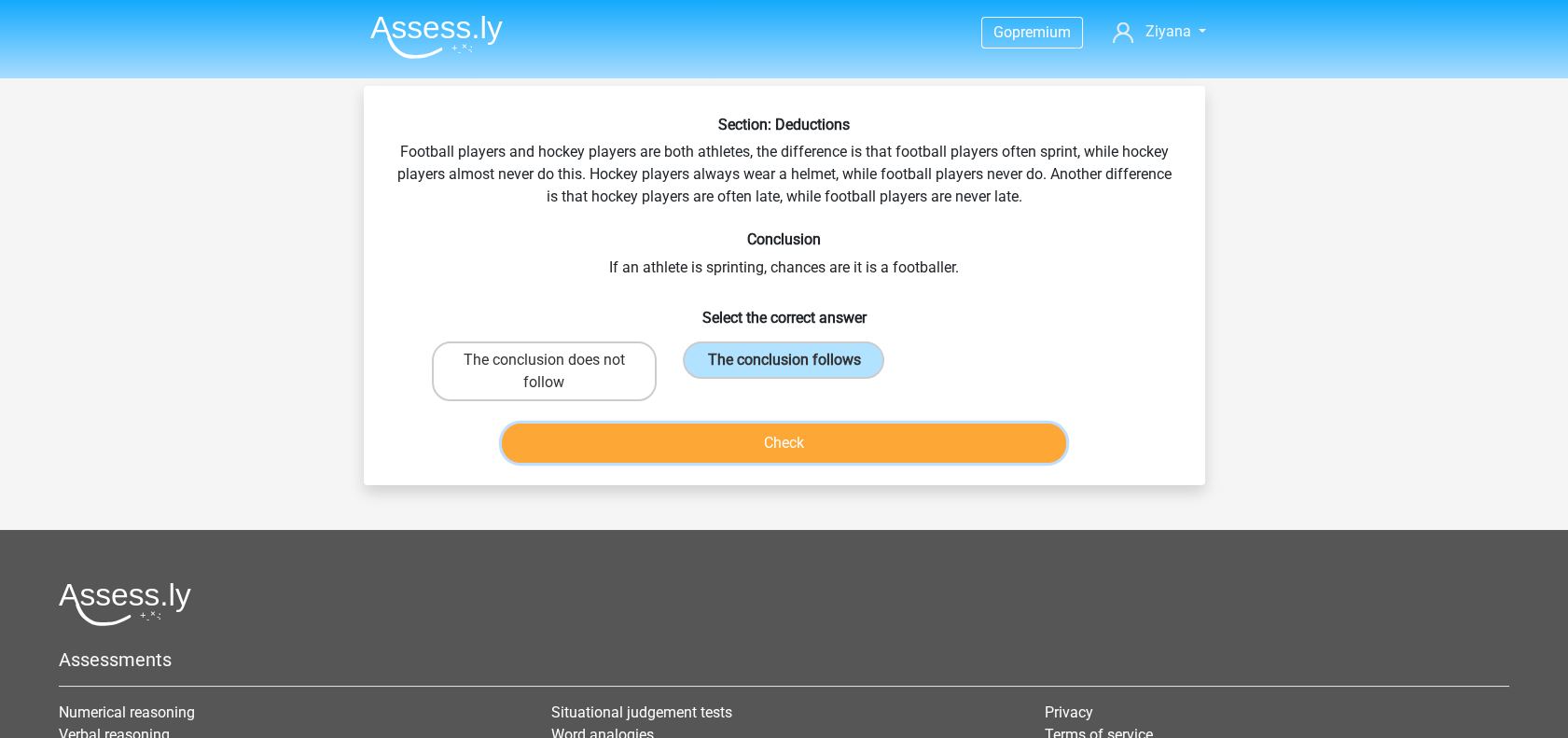 click on "Check" at bounding box center [784, 443] 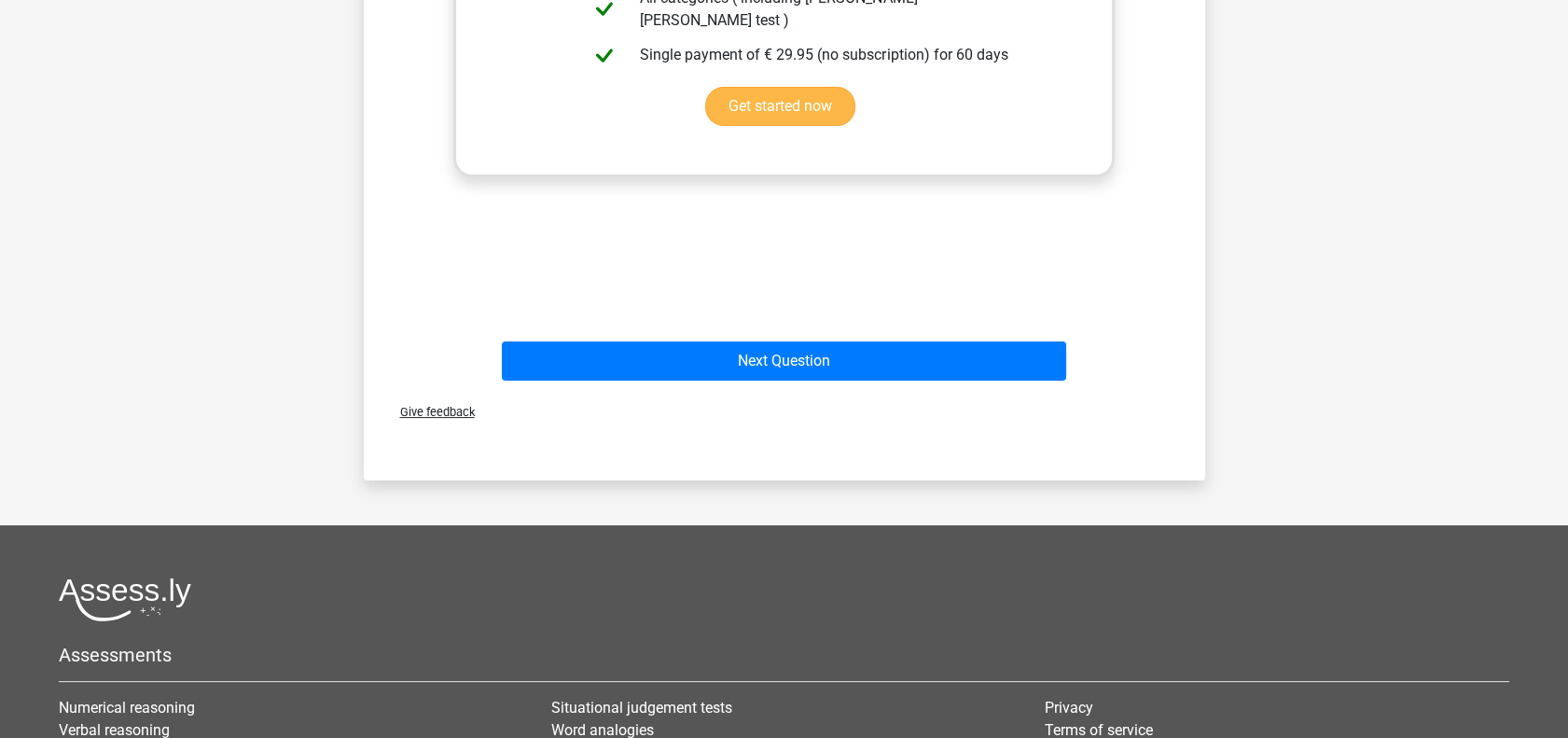 scroll, scrollTop: 754, scrollLeft: 0, axis: vertical 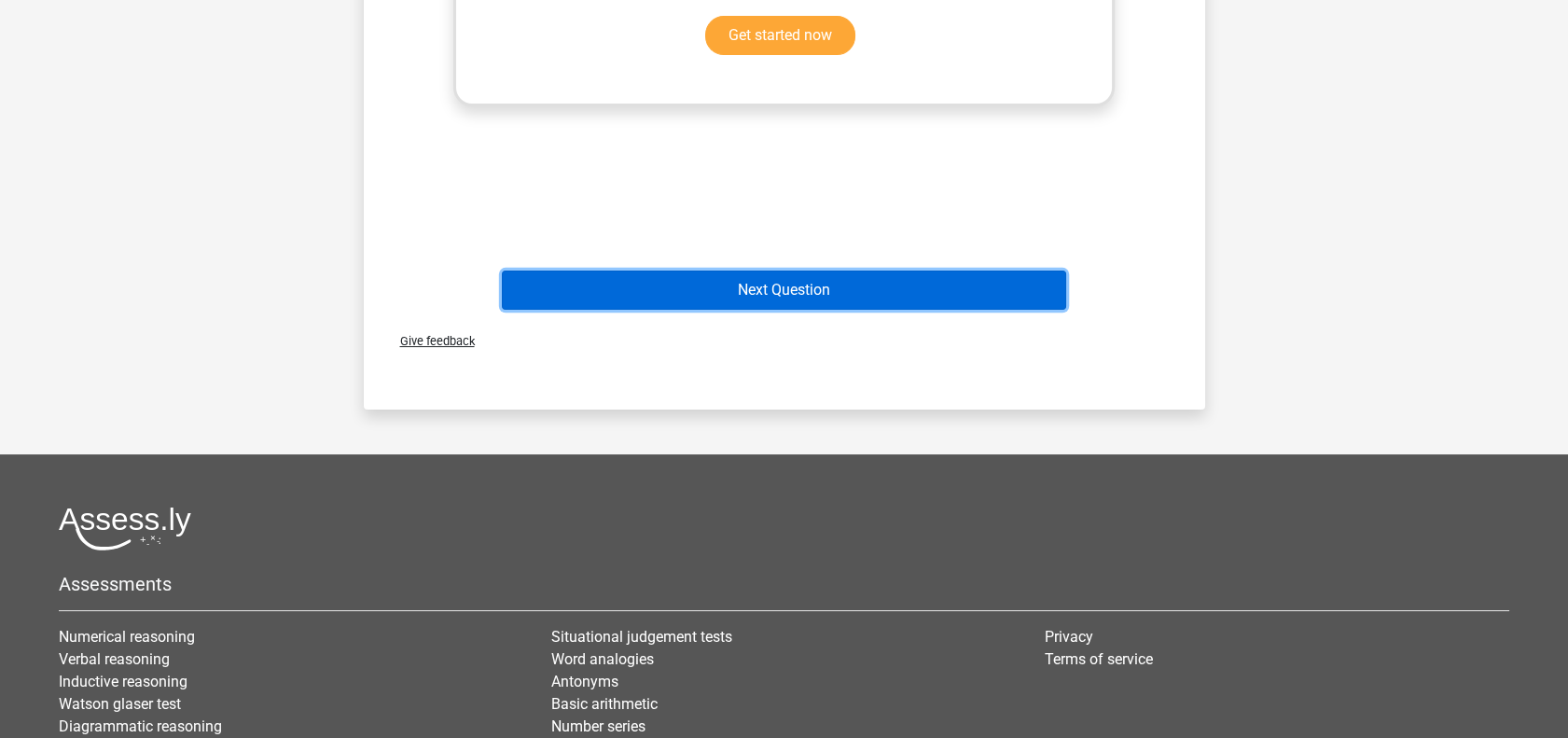 click on "Next Question" at bounding box center [784, 290] 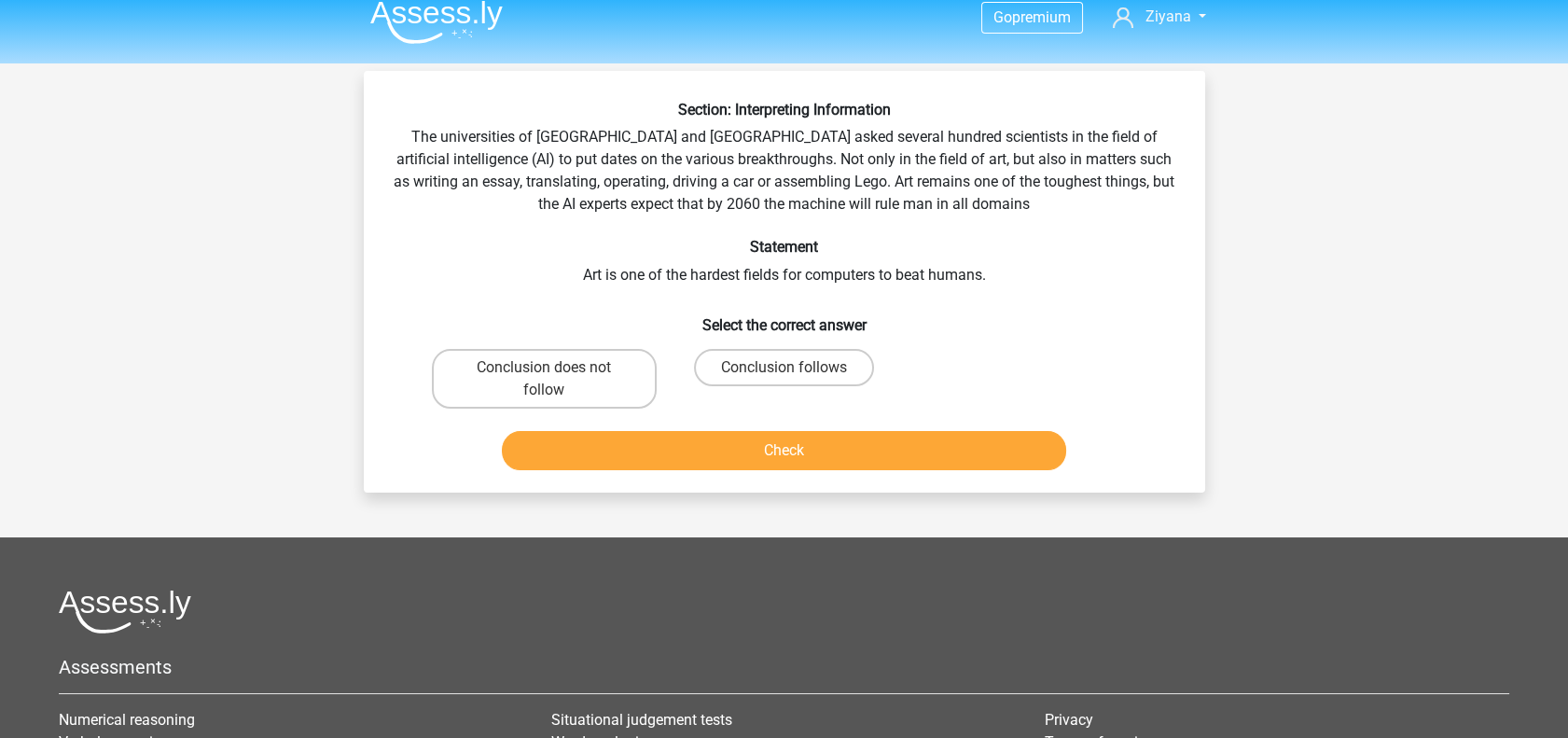 scroll, scrollTop: 0, scrollLeft: 0, axis: both 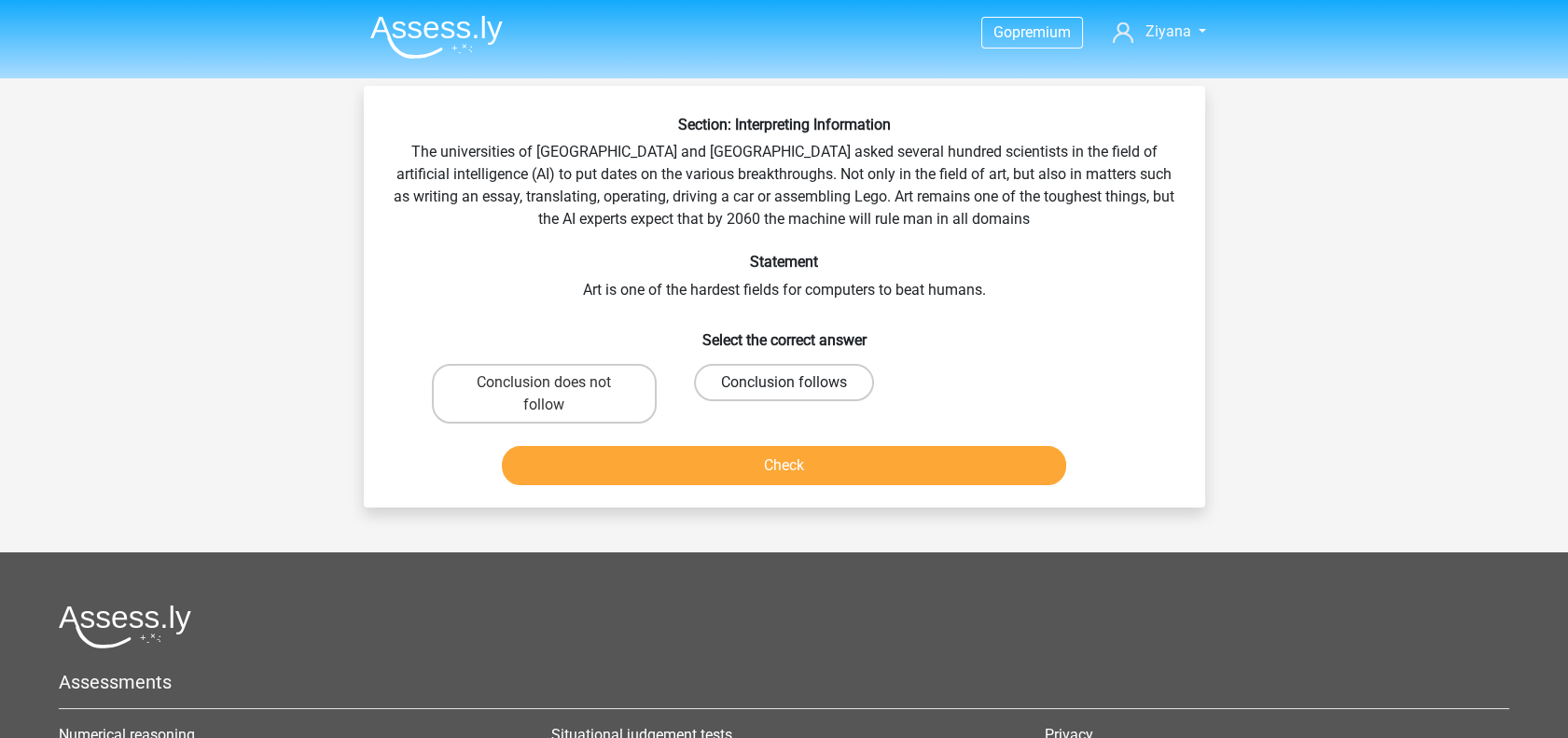 click on "Conclusion follows" at bounding box center (784, 383) 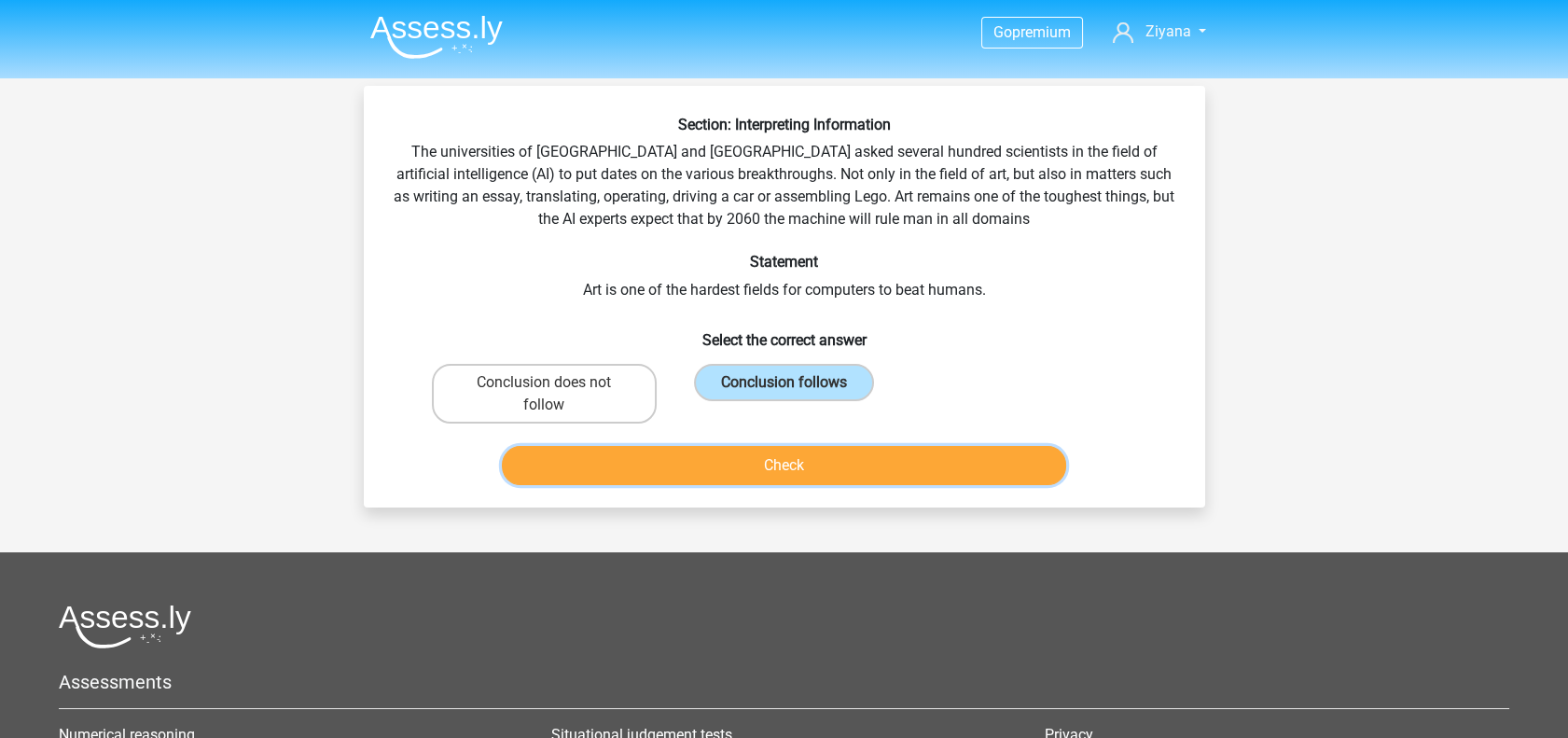 click on "Check" at bounding box center (784, 466) 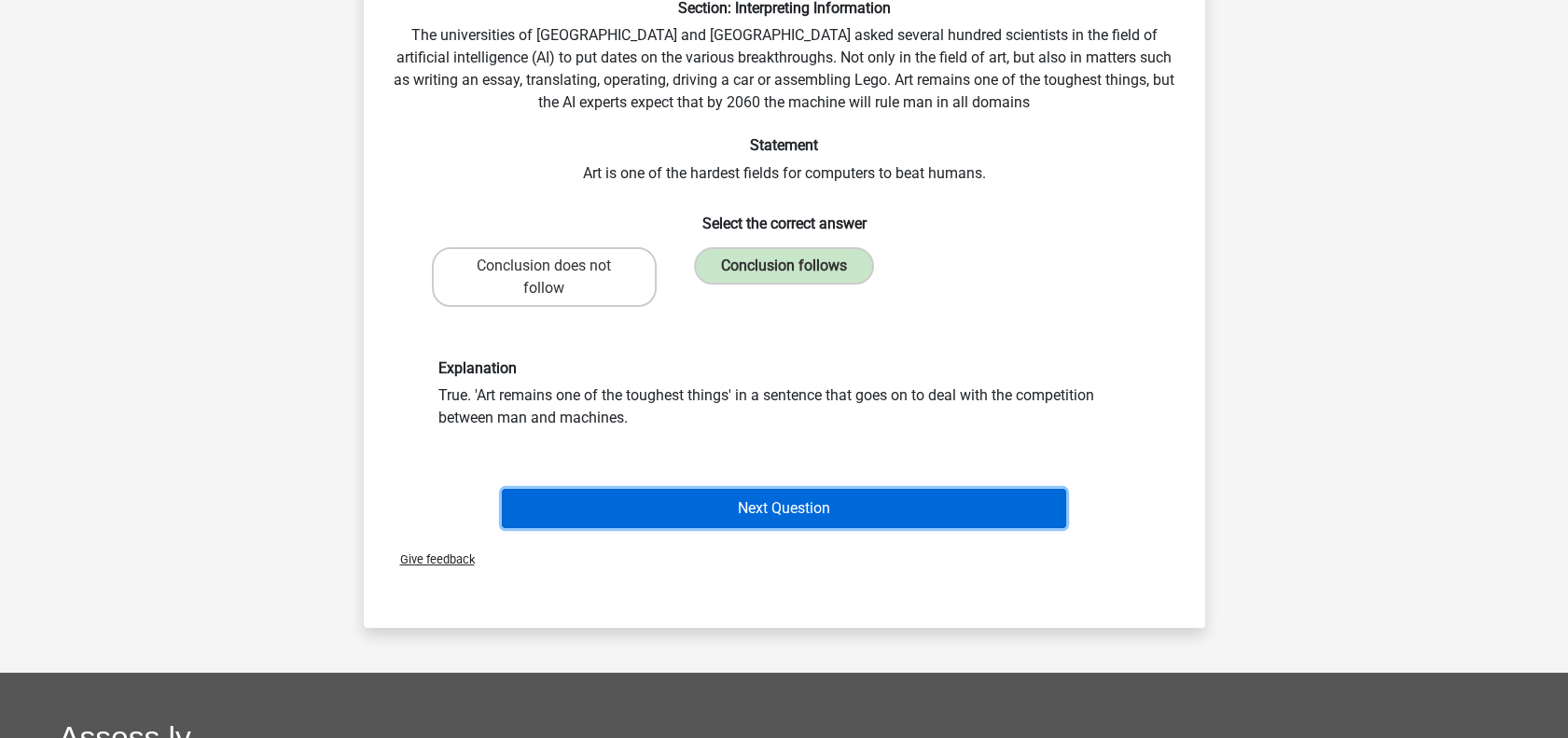 click on "Next Question" at bounding box center (784, 508) 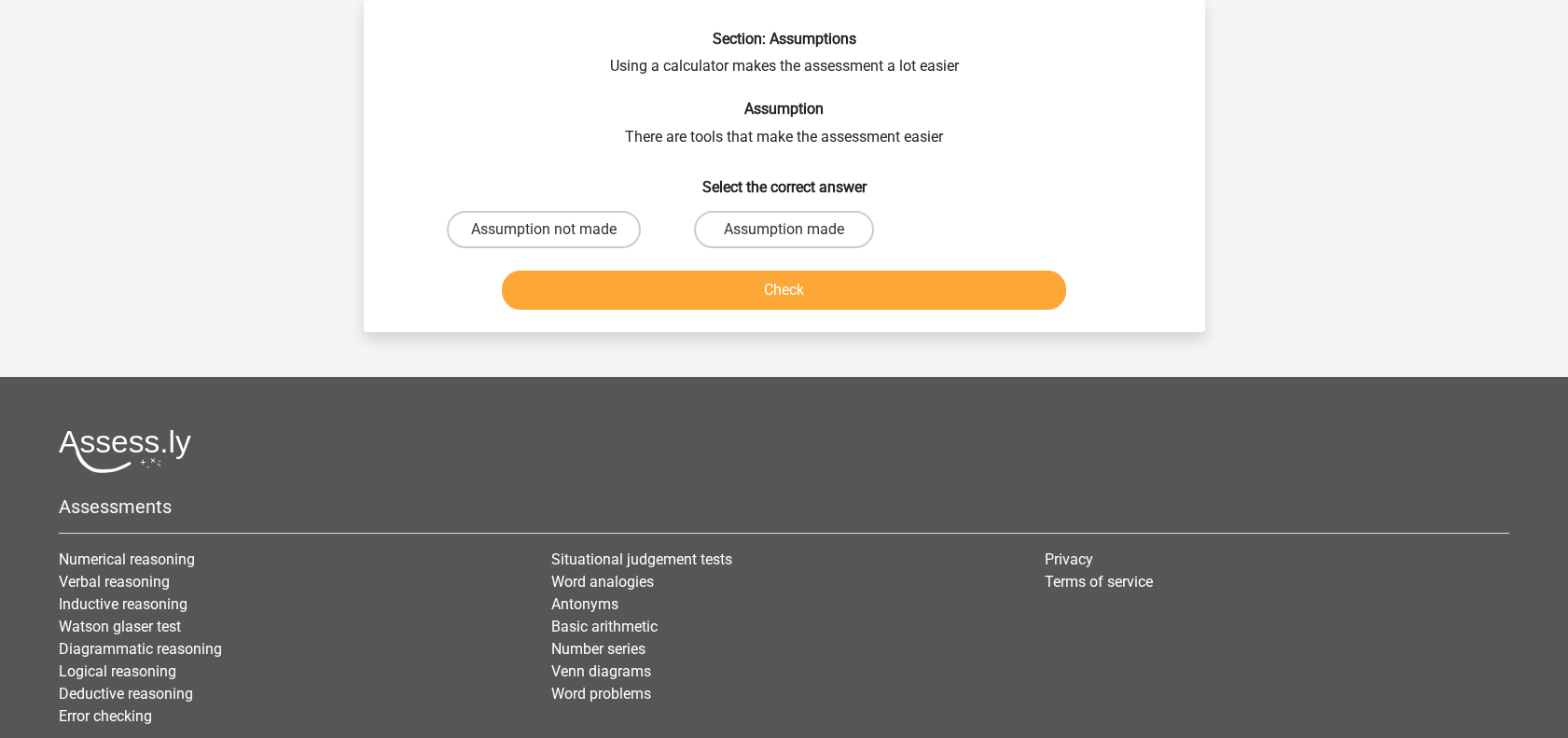 scroll, scrollTop: 0, scrollLeft: 0, axis: both 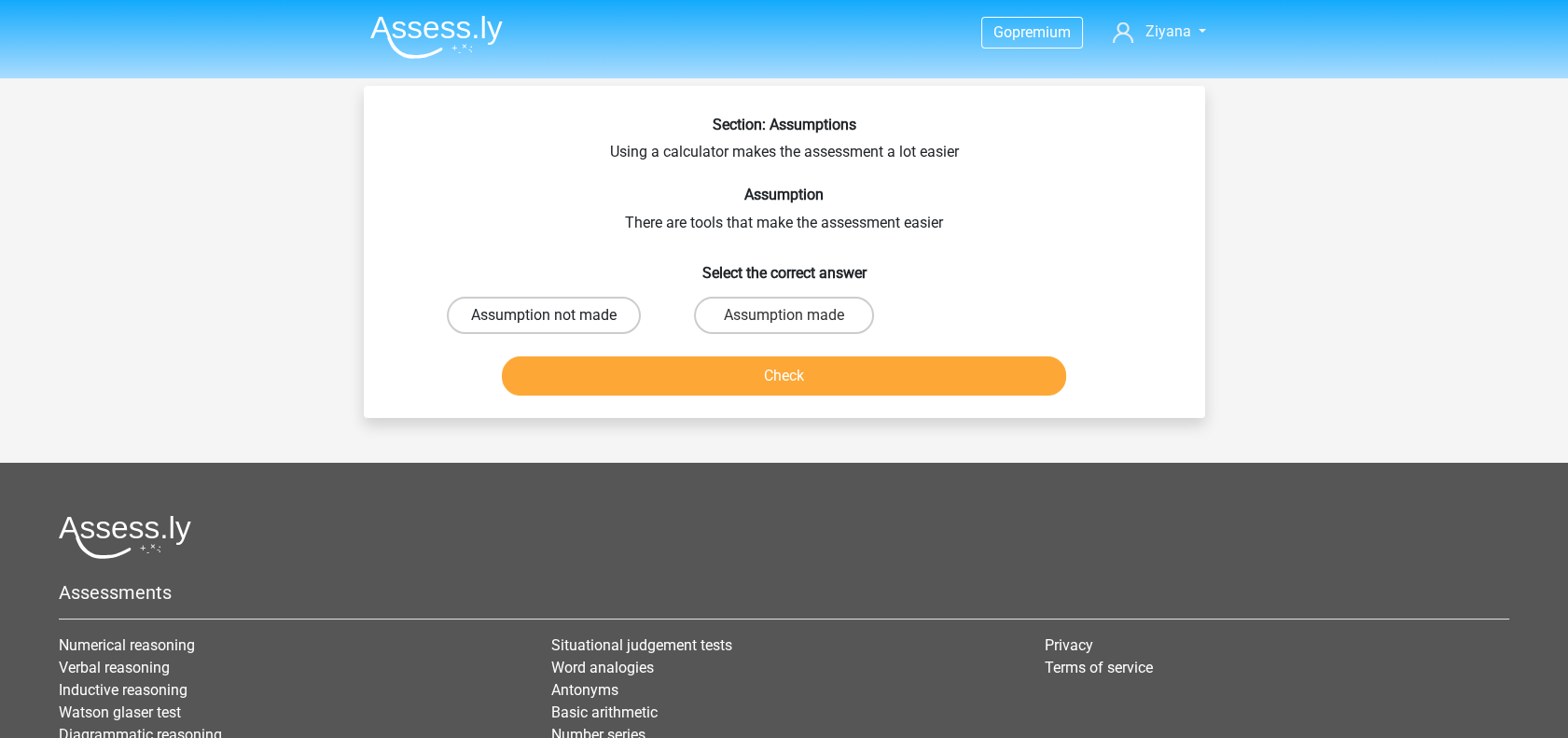 click on "Assumption not made" at bounding box center [544, 315] 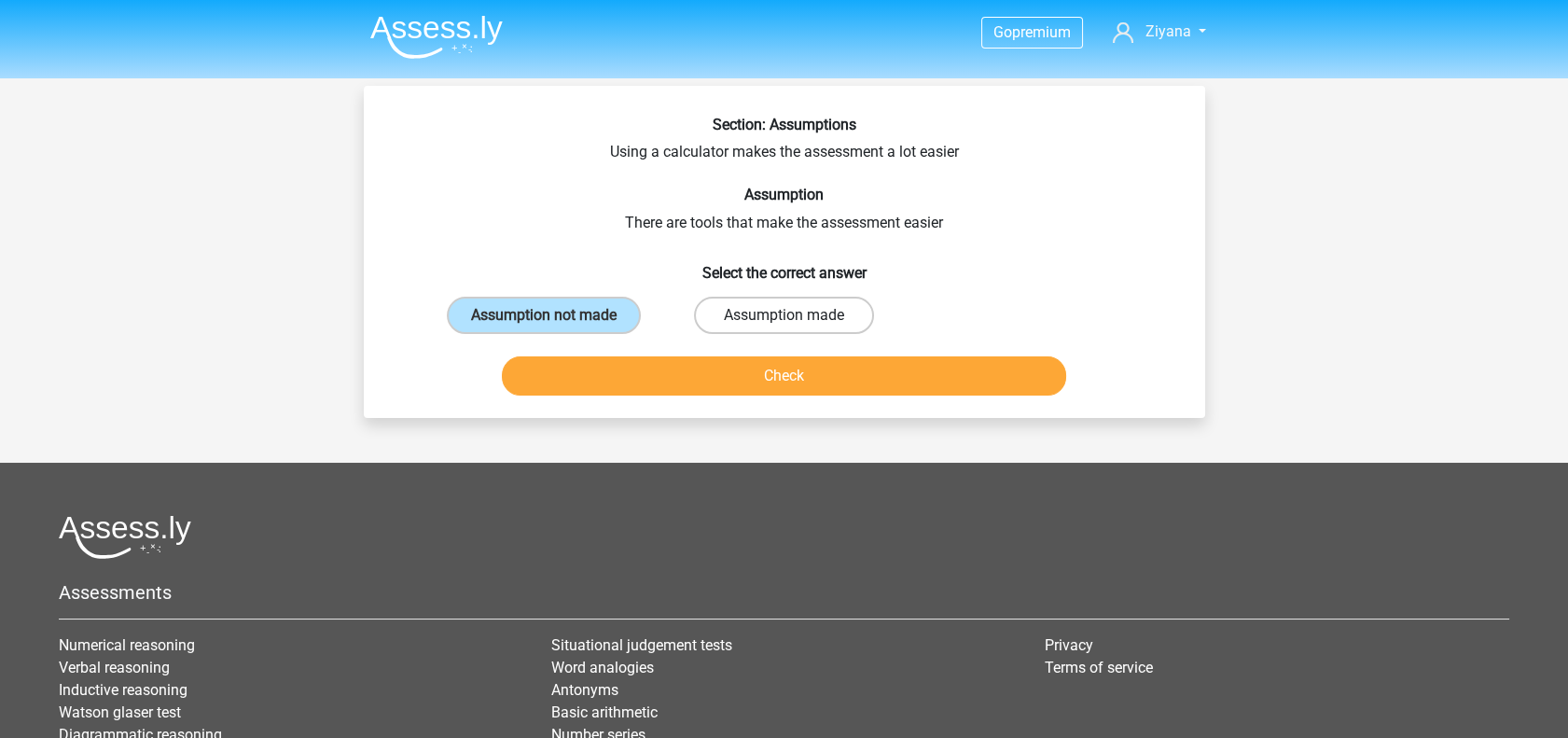 click on "Assumption made" at bounding box center (784, 315) 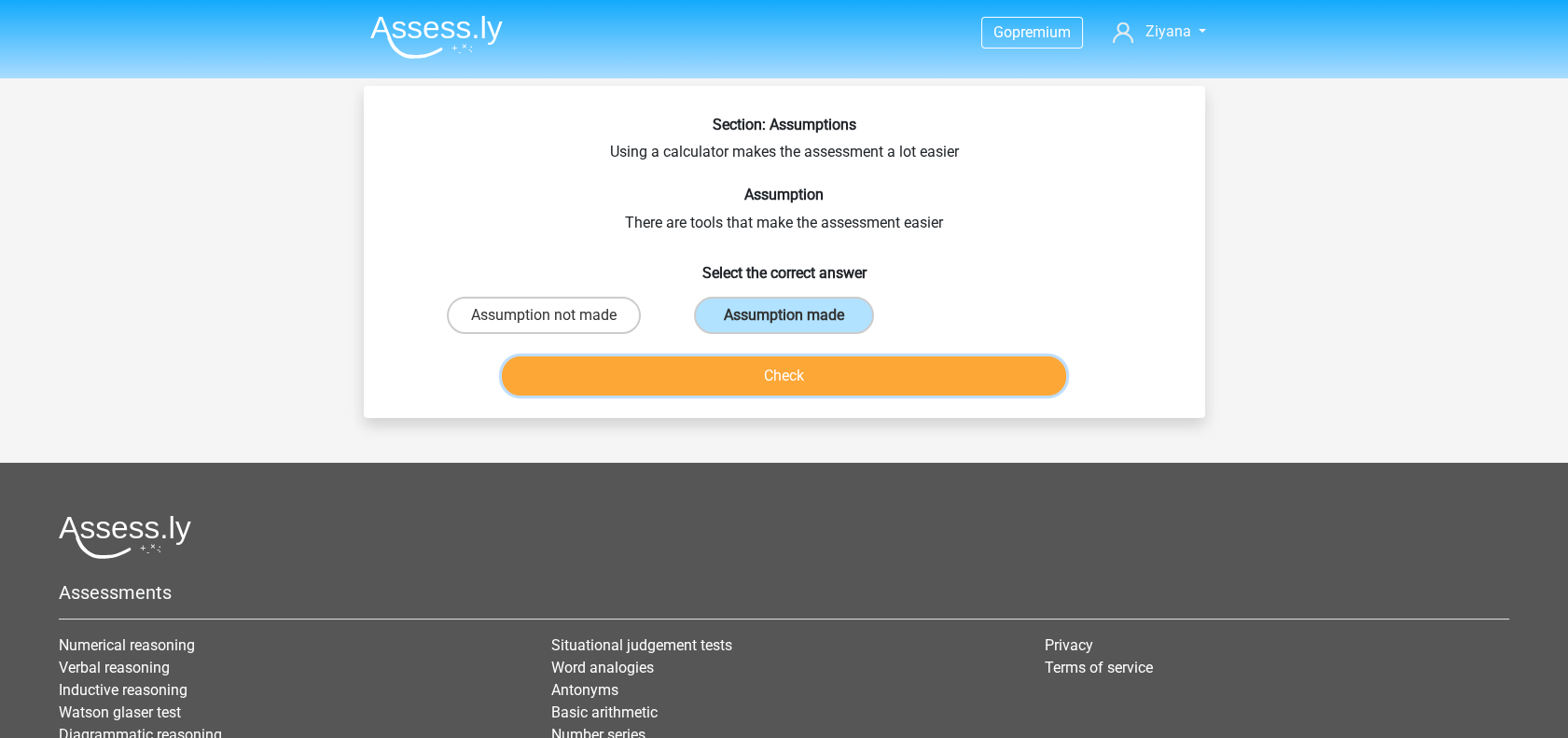 click on "Check" at bounding box center (784, 376) 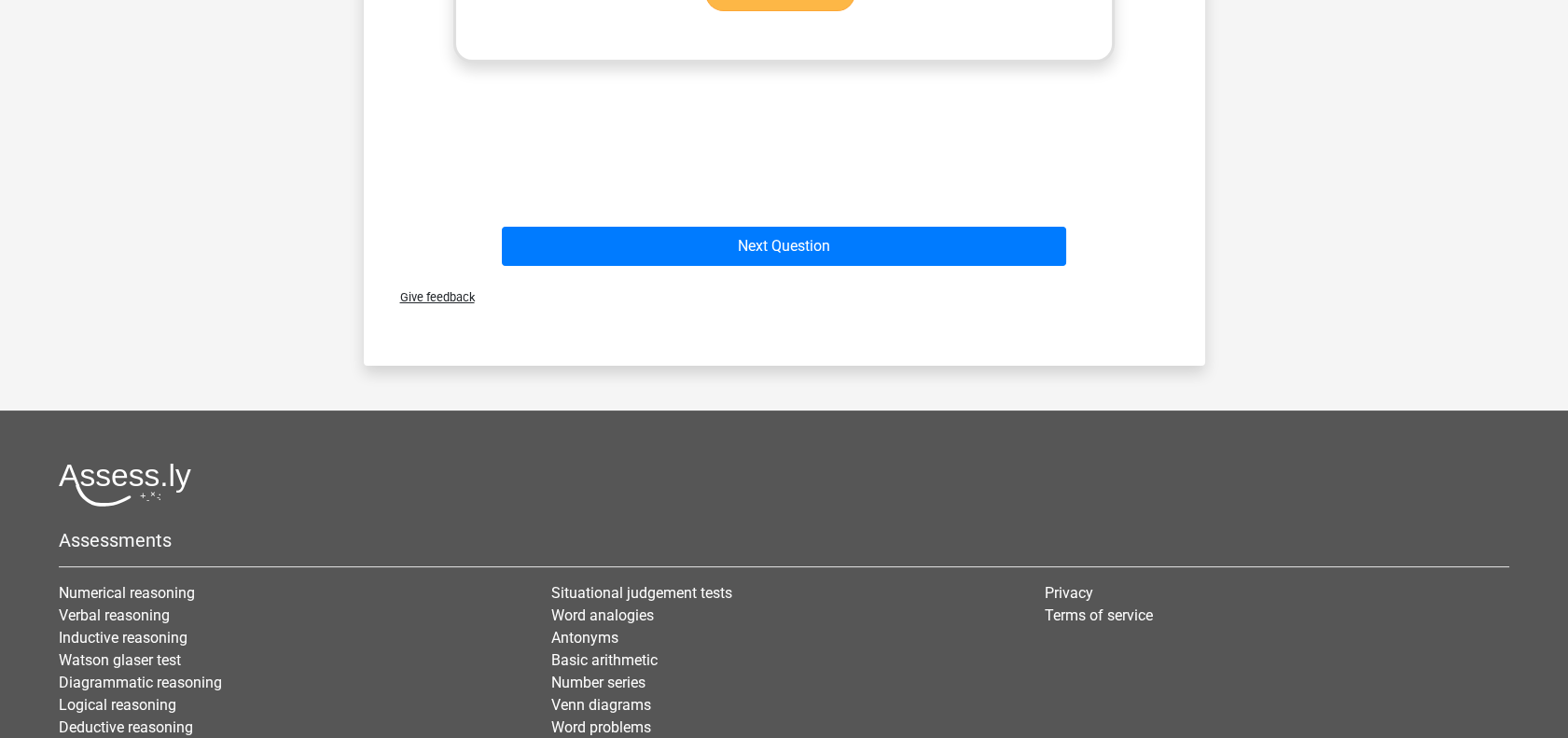 scroll, scrollTop: 895, scrollLeft: 0, axis: vertical 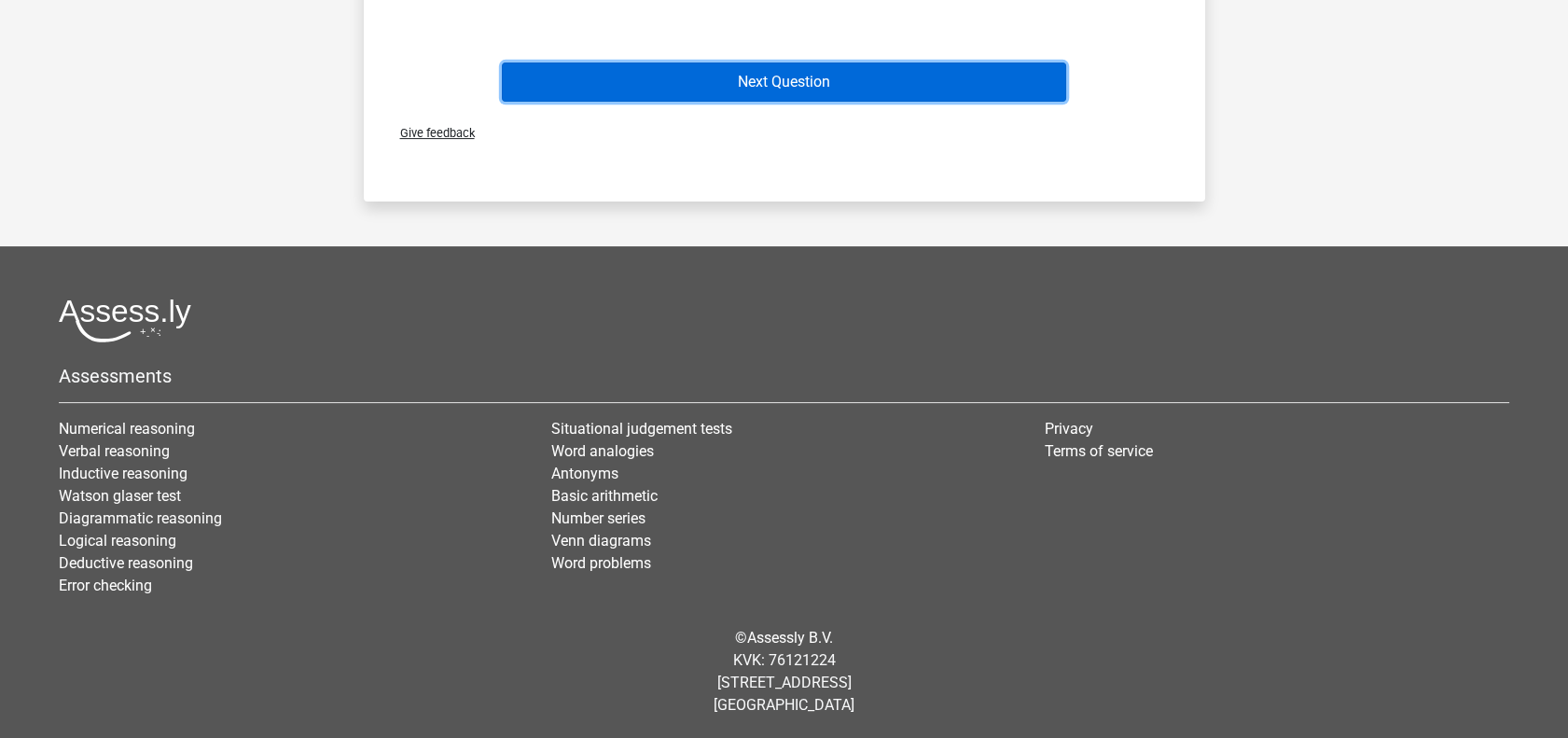 click on "Next Question" at bounding box center (784, 82) 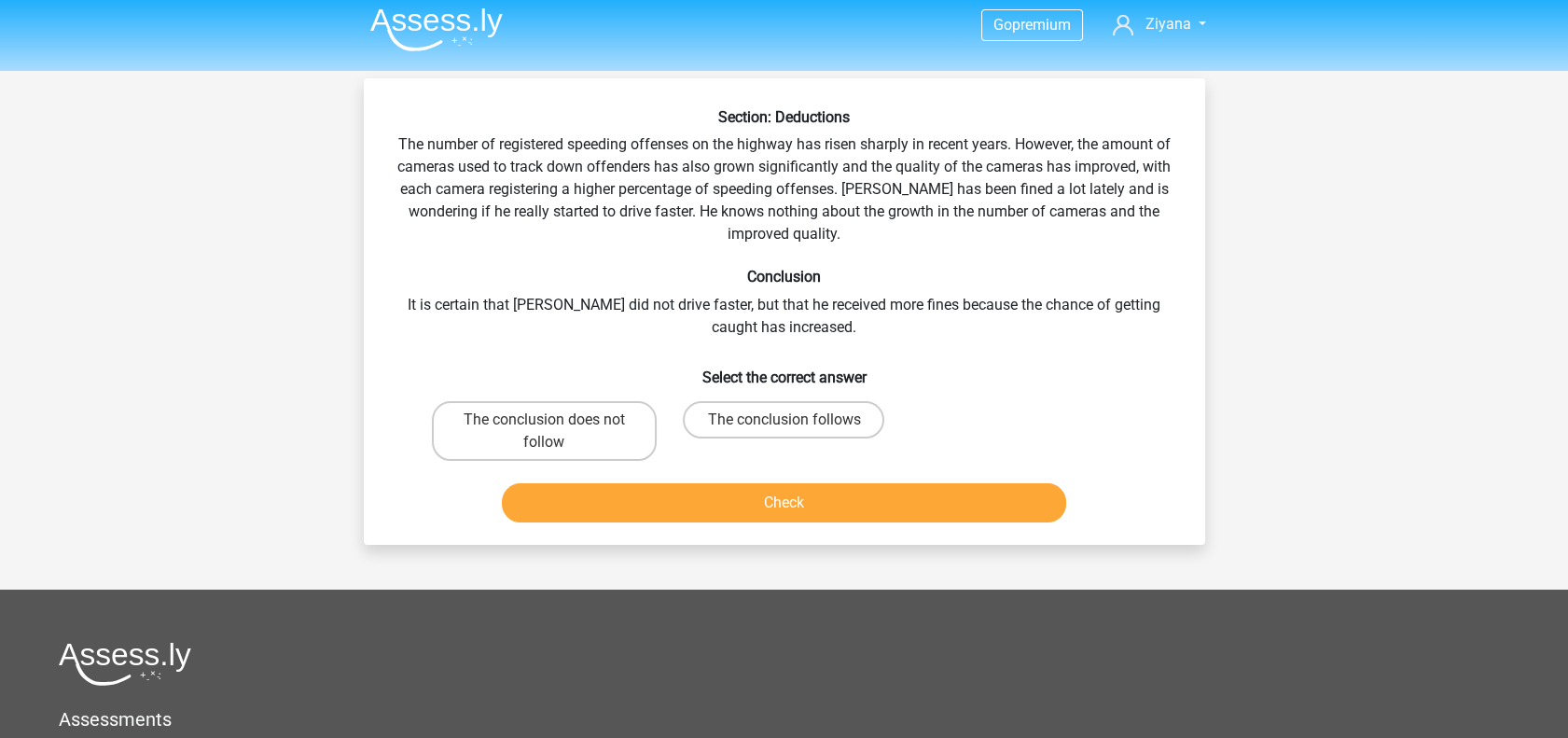 scroll, scrollTop: 13, scrollLeft: 0, axis: vertical 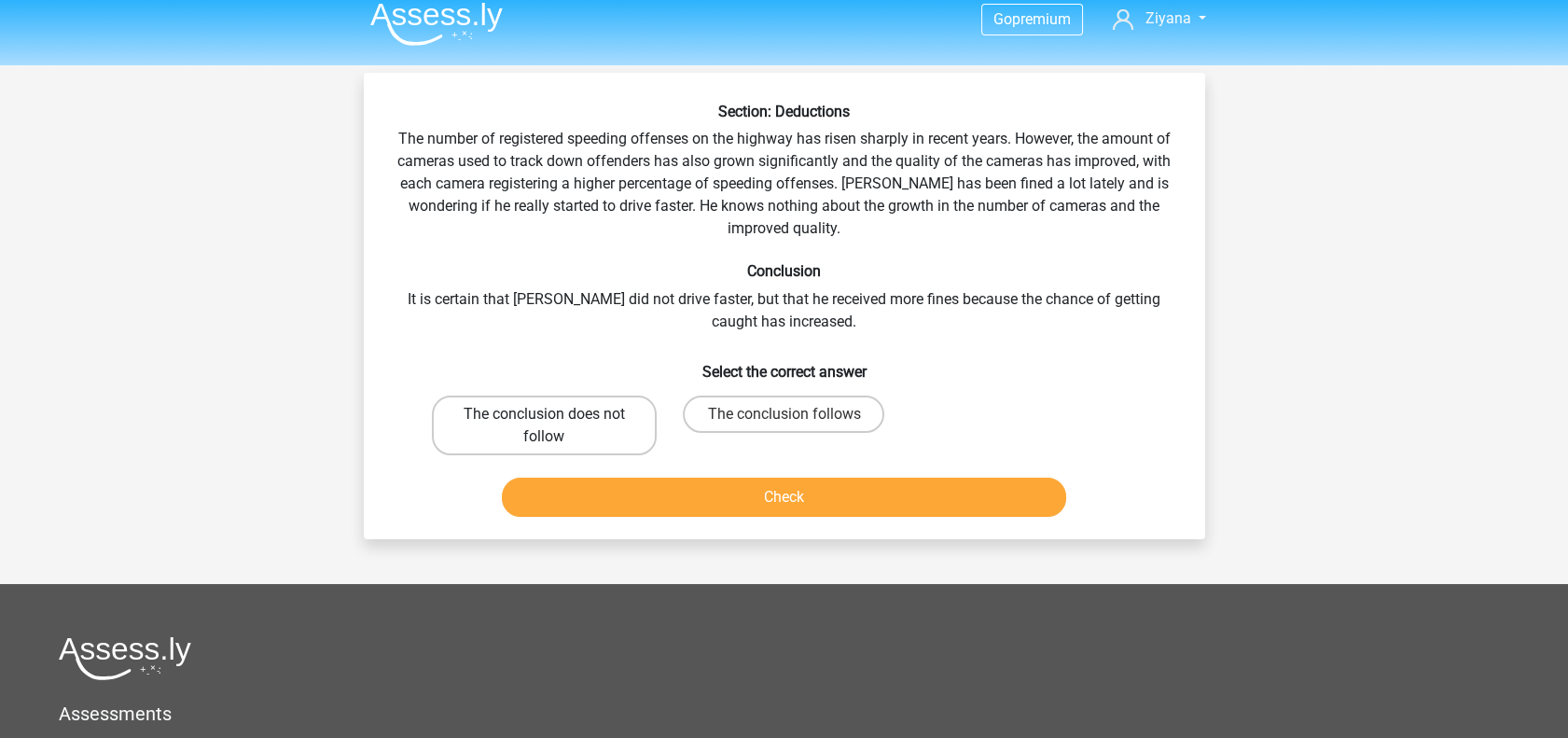 click on "The conclusion does not follow" at bounding box center (544, 425) 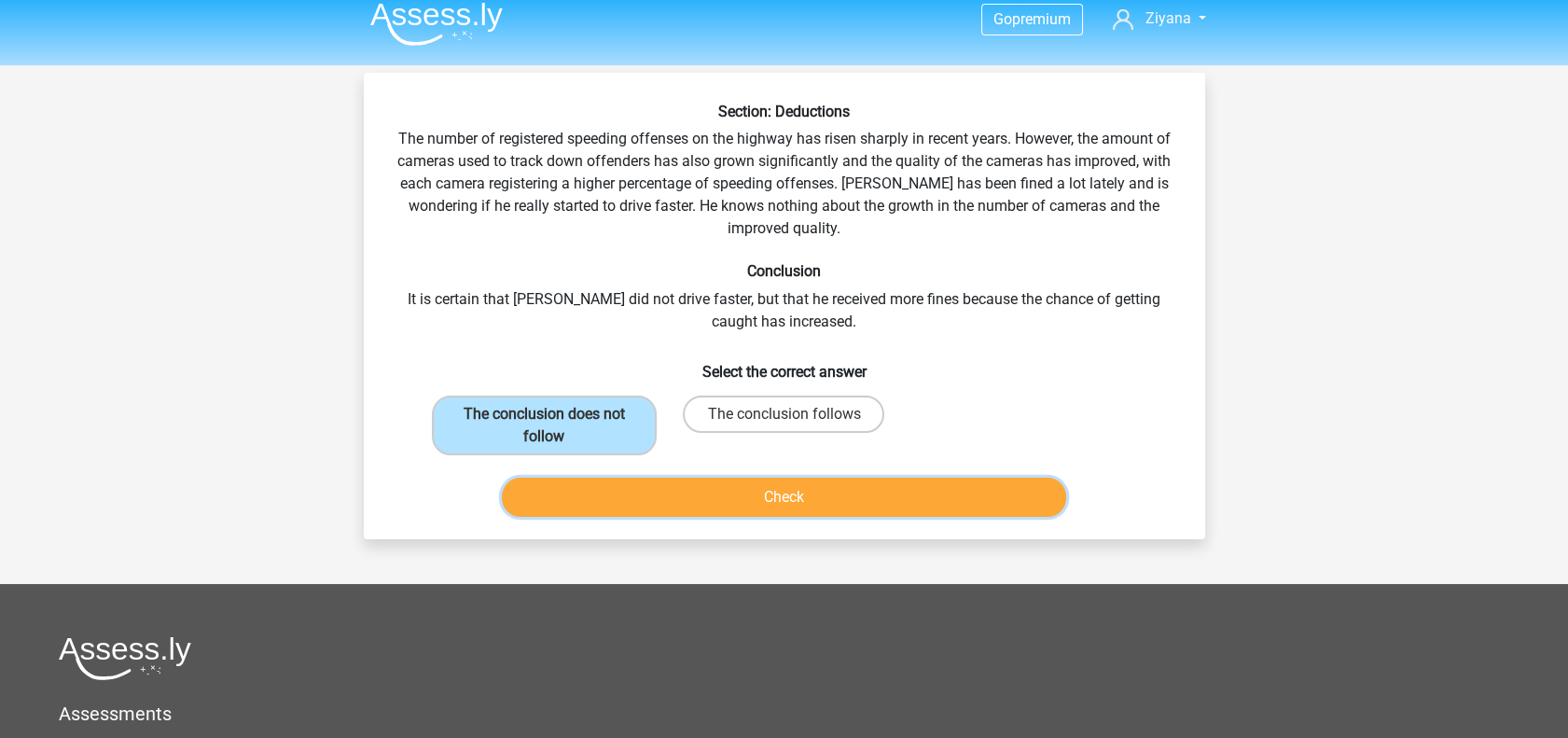 click on "Check" at bounding box center [784, 497] 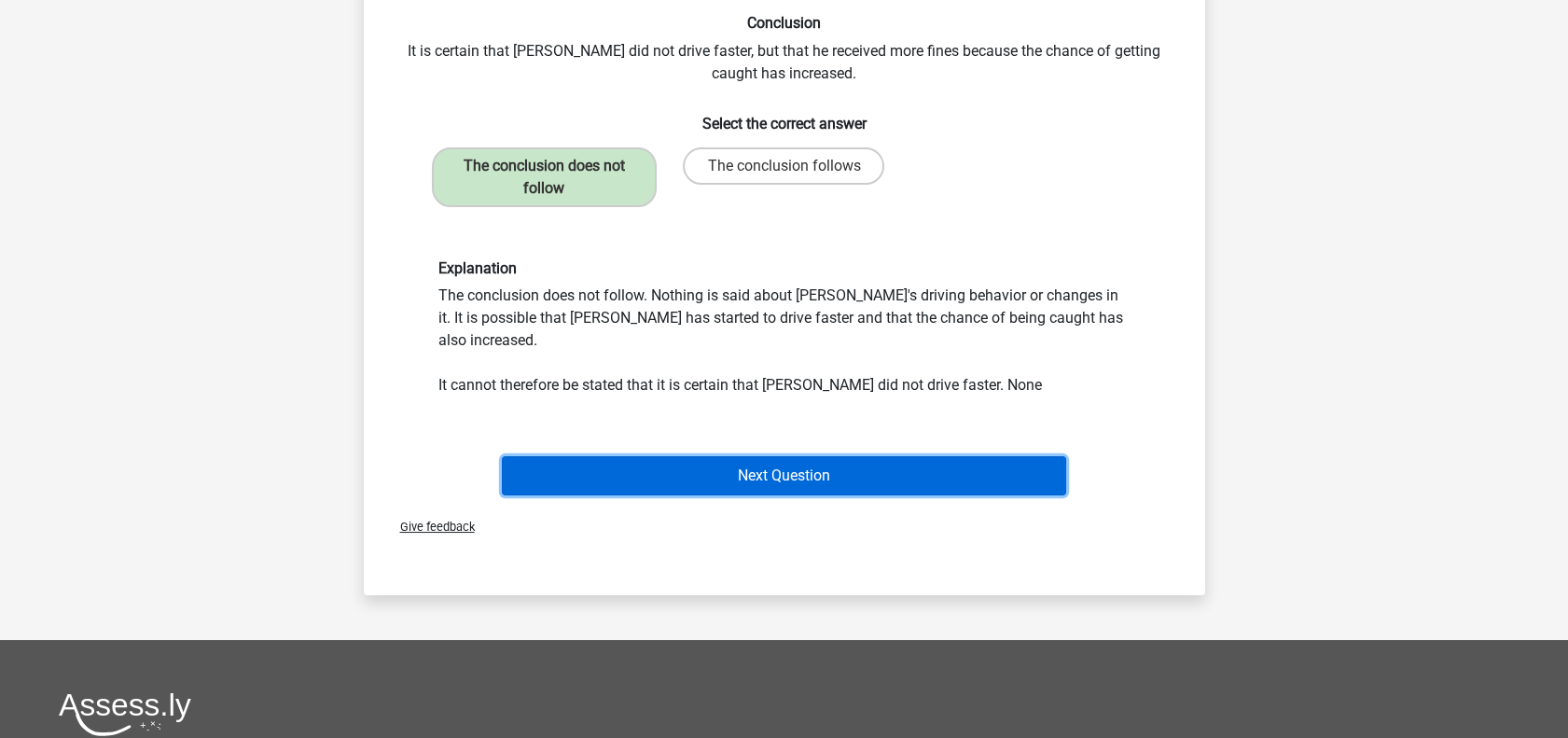 click on "Next Question" at bounding box center [784, 476] 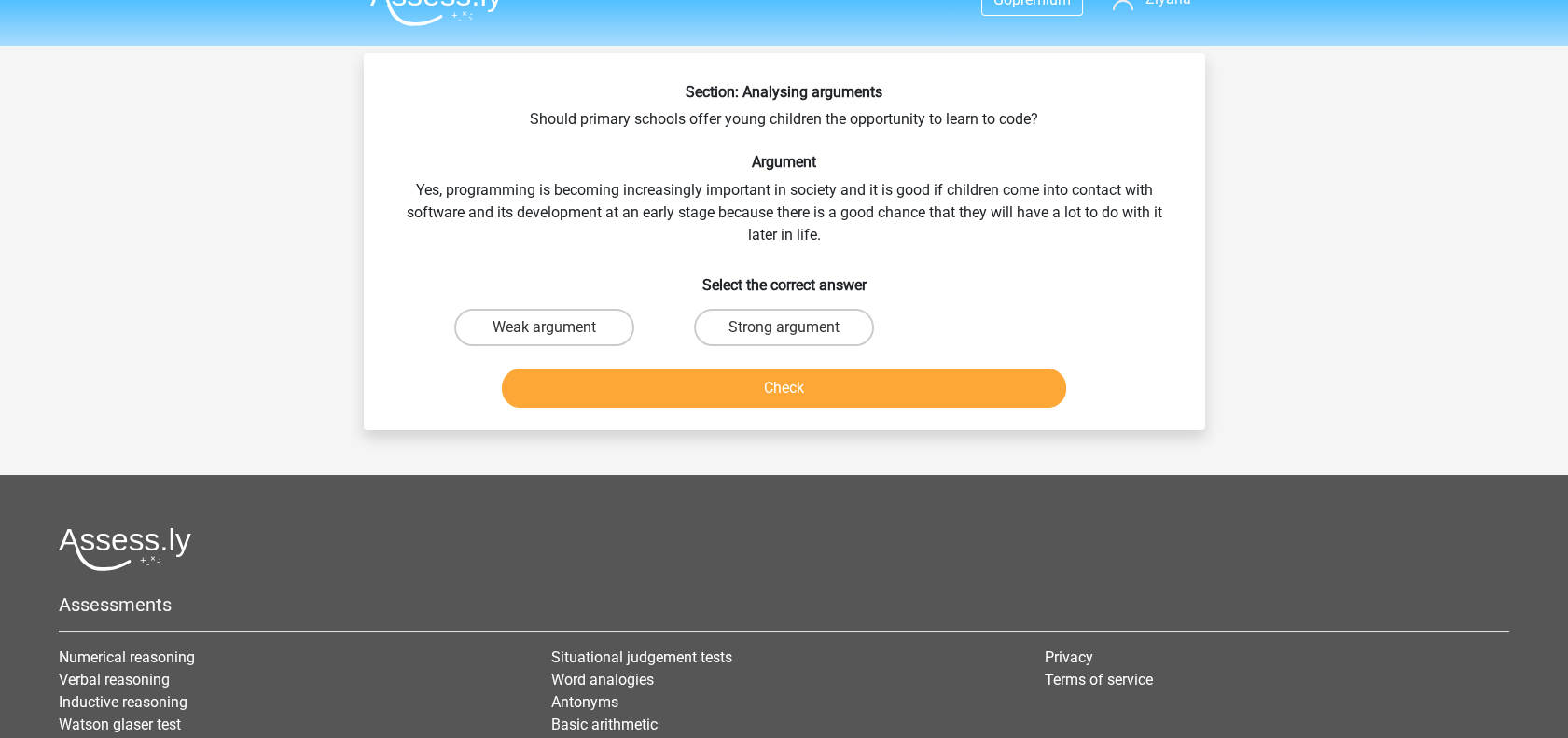 scroll, scrollTop: 0, scrollLeft: 0, axis: both 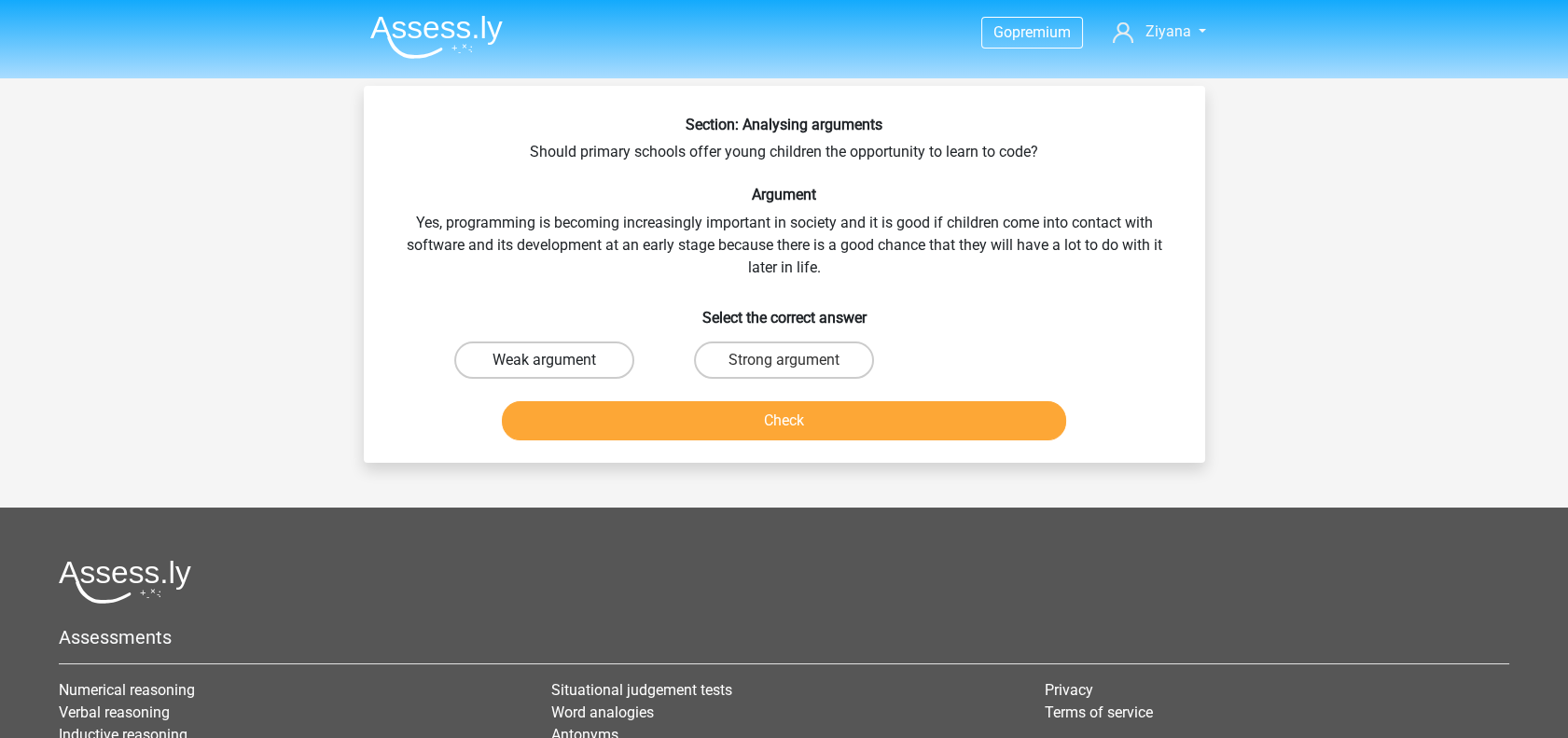click on "Weak argument" at bounding box center [544, 360] 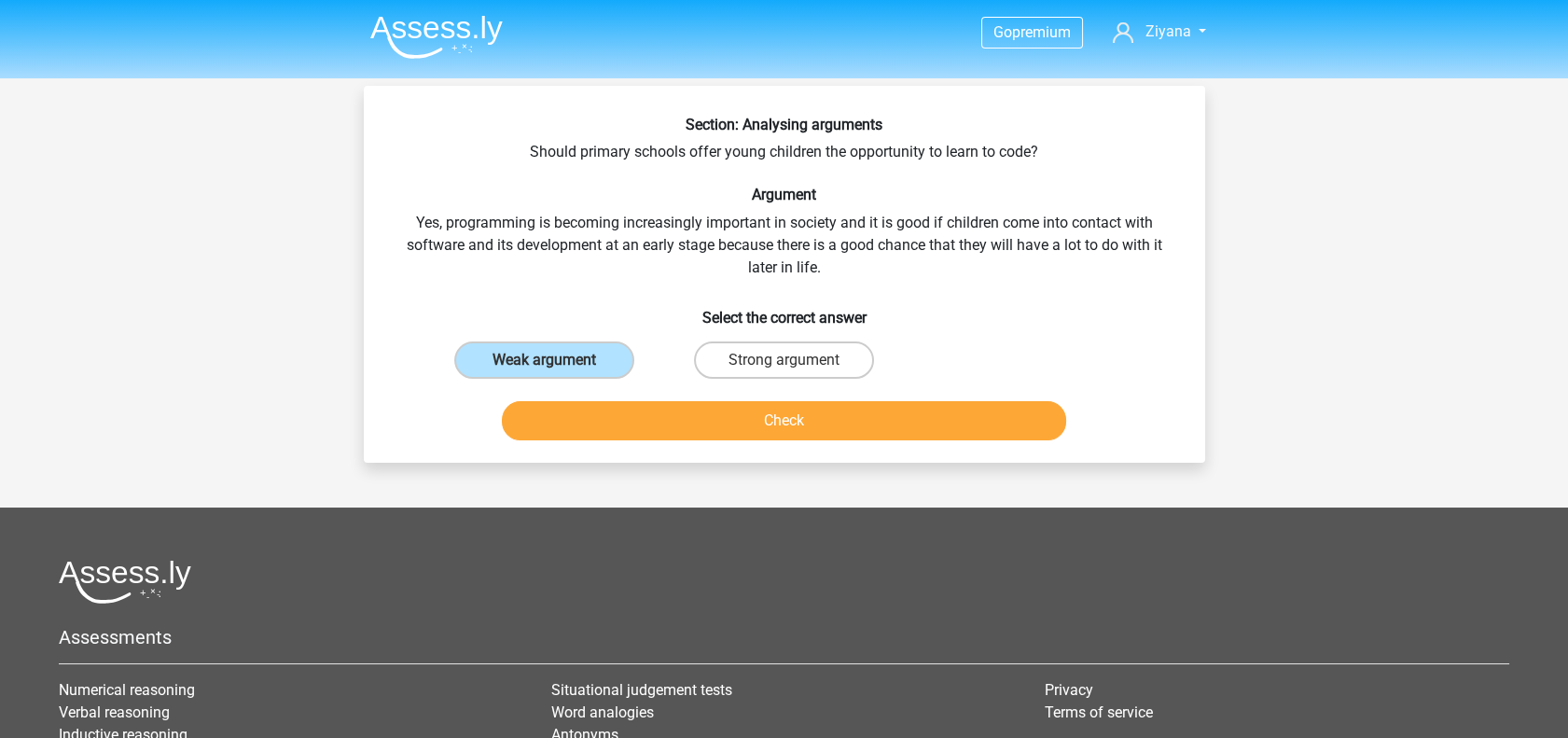 click on "Check" at bounding box center [784, 425] 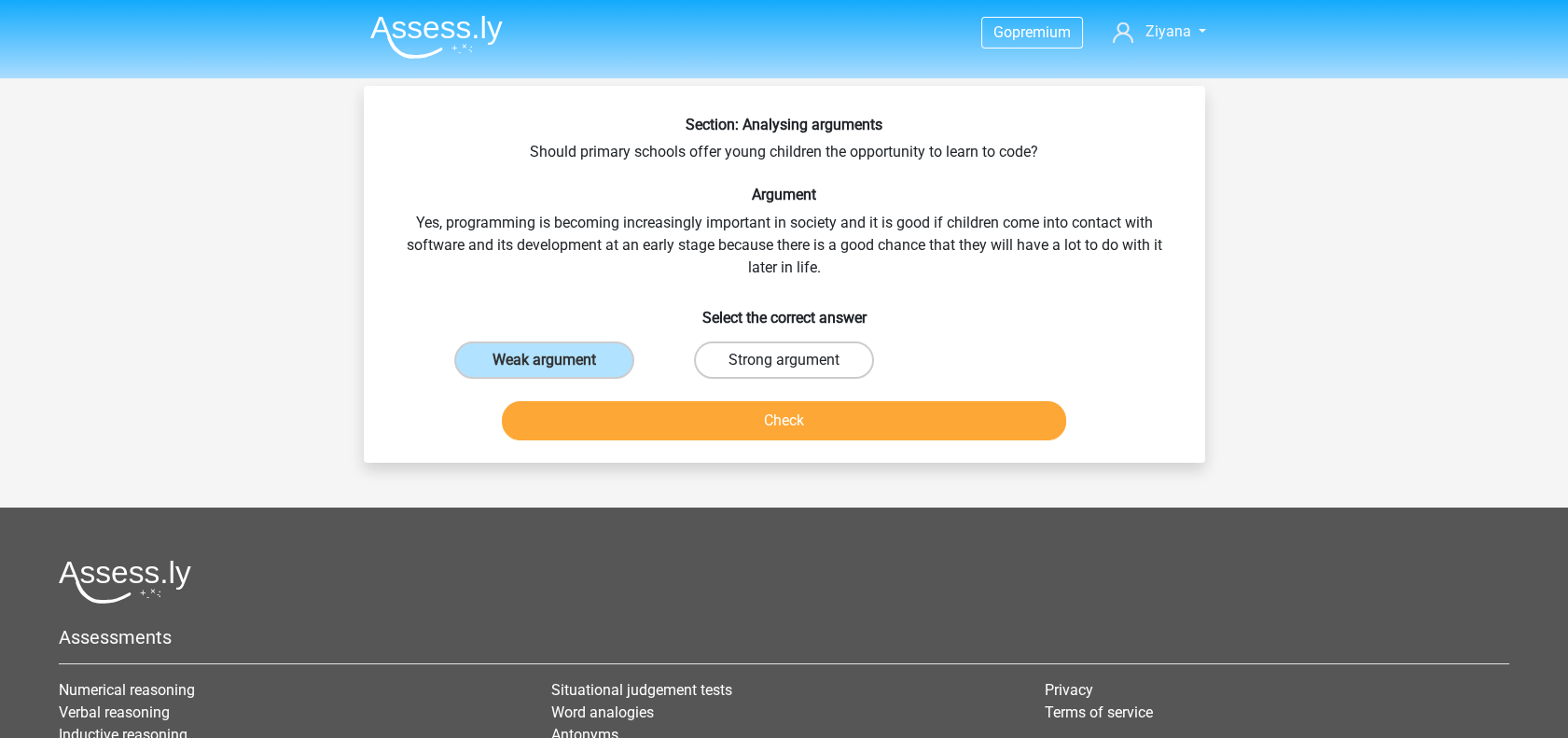 click on "Strong argument" at bounding box center (784, 360) 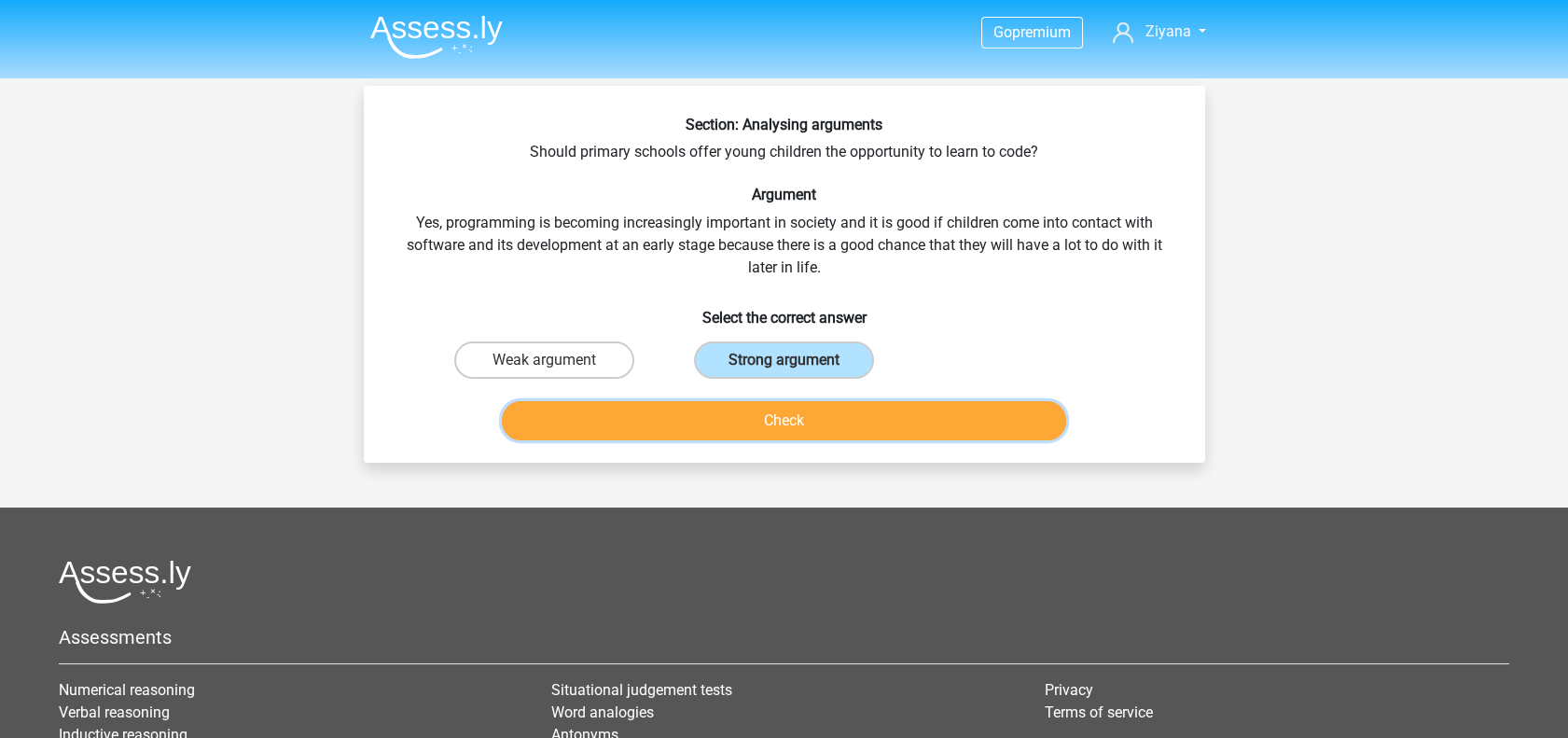 click on "Check" at bounding box center (784, 421) 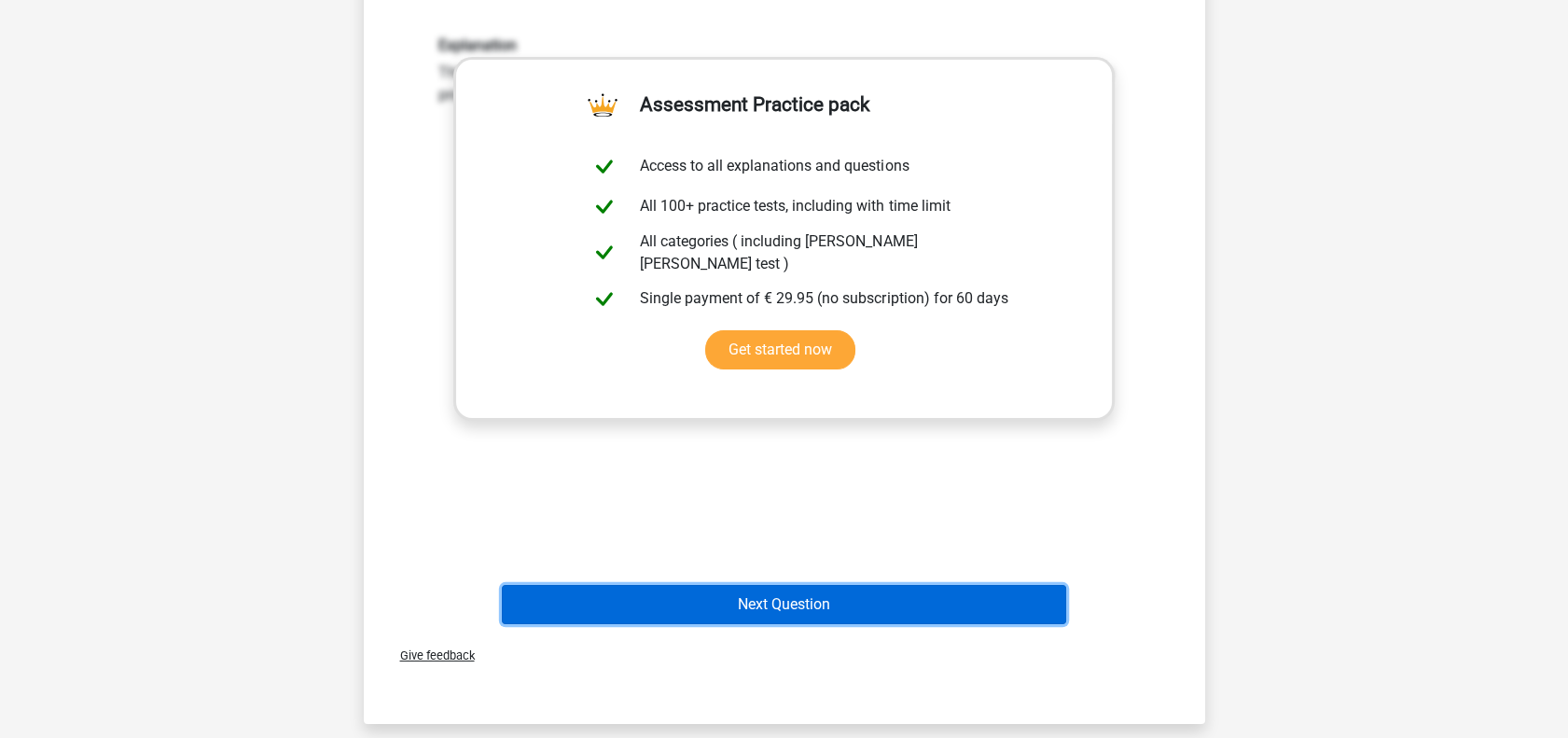 click on "Next Question" at bounding box center (784, 605) 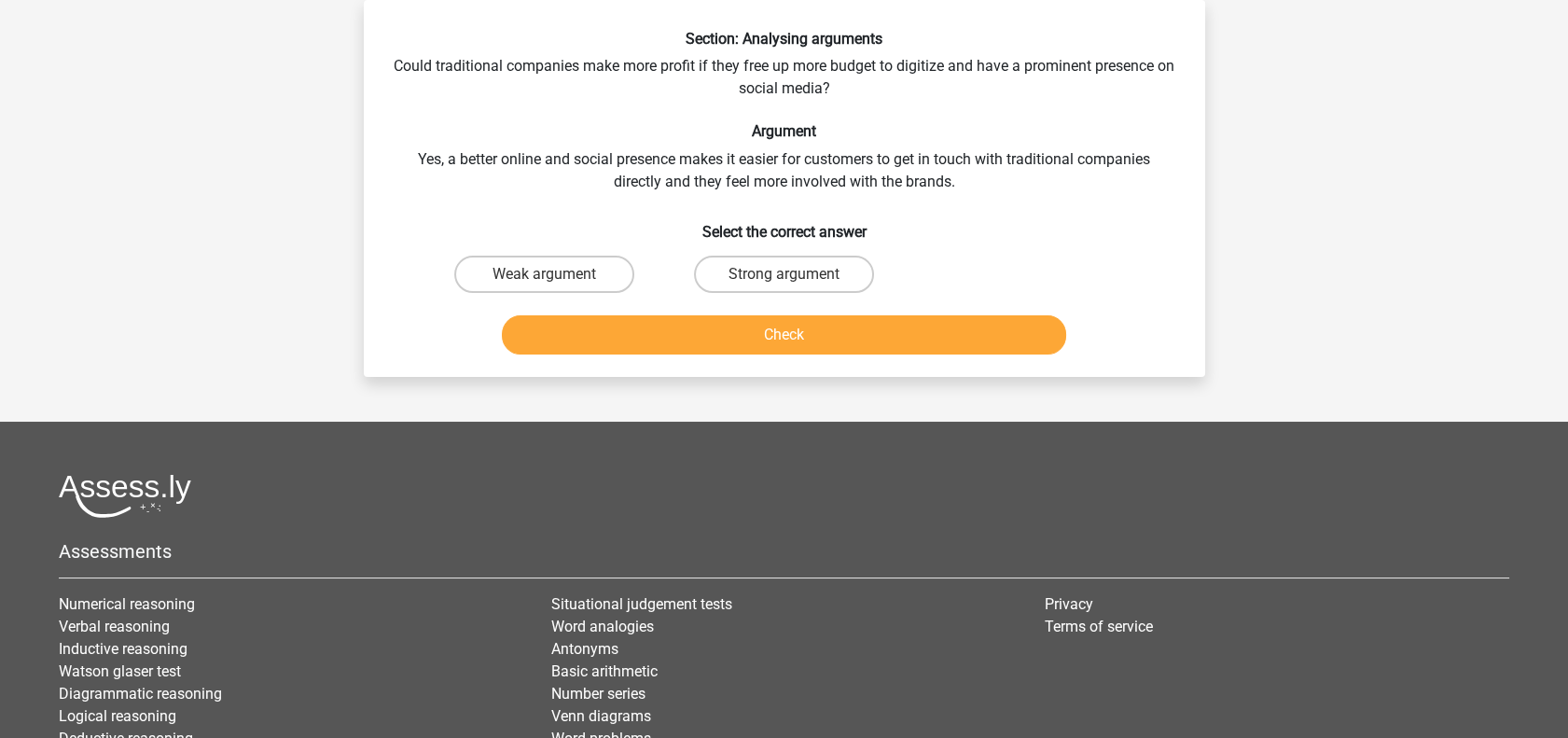 scroll, scrollTop: 0, scrollLeft: 0, axis: both 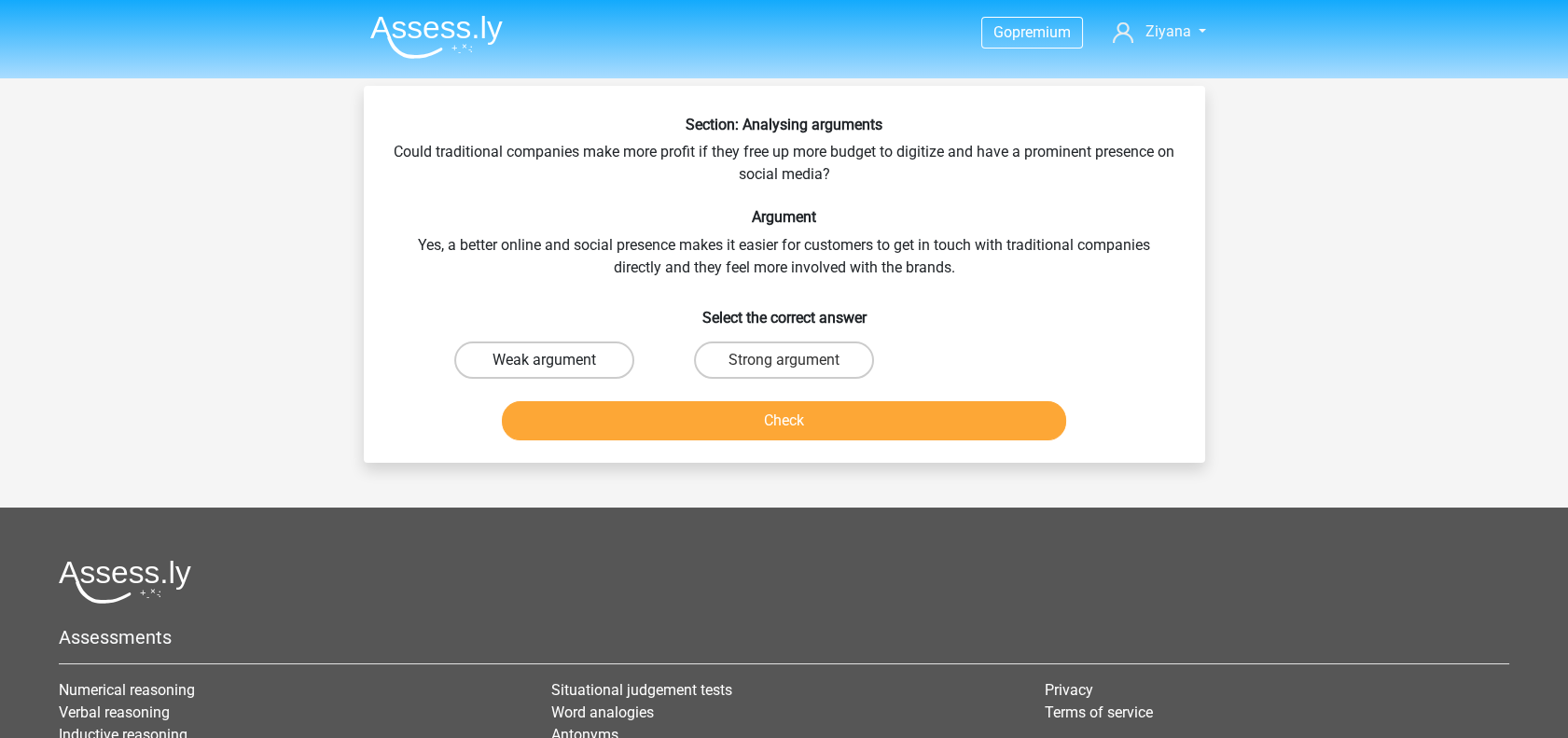 click on "Weak argument" at bounding box center [544, 360] 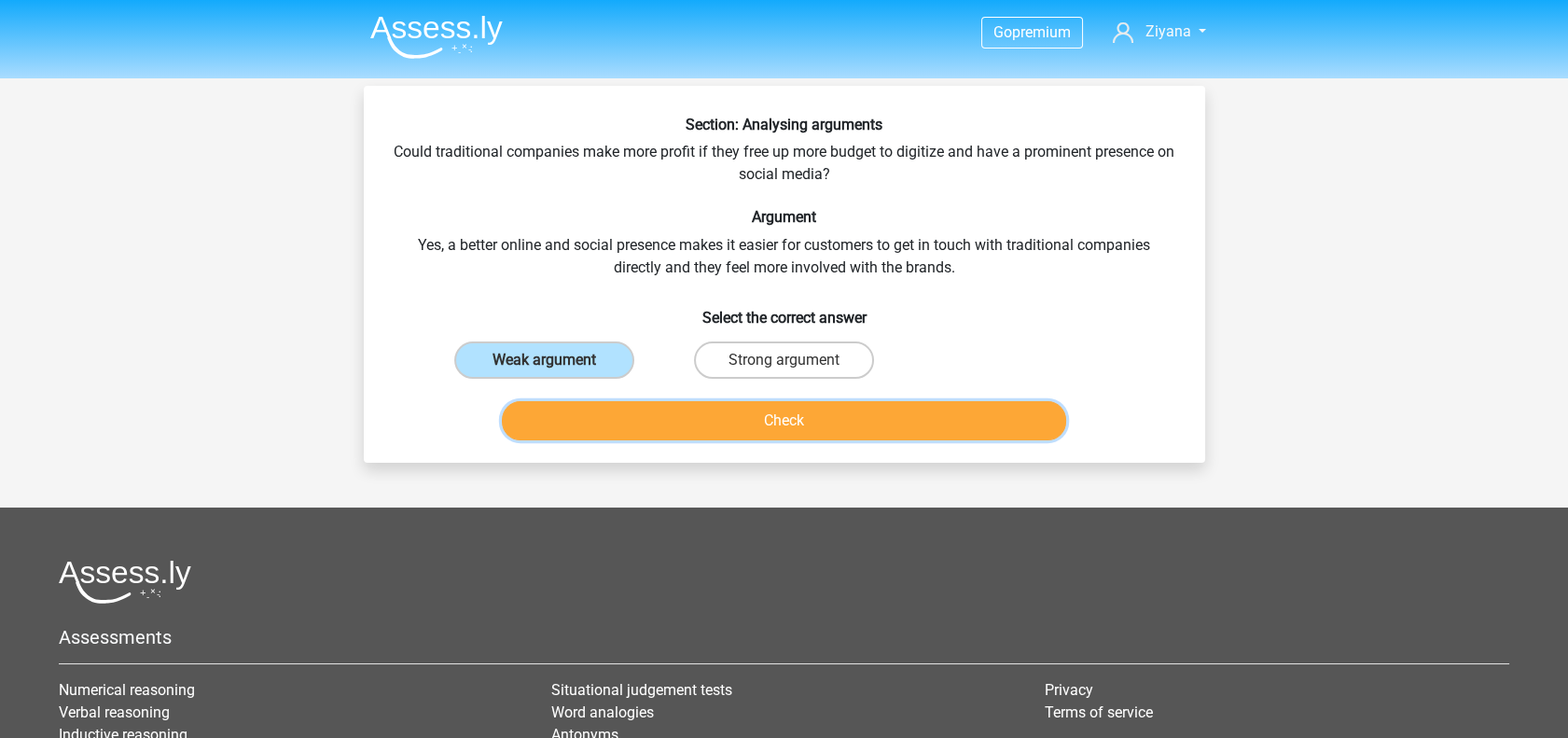 click on "Check" at bounding box center (784, 421) 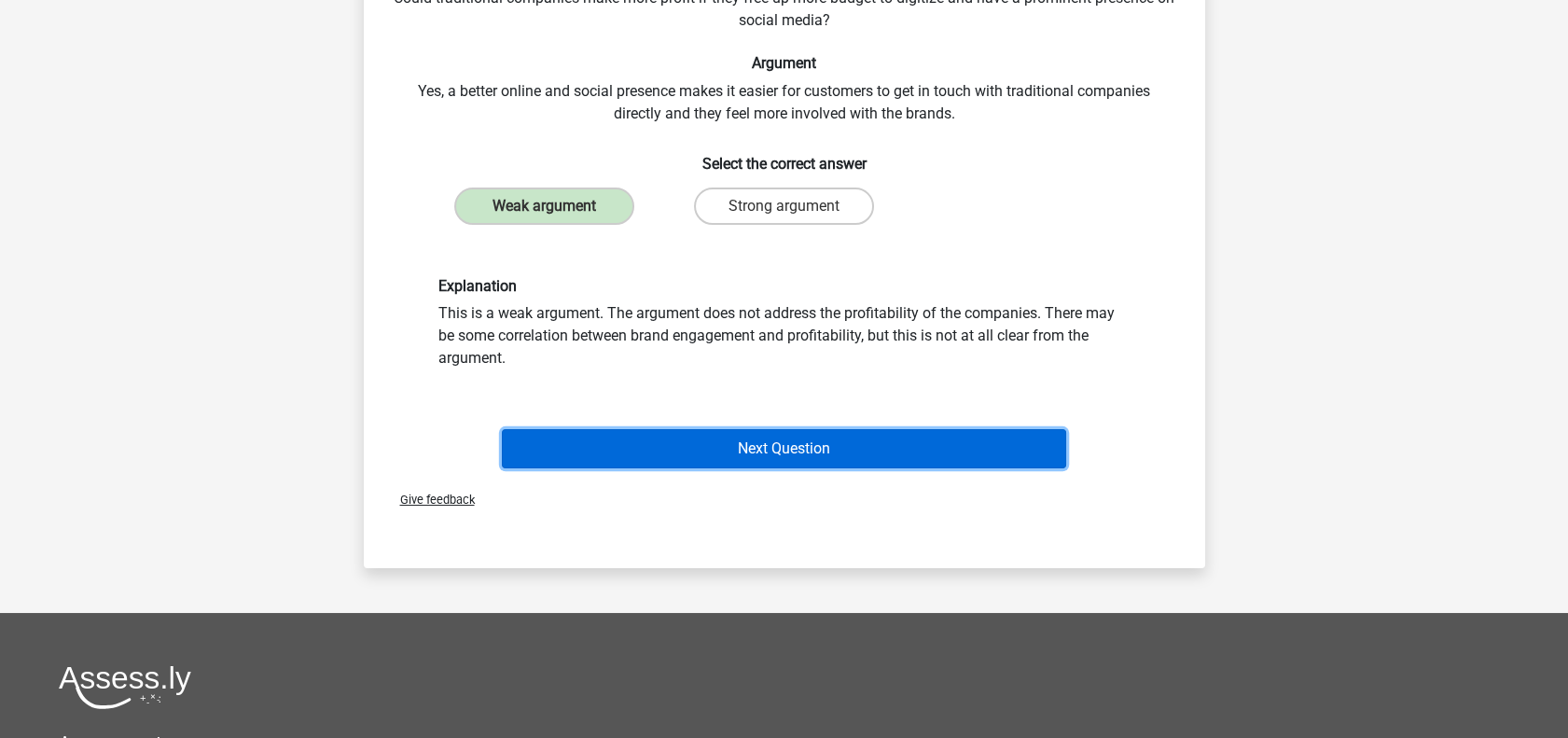 click on "Next Question" at bounding box center (784, 449) 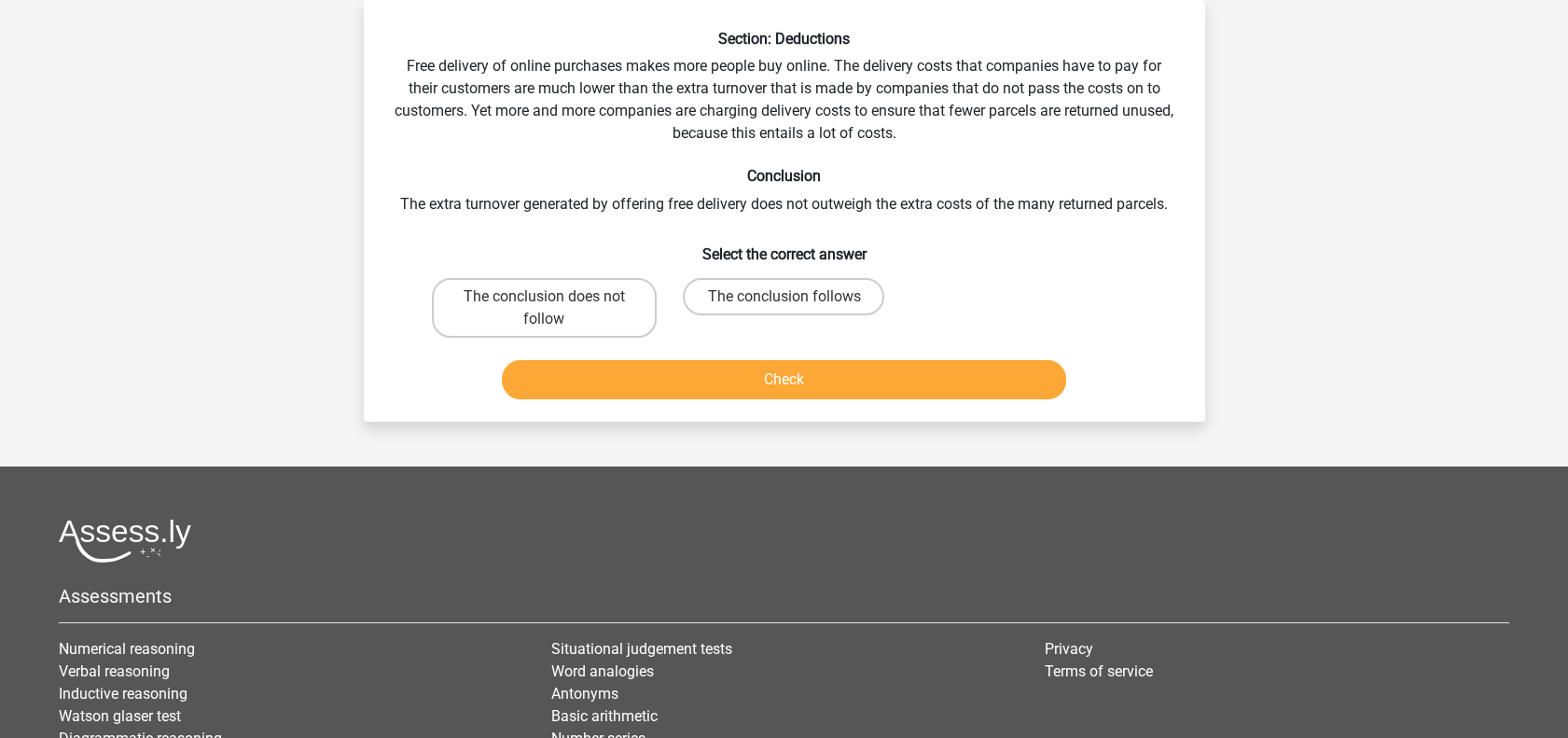 scroll, scrollTop: 0, scrollLeft: 0, axis: both 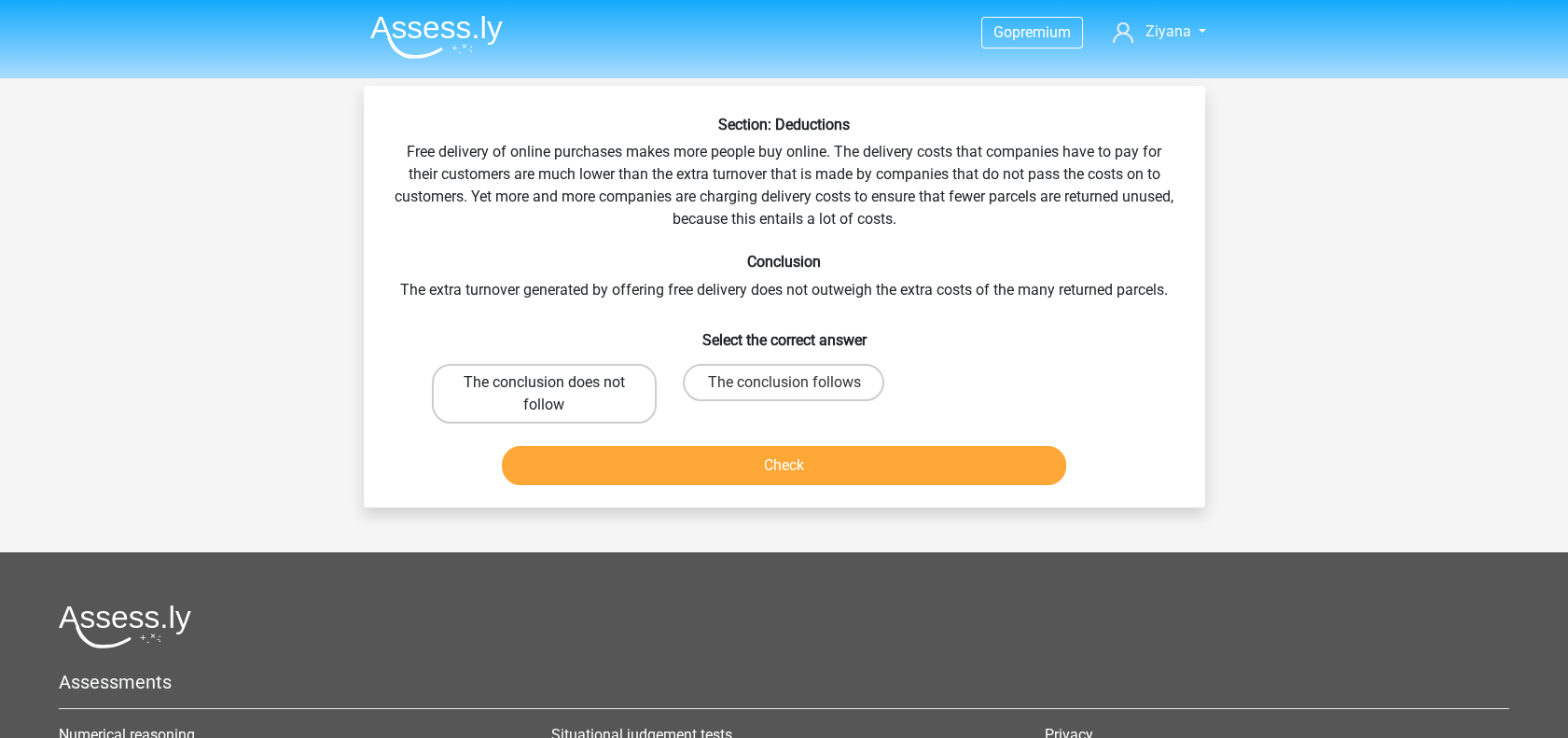 click on "The conclusion does not follow" at bounding box center (544, 394) 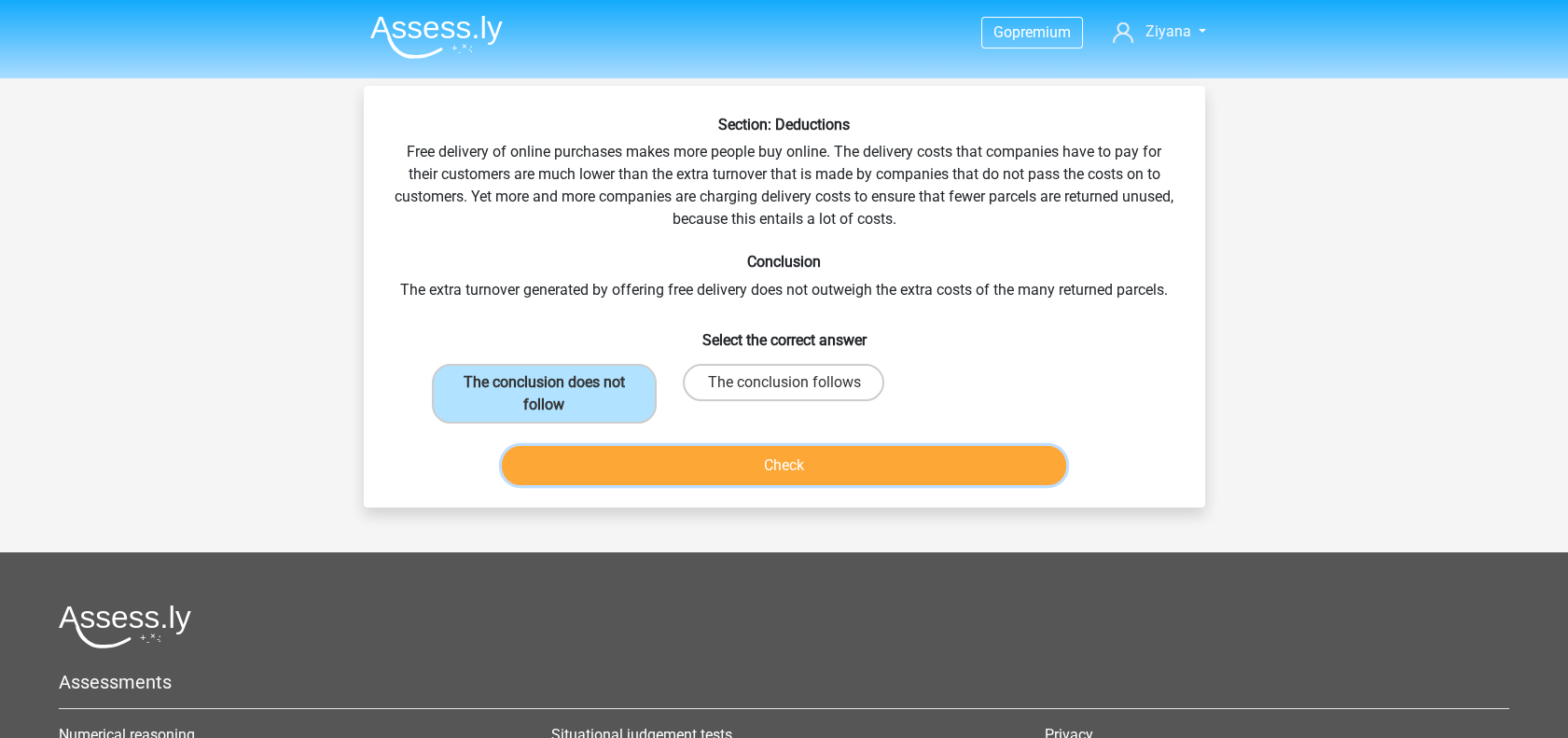 click on "Check" at bounding box center (784, 466) 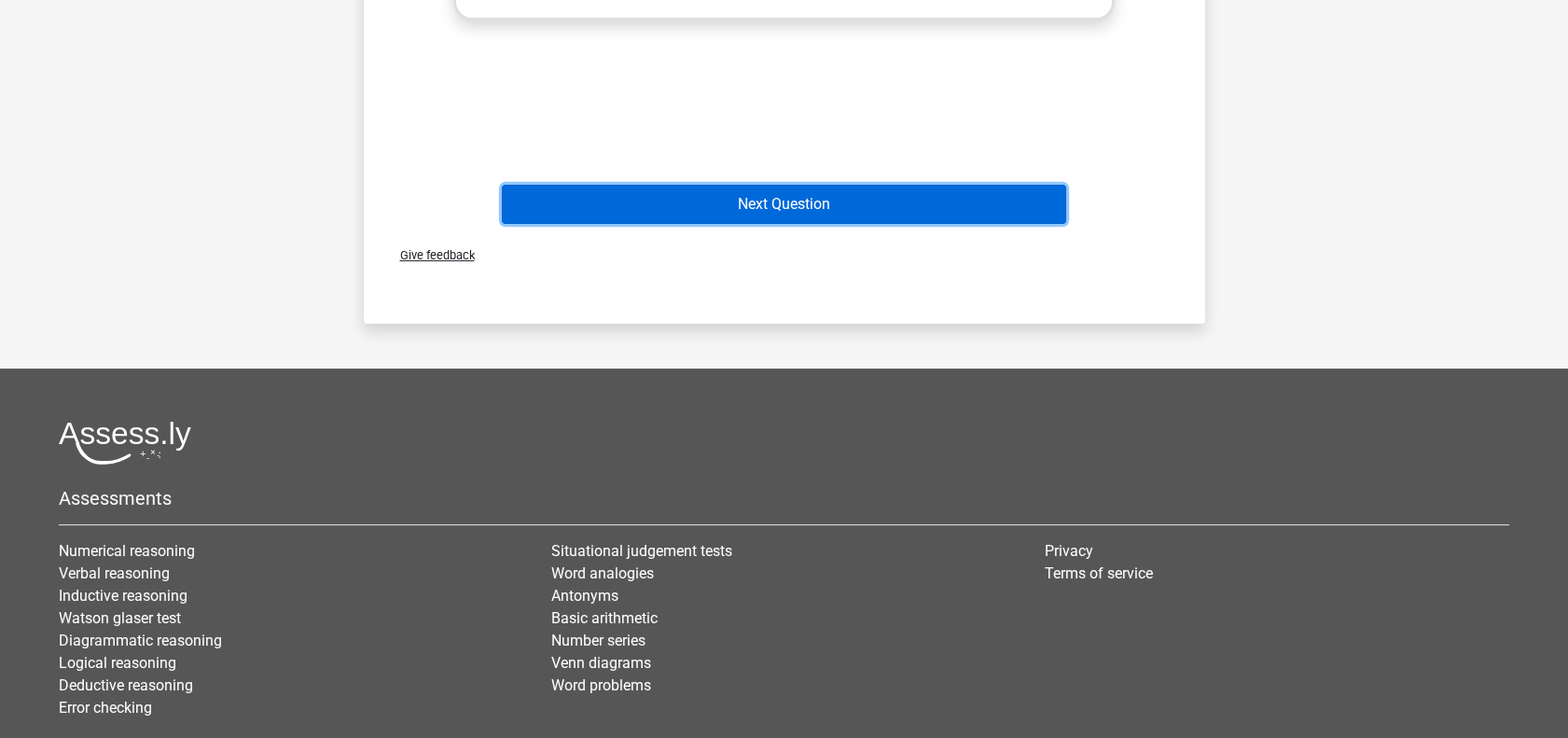 click on "Next Question" at bounding box center (784, 204) 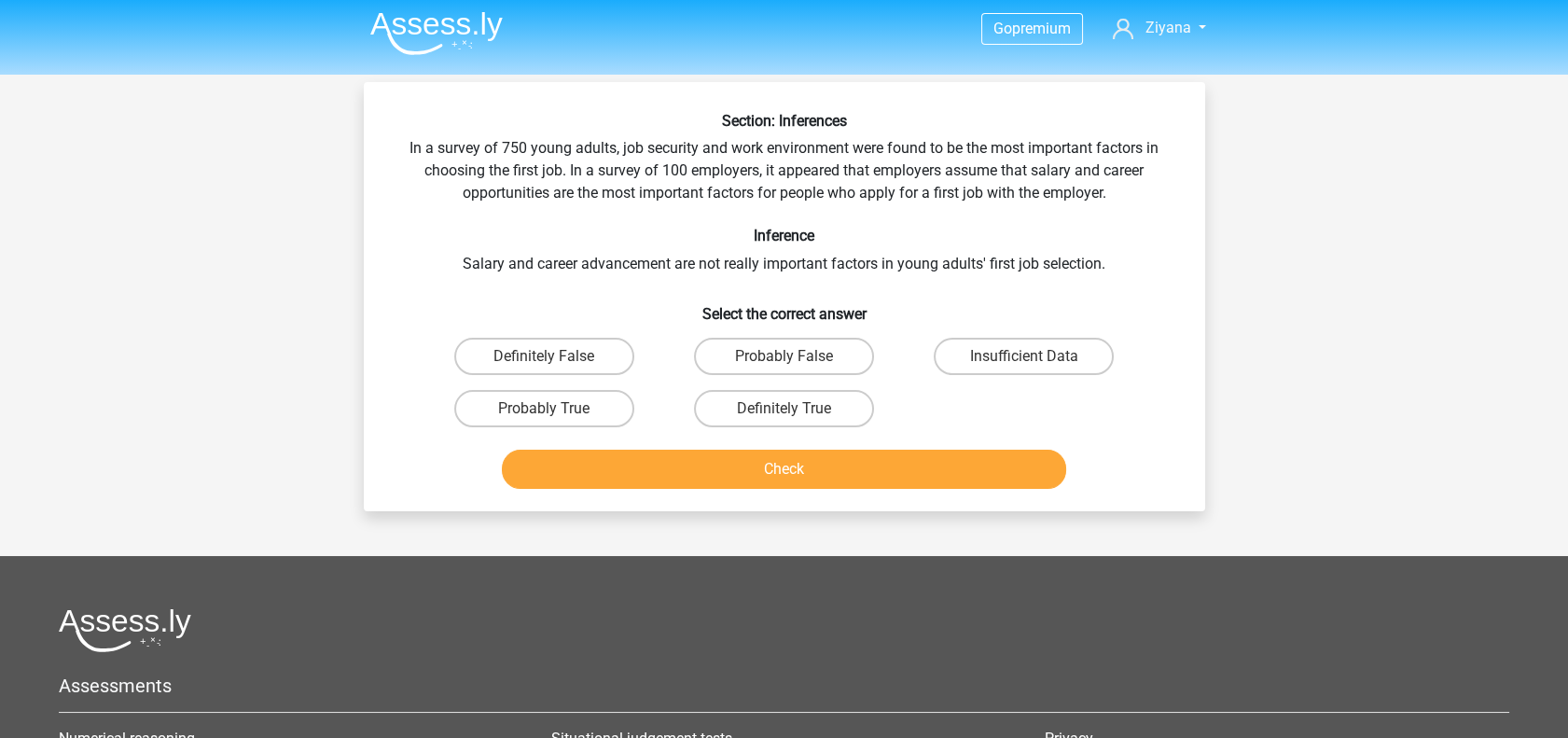 scroll, scrollTop: 0, scrollLeft: 0, axis: both 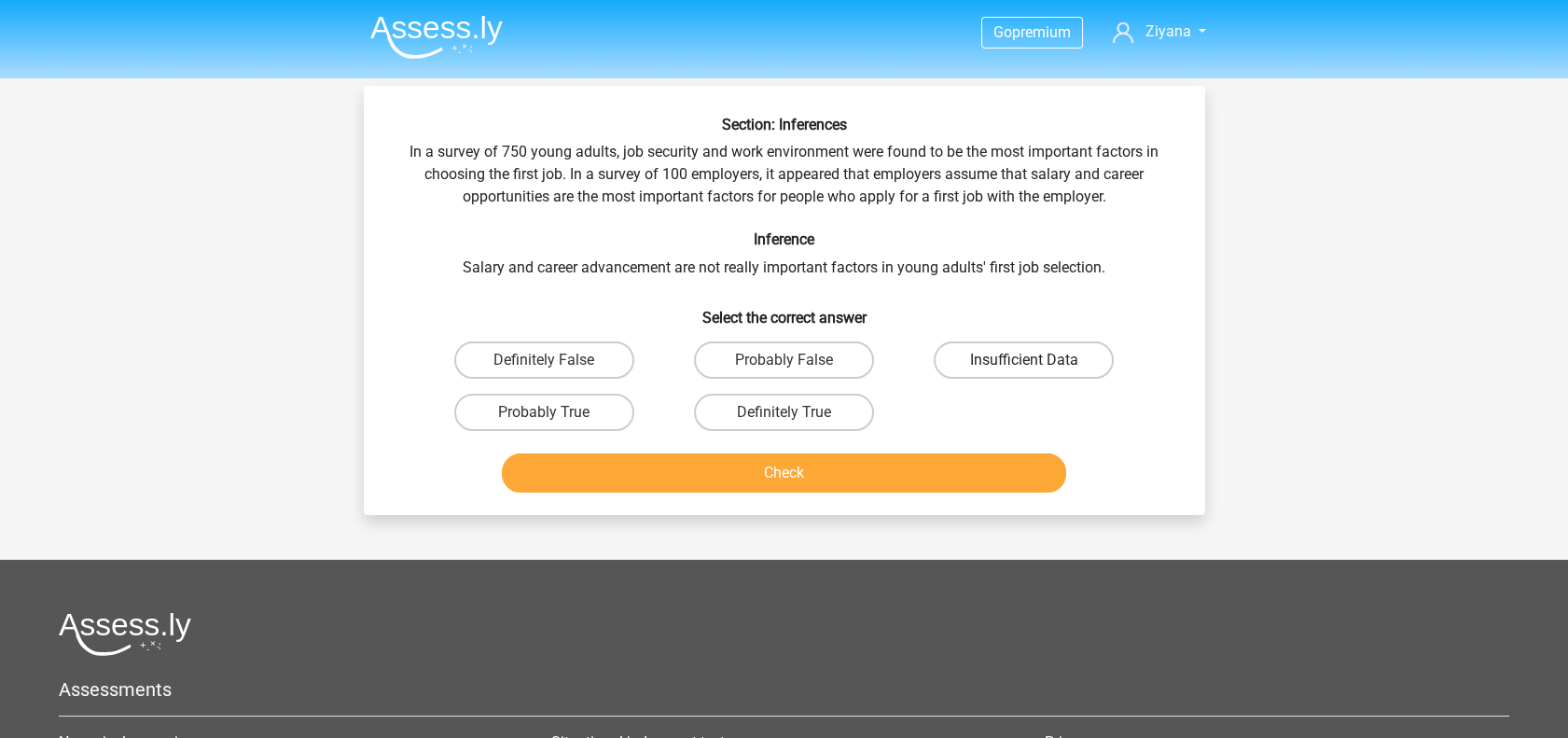 click on "Insufficient Data" at bounding box center (1023, 360) 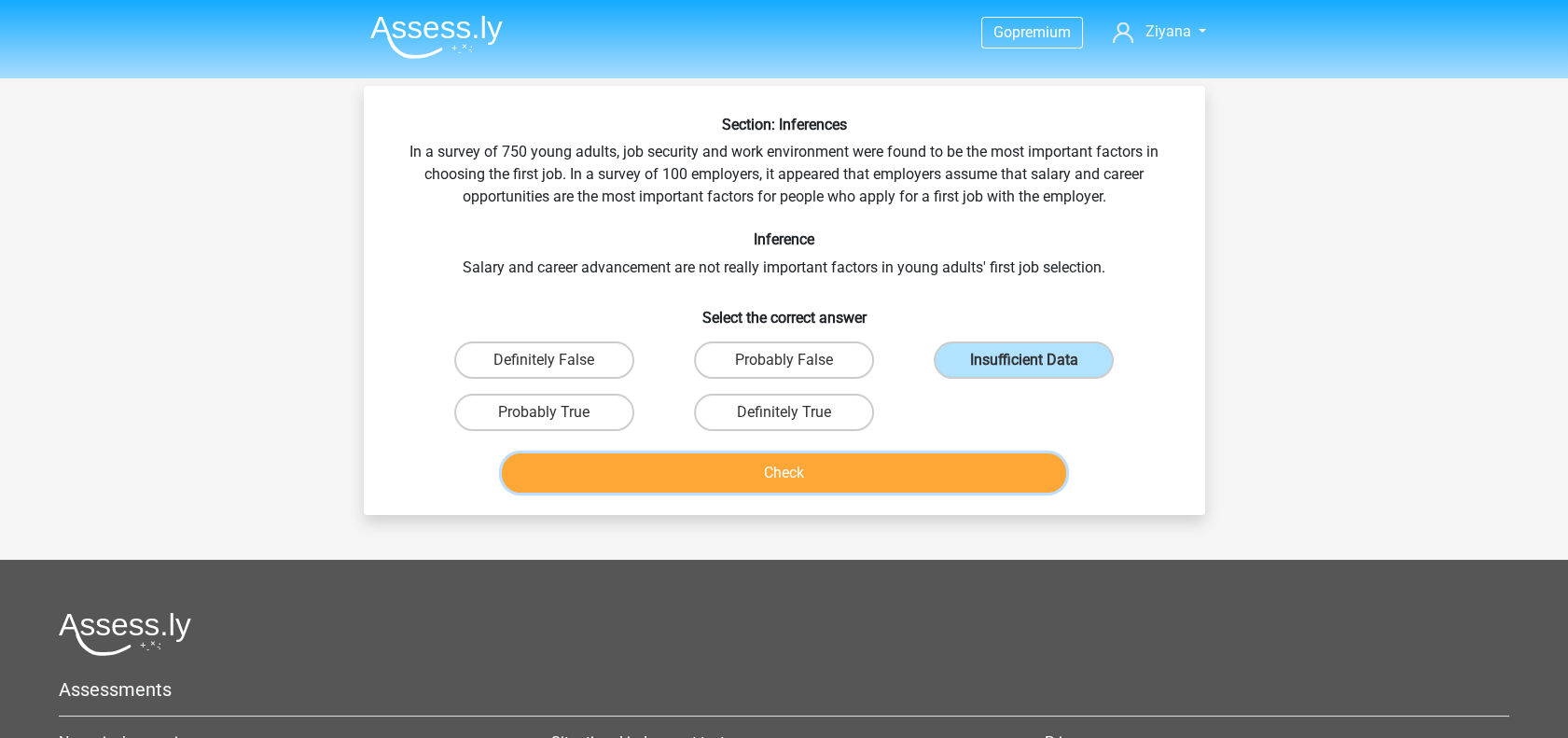 click on "Check" at bounding box center (784, 473) 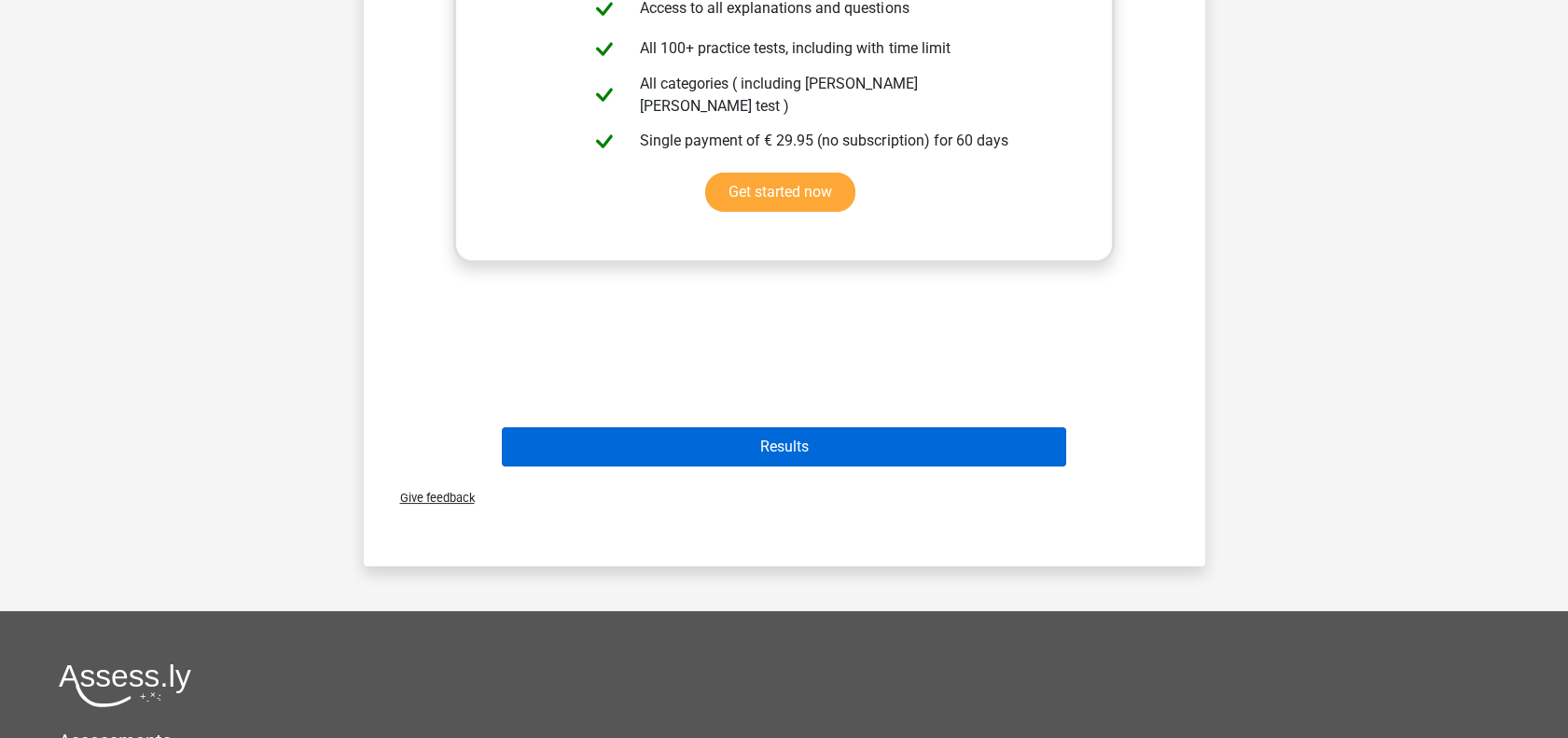 scroll, scrollTop: 628, scrollLeft: 0, axis: vertical 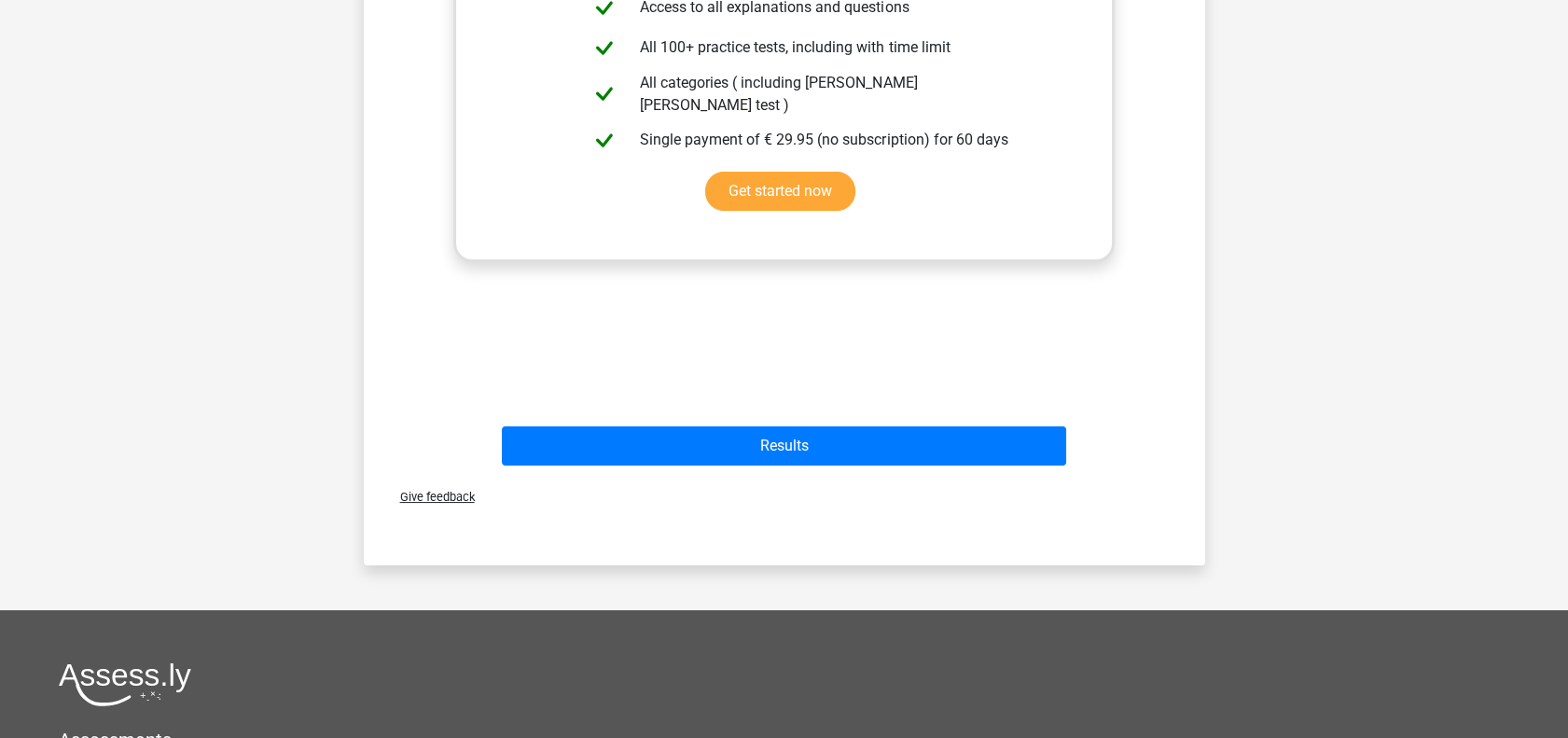 click on "Give feedback" at bounding box center (784, 496) 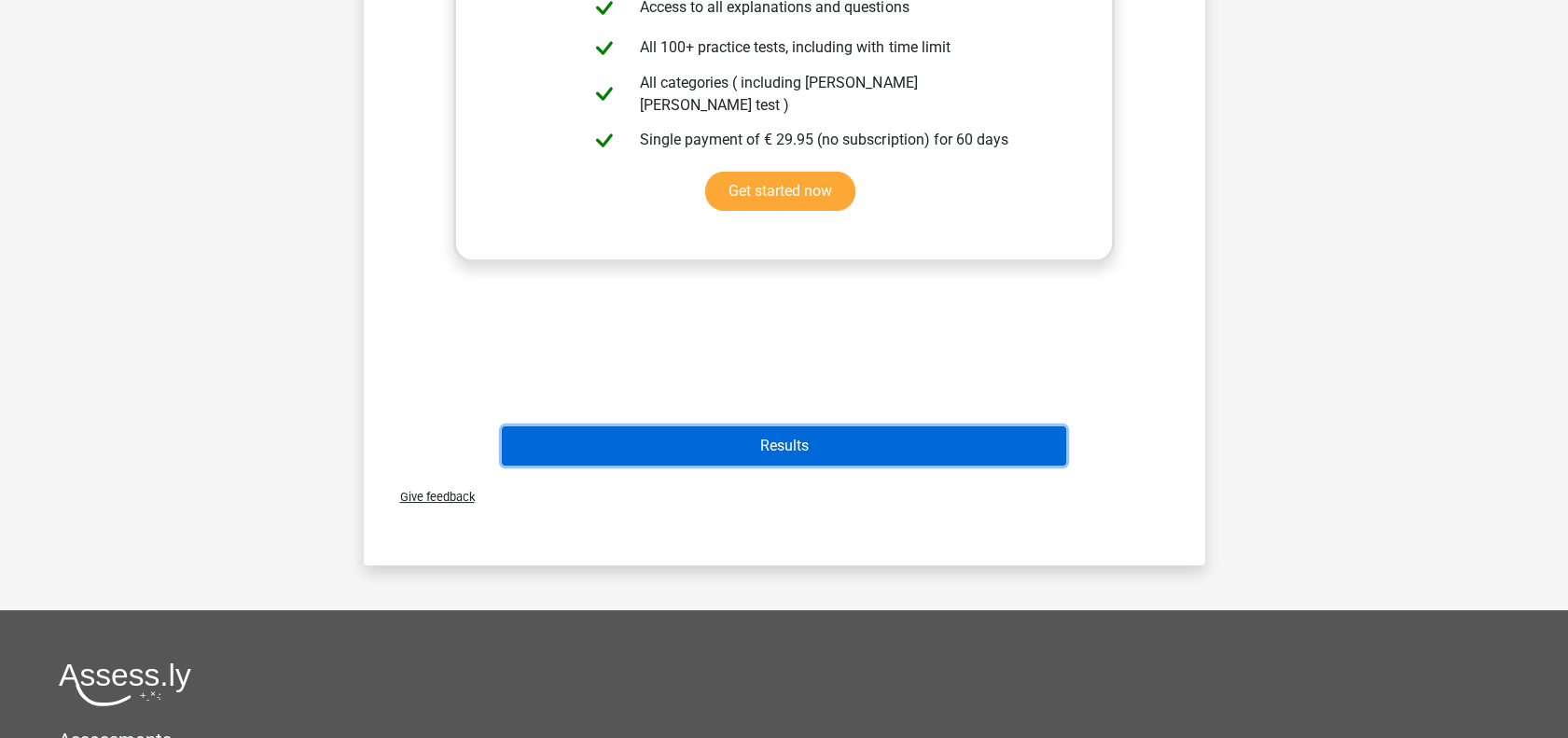 click on "Results" at bounding box center (784, 446) 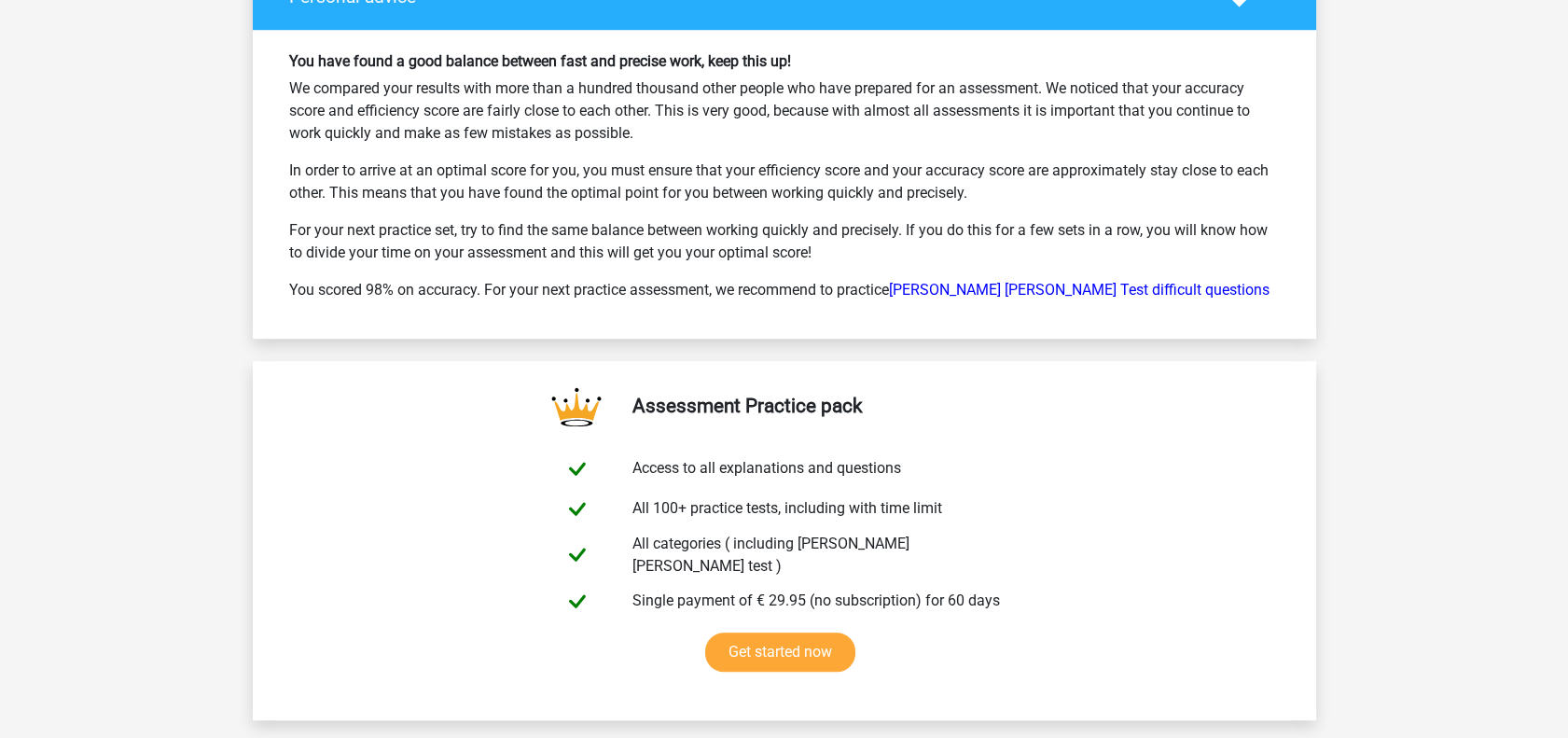 scroll, scrollTop: 2821, scrollLeft: 0, axis: vertical 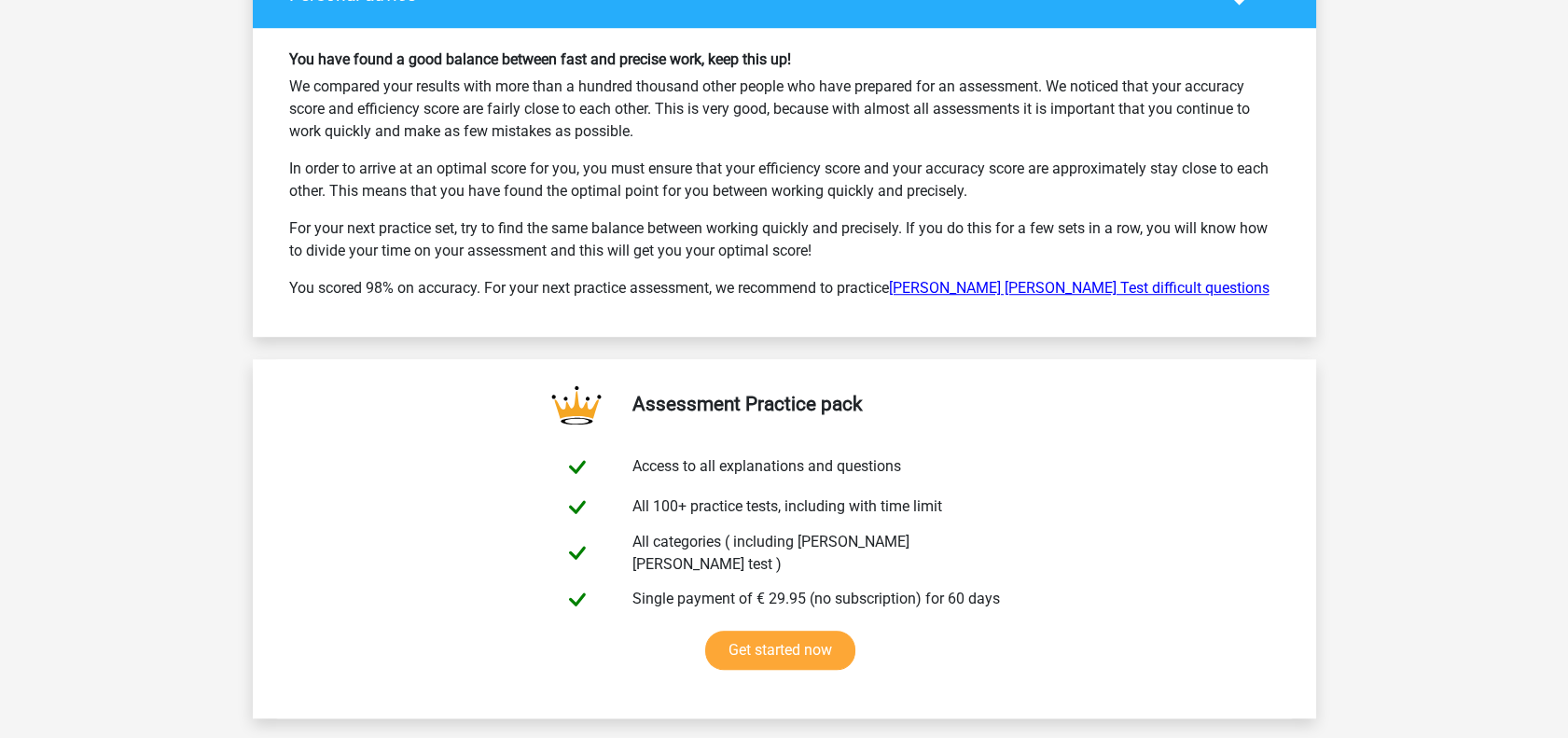 click on "Watson Glaser Test difficult questions" at bounding box center (1079, 287) 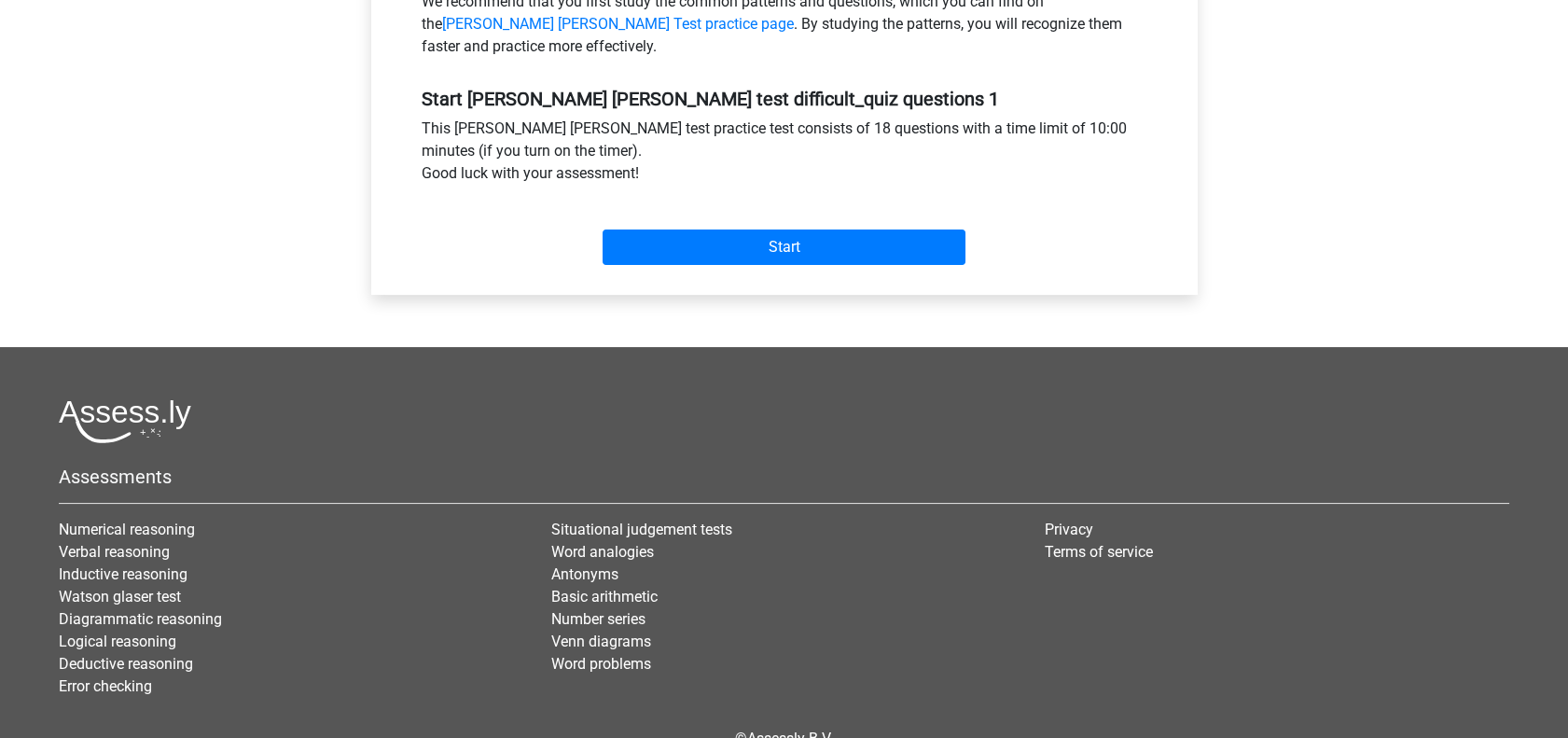 scroll, scrollTop: 658, scrollLeft: 0, axis: vertical 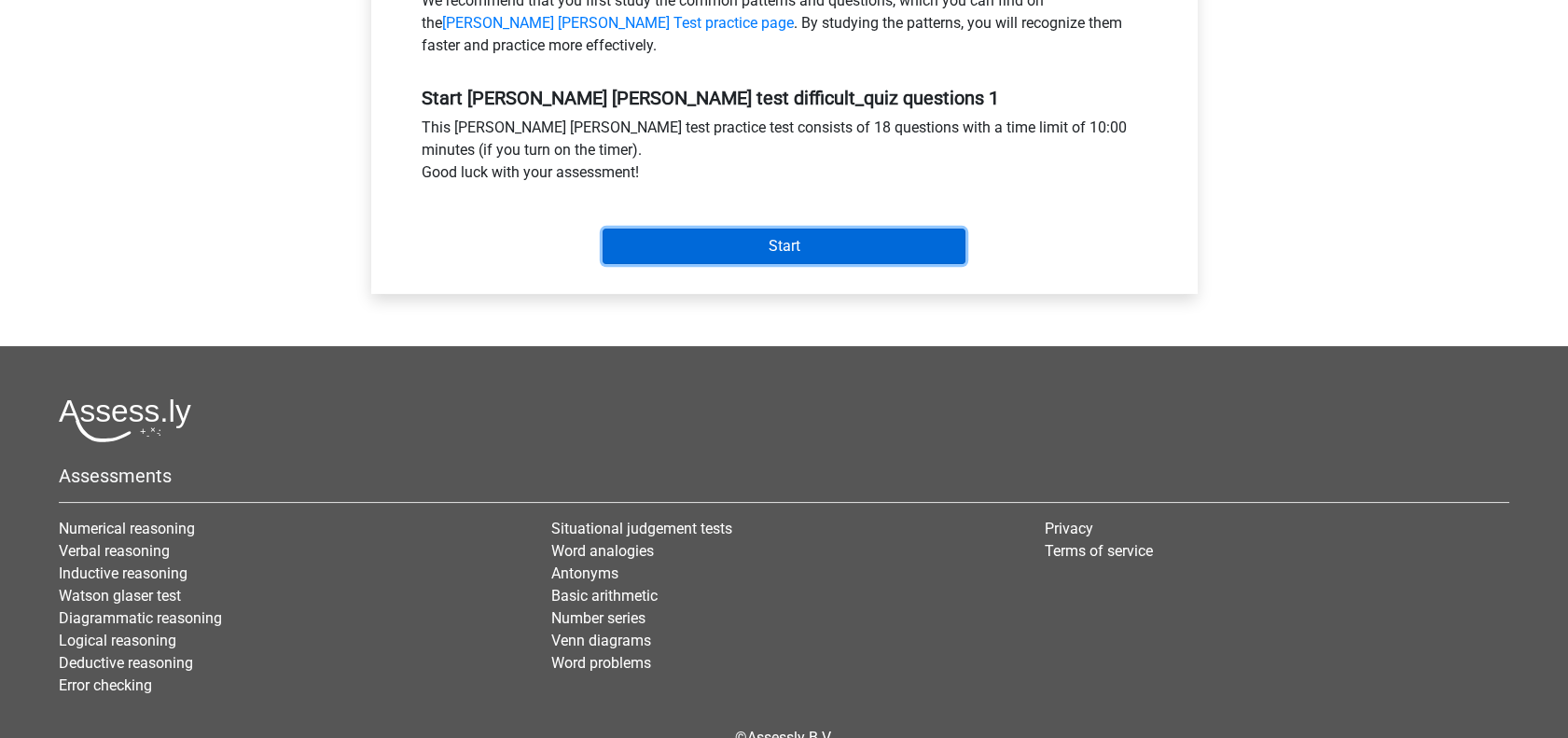 click on "Start" at bounding box center (784, 246) 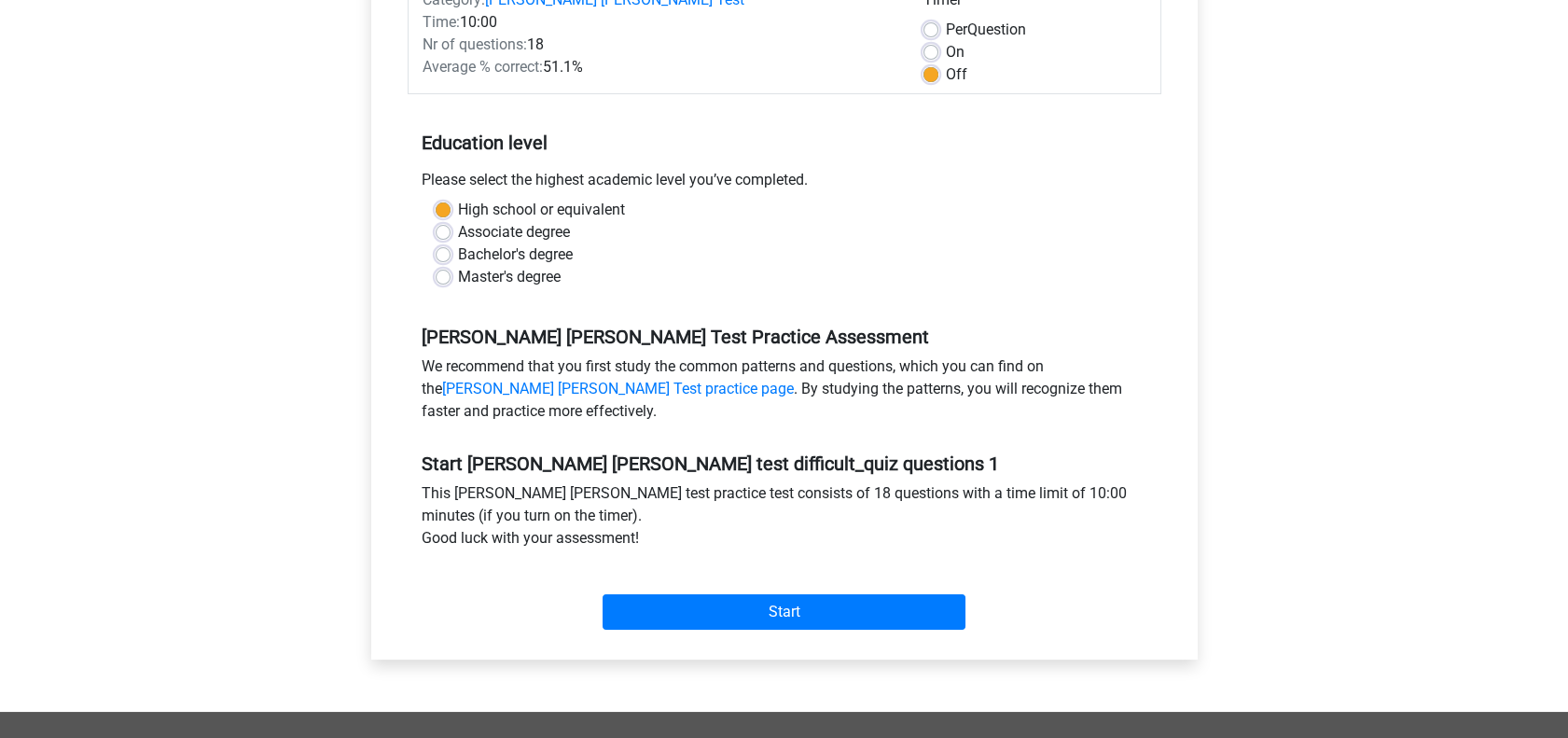 scroll, scrollTop: 290, scrollLeft: 0, axis: vertical 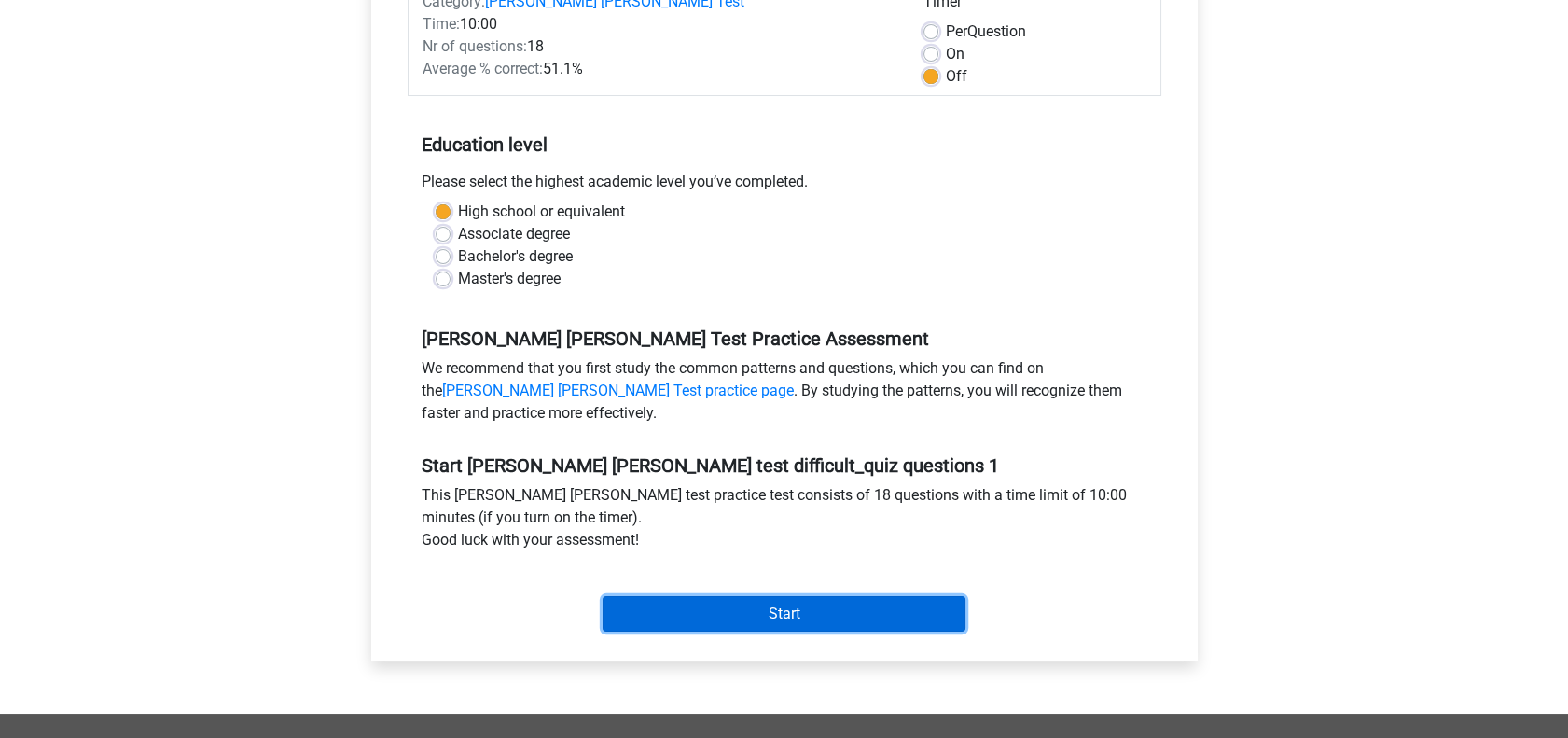 click on "Start" at bounding box center [784, 614] 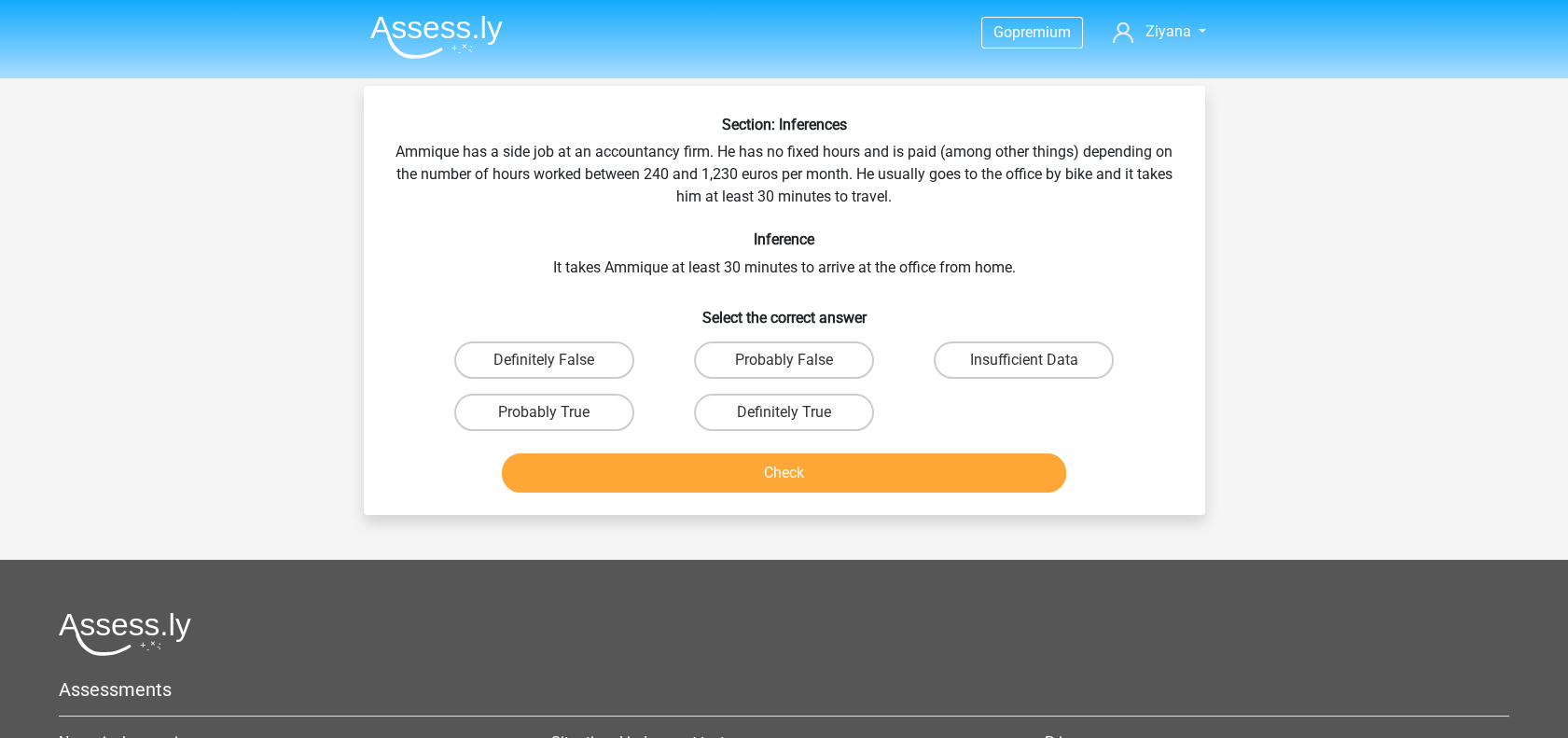 scroll, scrollTop: 23, scrollLeft: 0, axis: vertical 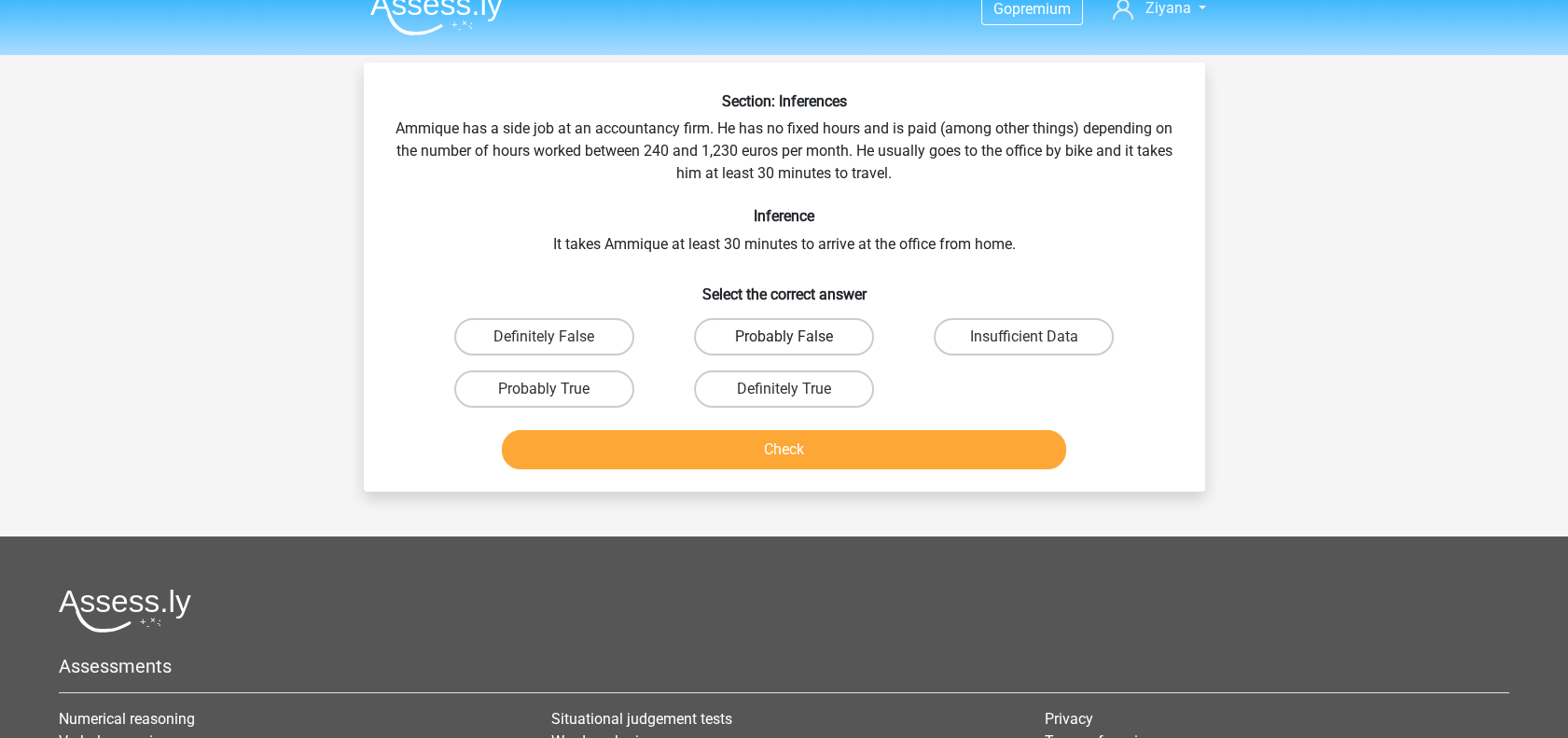 click on "Probably False" at bounding box center [784, 337] 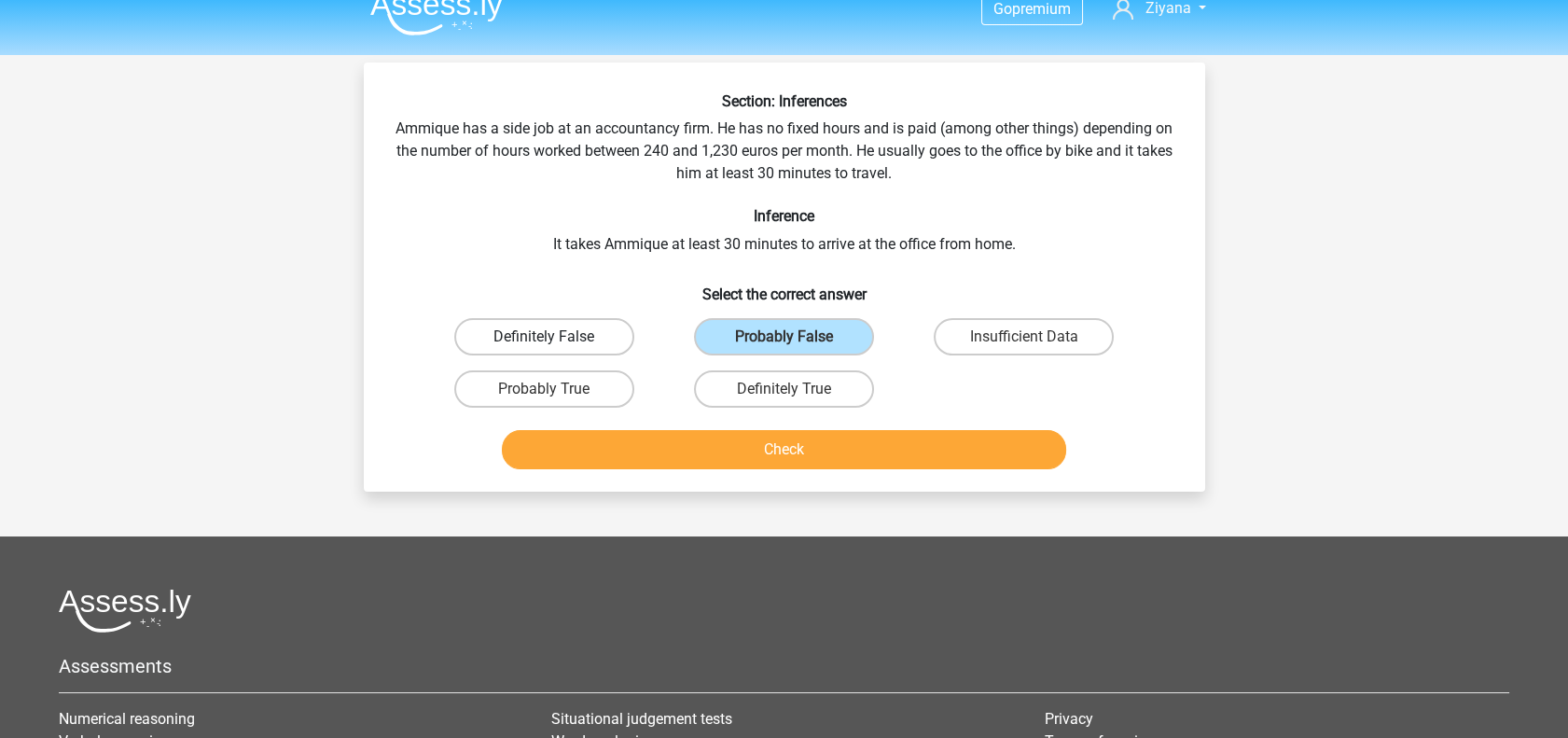 click on "Definitely False" at bounding box center [544, 337] 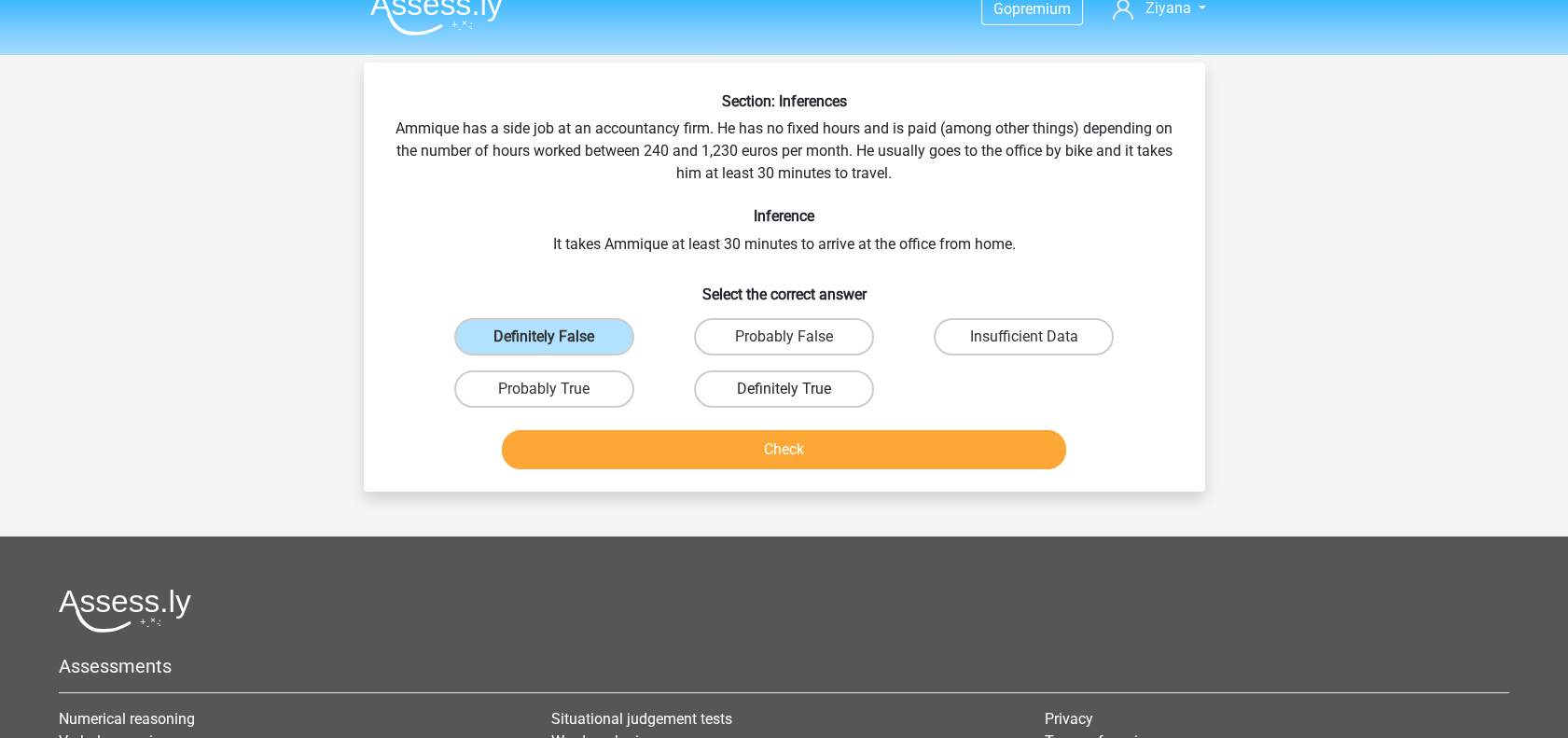 click on "Definitely True" at bounding box center [784, 389] 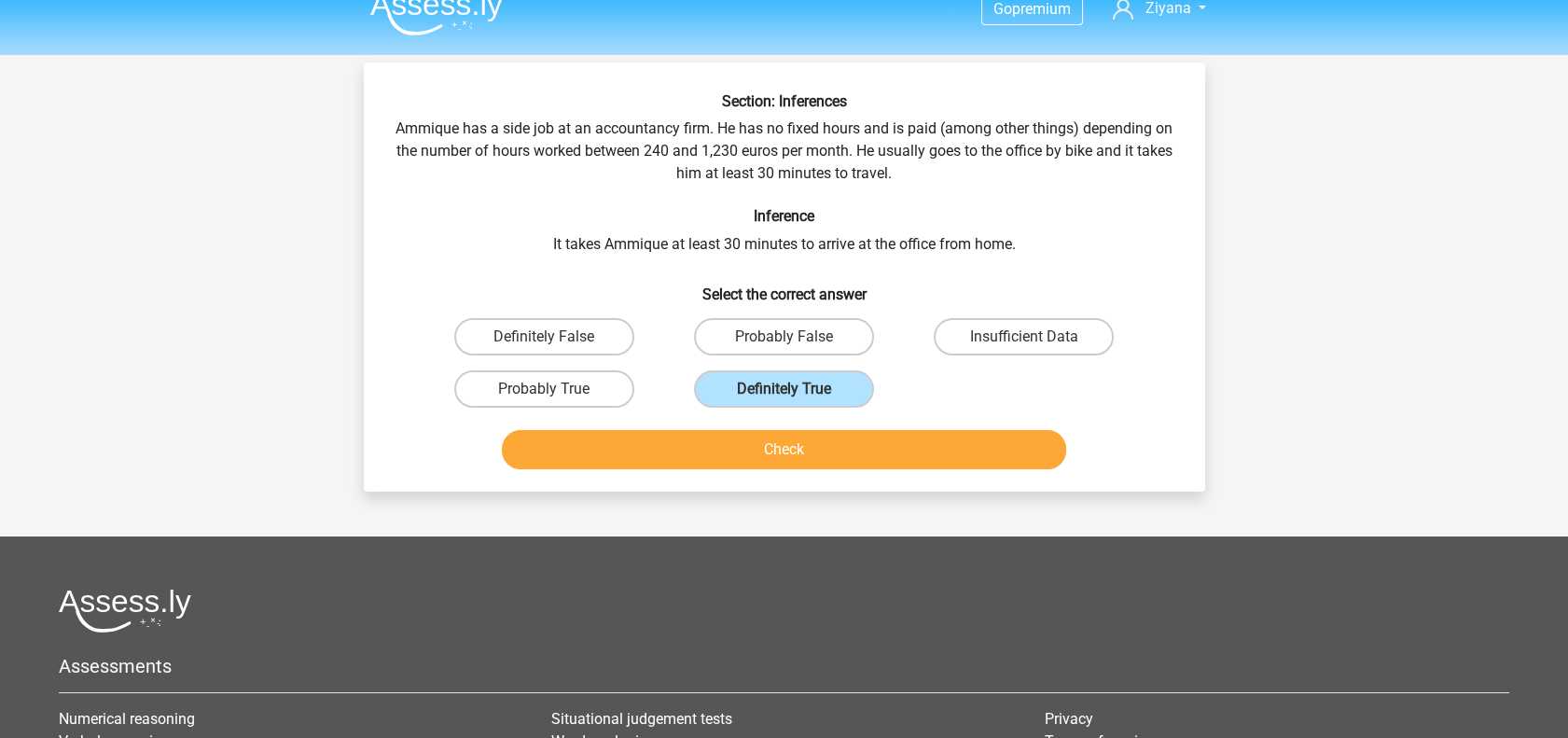 click on "Check" at bounding box center (784, 453) 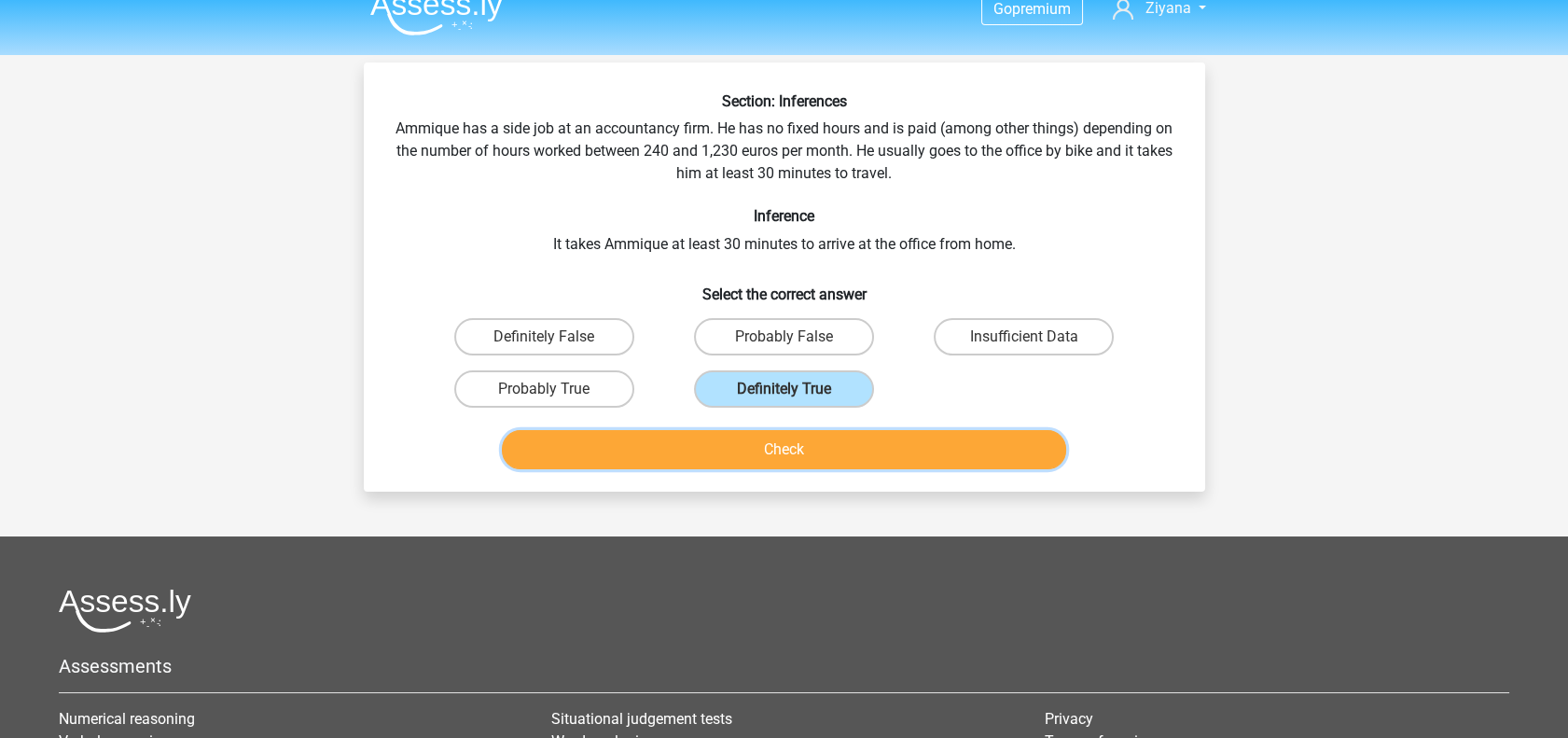 click on "Check" at bounding box center [784, 450] 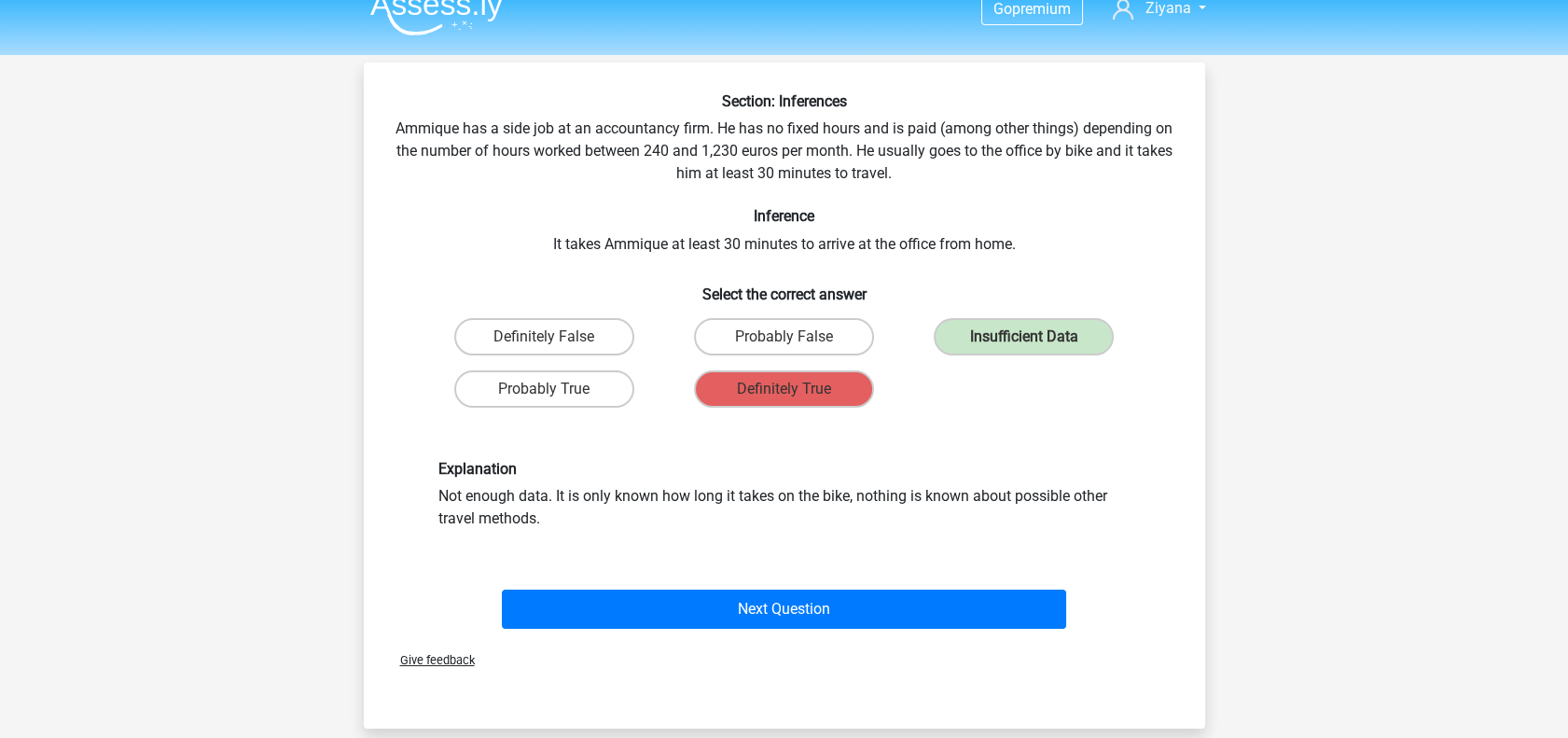 scroll, scrollTop: 0, scrollLeft: 0, axis: both 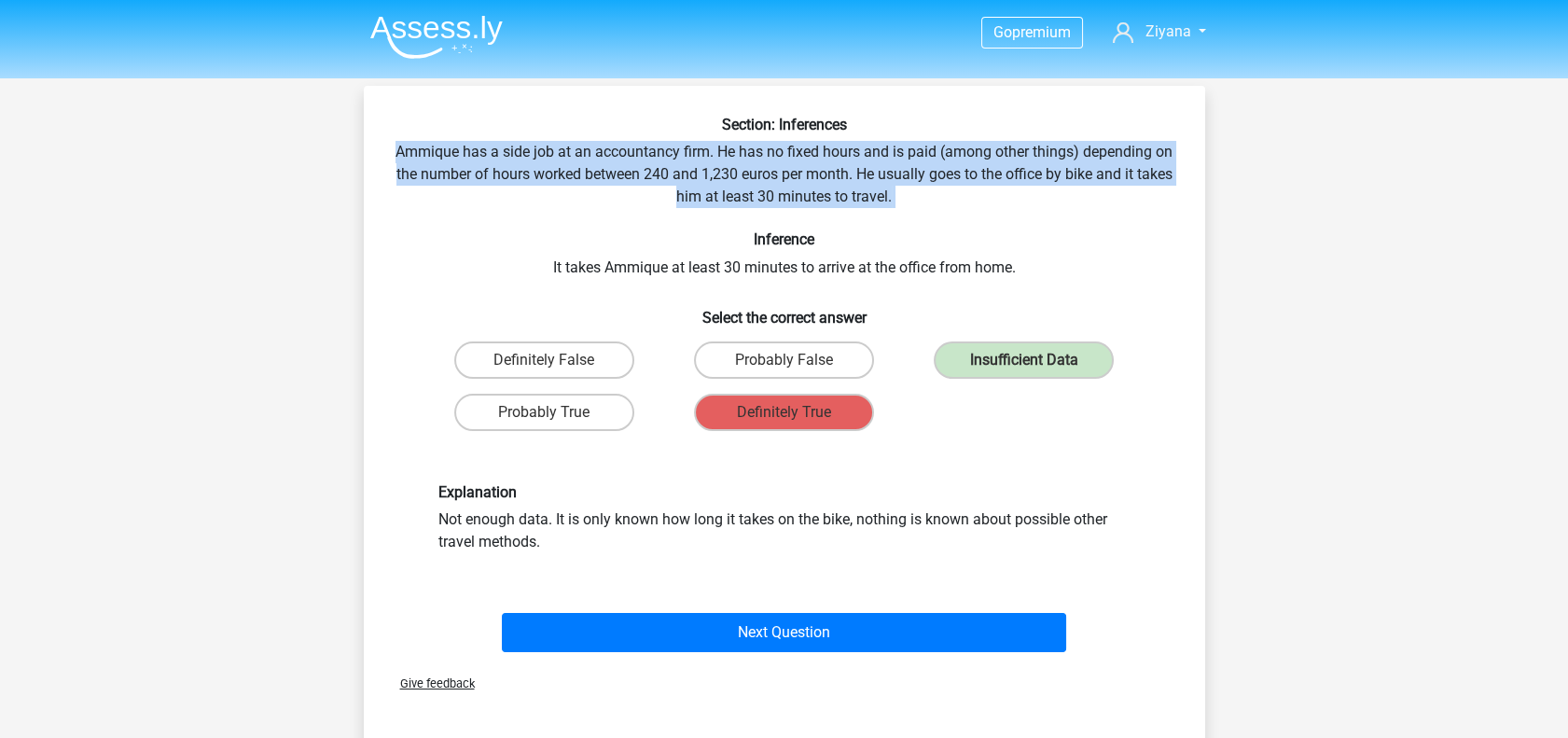 drag, startPoint x: 918, startPoint y: 199, endPoint x: 895, endPoint y: 212, distance: 26.41969 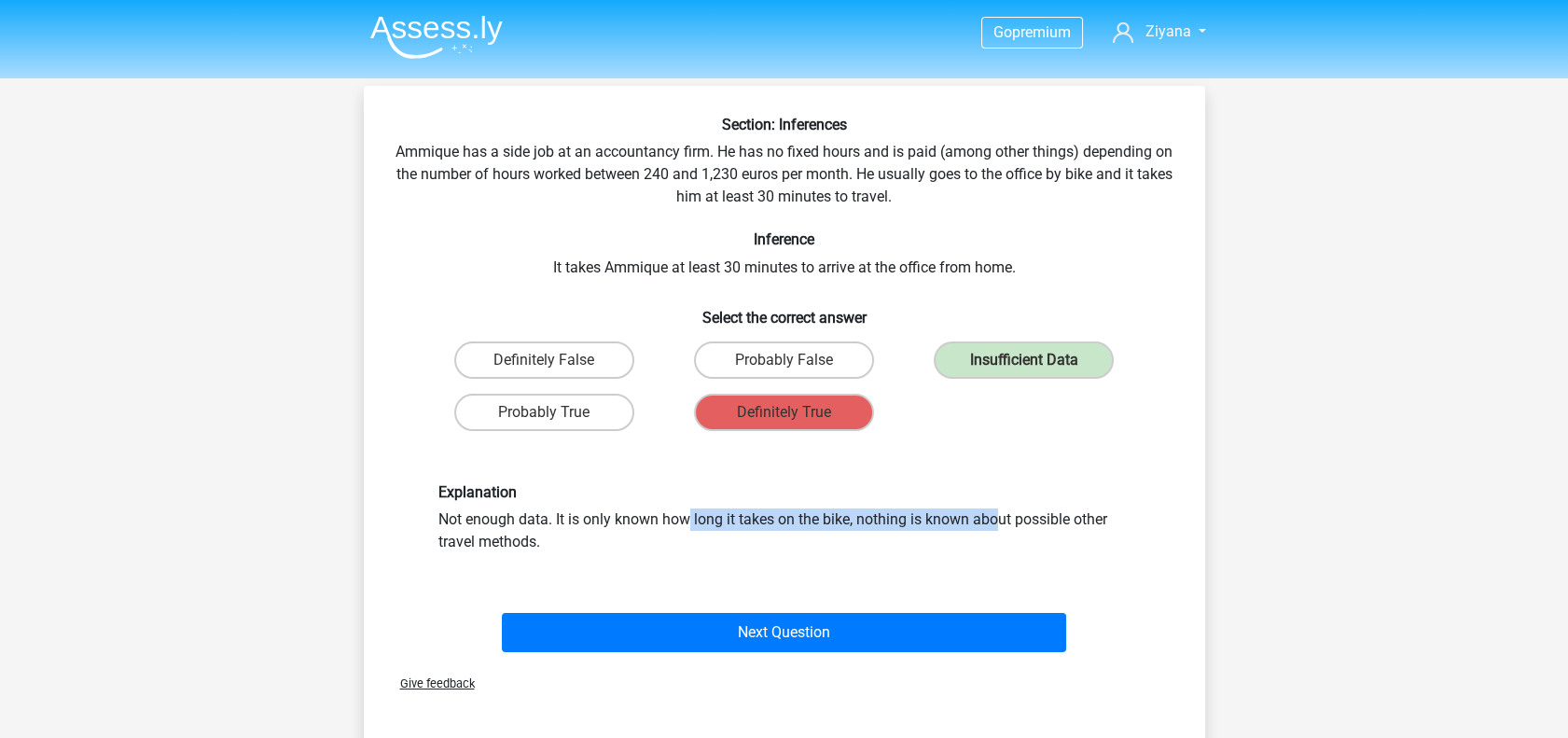 drag, startPoint x: 754, startPoint y: 514, endPoint x: 433, endPoint y: 515, distance: 321.00156 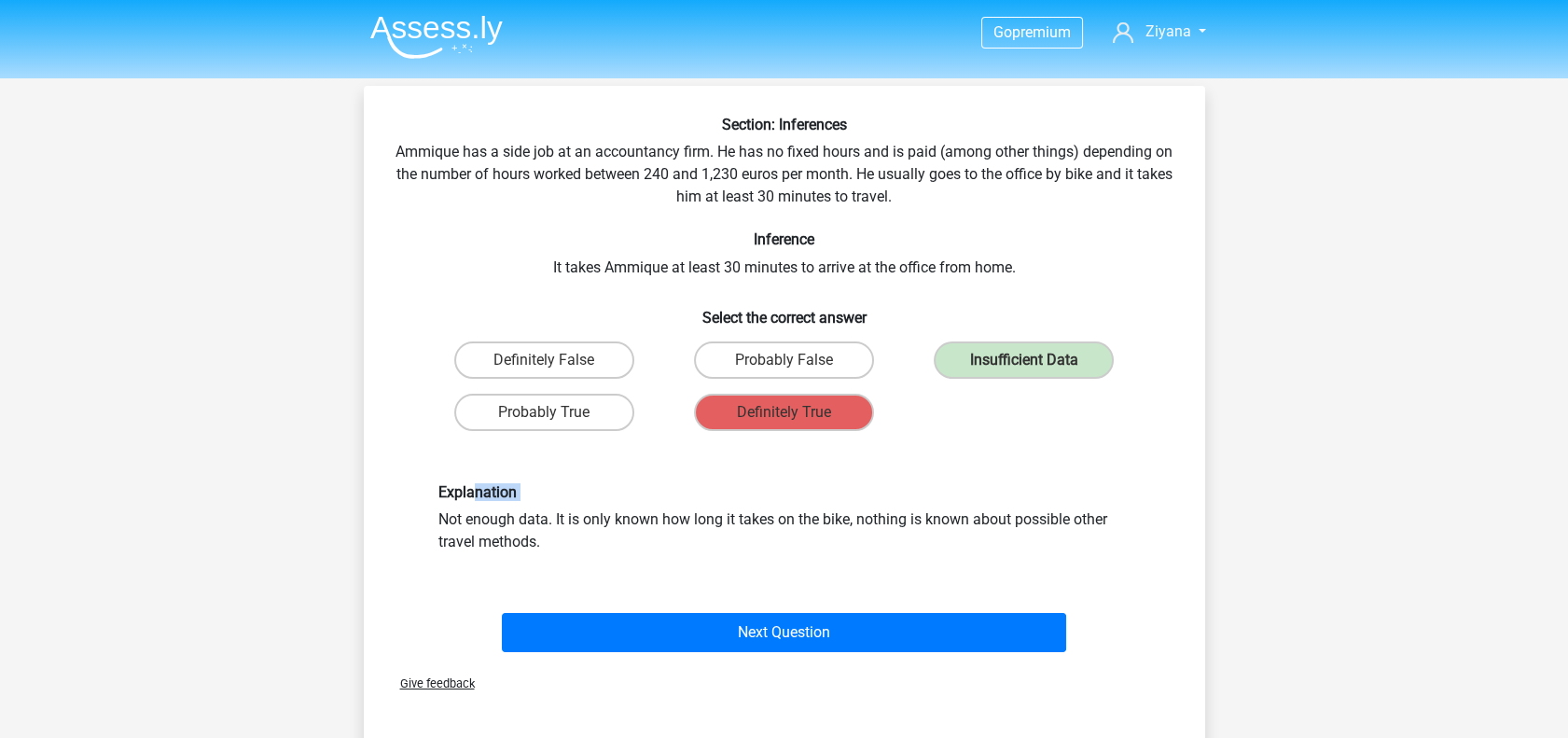 drag, startPoint x: 431, startPoint y: 516, endPoint x: 473, endPoint y: 489, distance: 49.929951 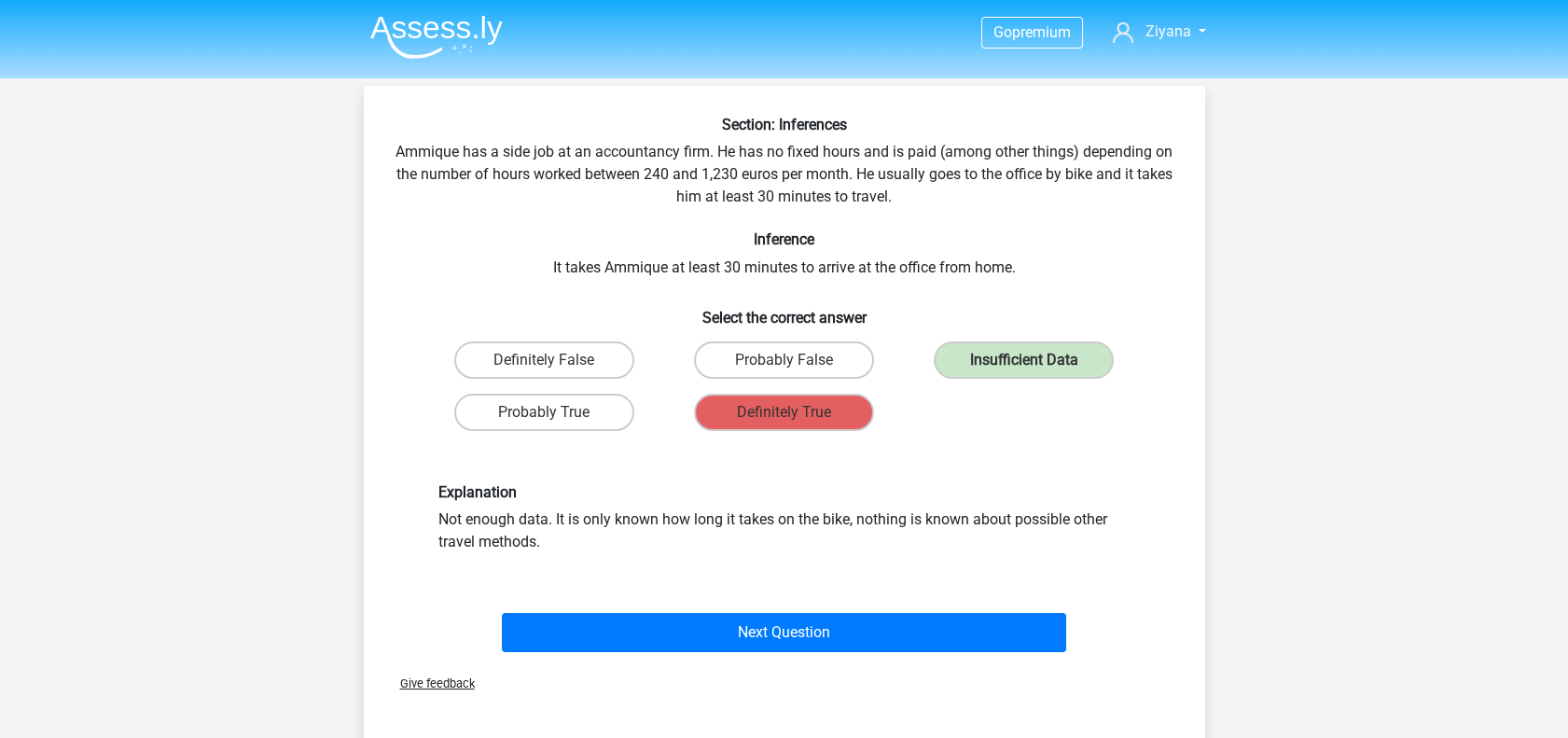 drag, startPoint x: 473, startPoint y: 489, endPoint x: 455, endPoint y: 487, distance: 18.11077 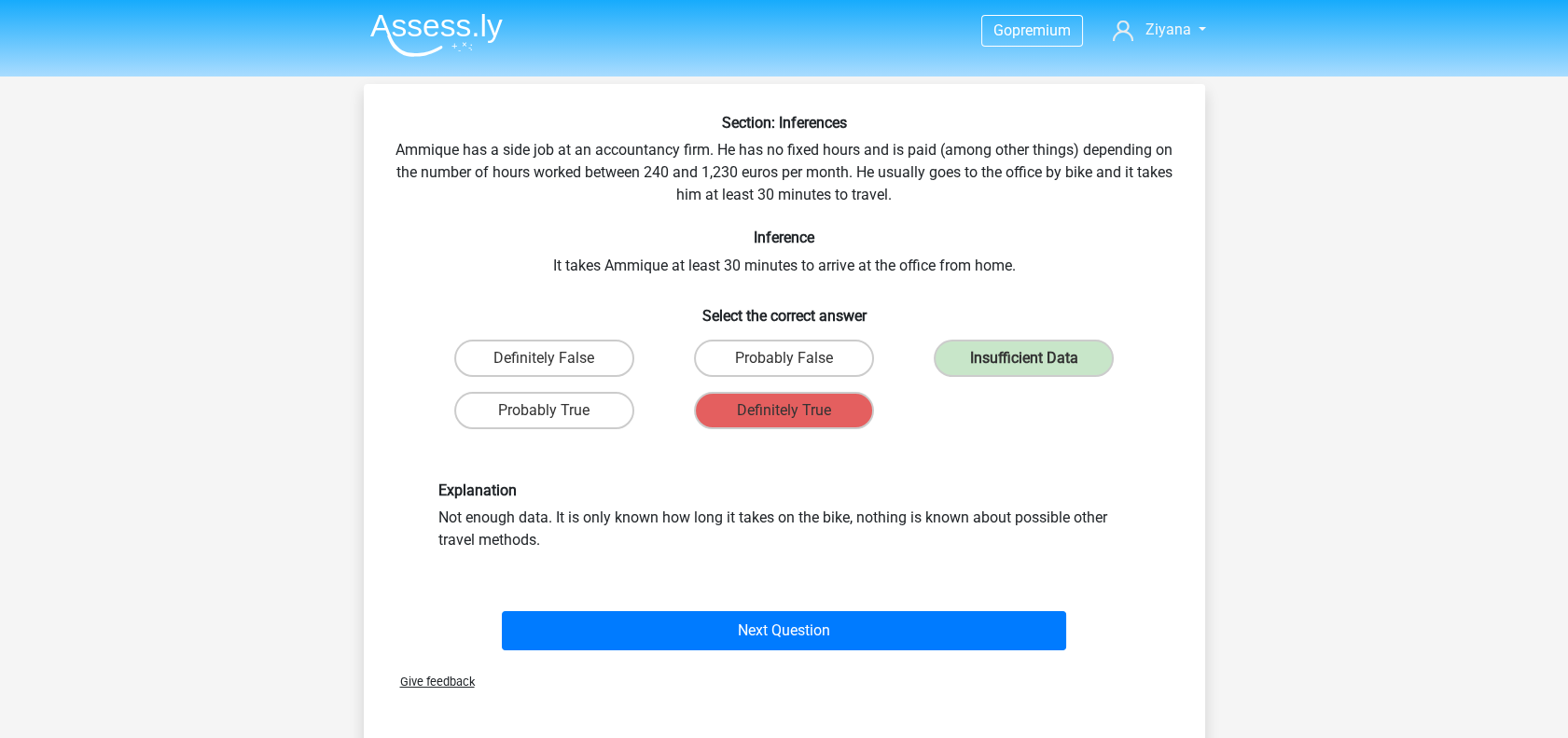 scroll, scrollTop: 3, scrollLeft: 0, axis: vertical 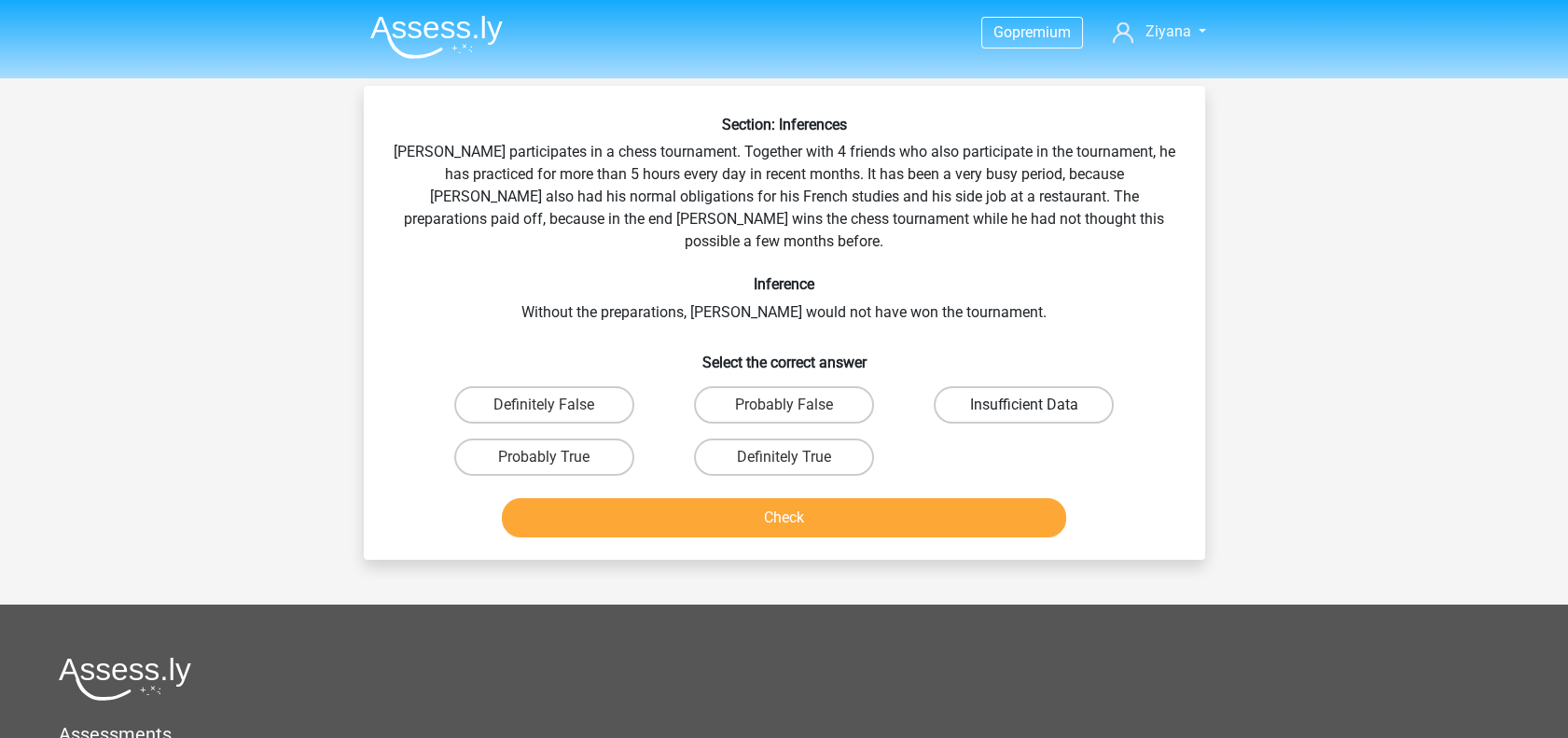 click on "Insufficient Data" at bounding box center [1023, 405] 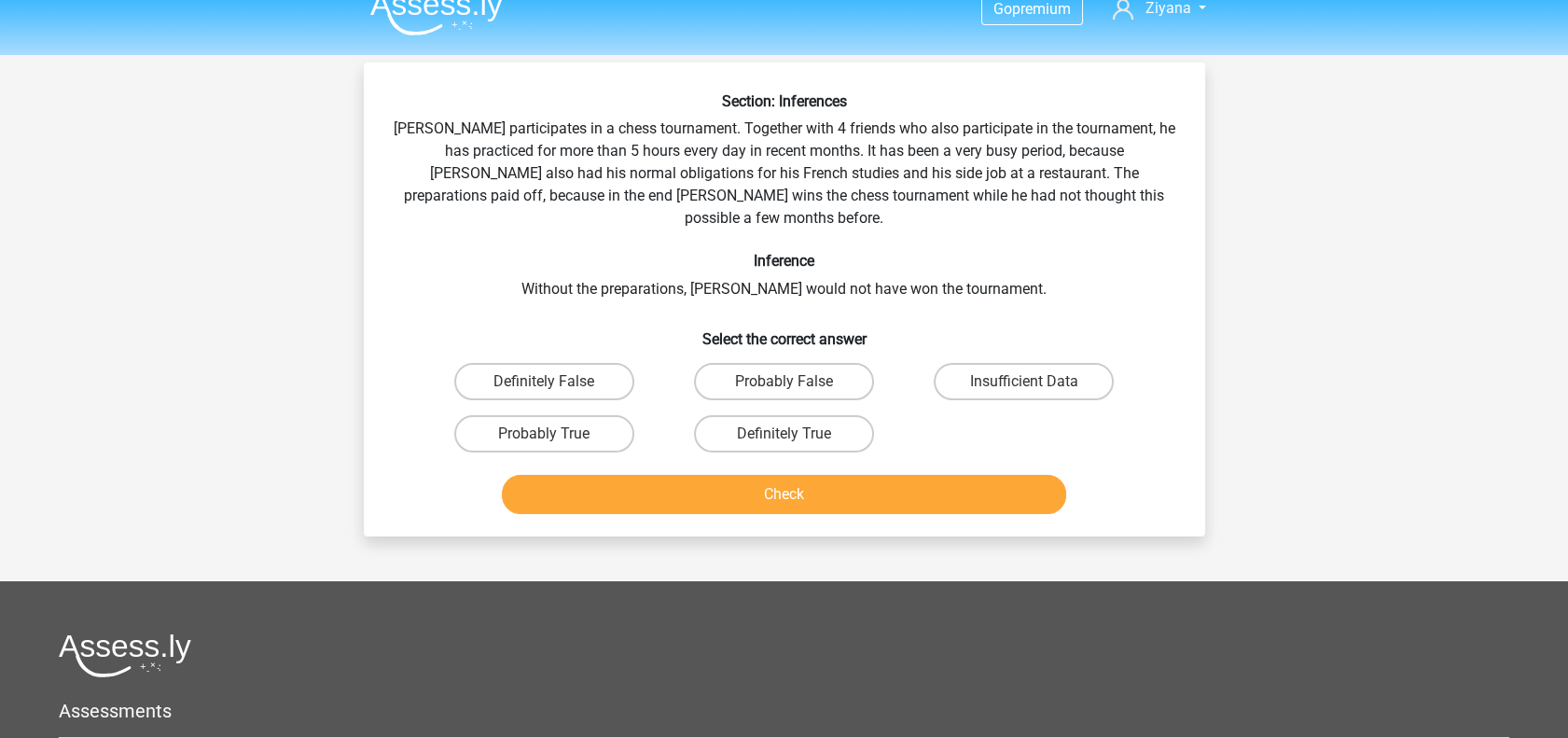 scroll, scrollTop: 0, scrollLeft: 0, axis: both 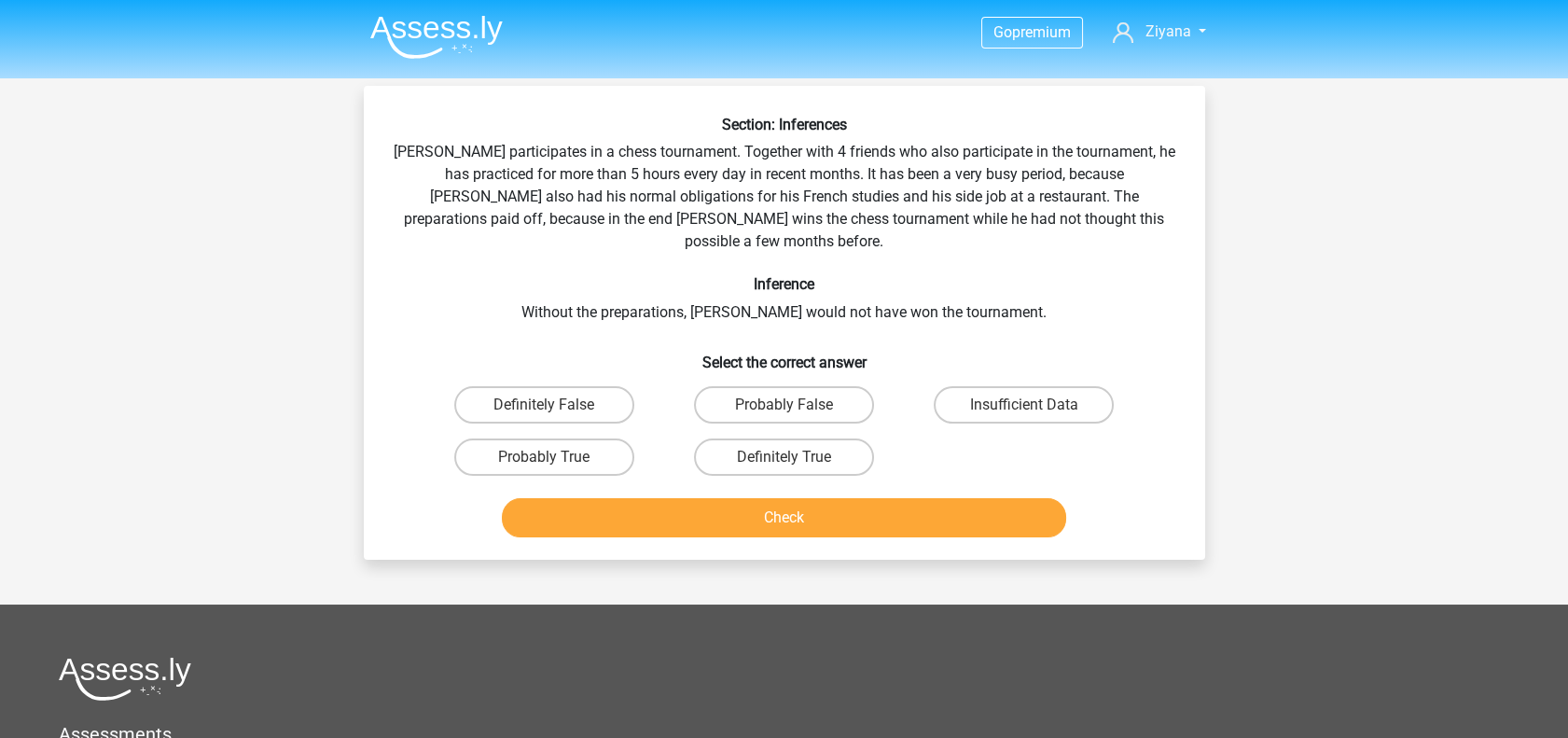 click on "Definitely True" at bounding box center (789, 463) 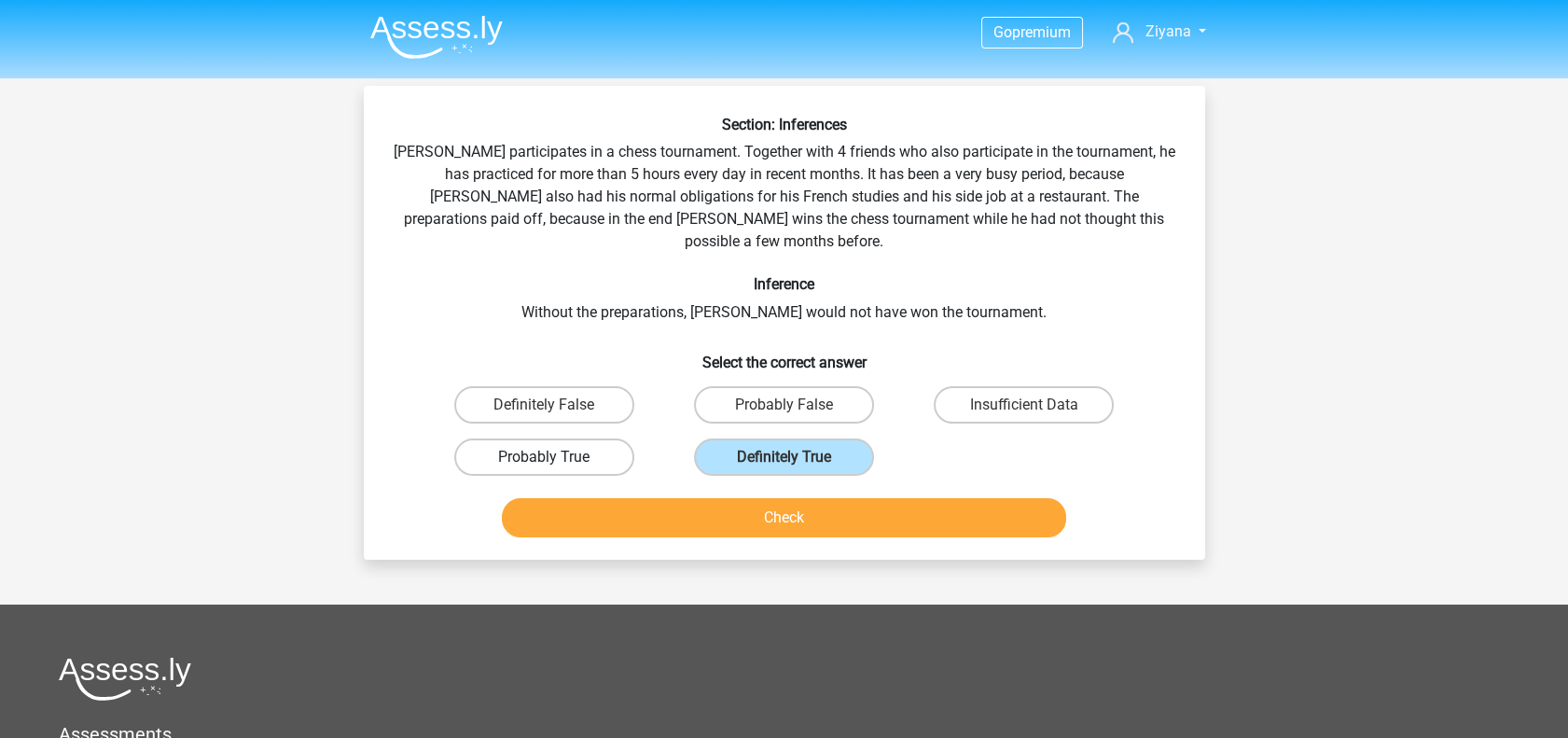 click on "Probably True" at bounding box center (544, 457) 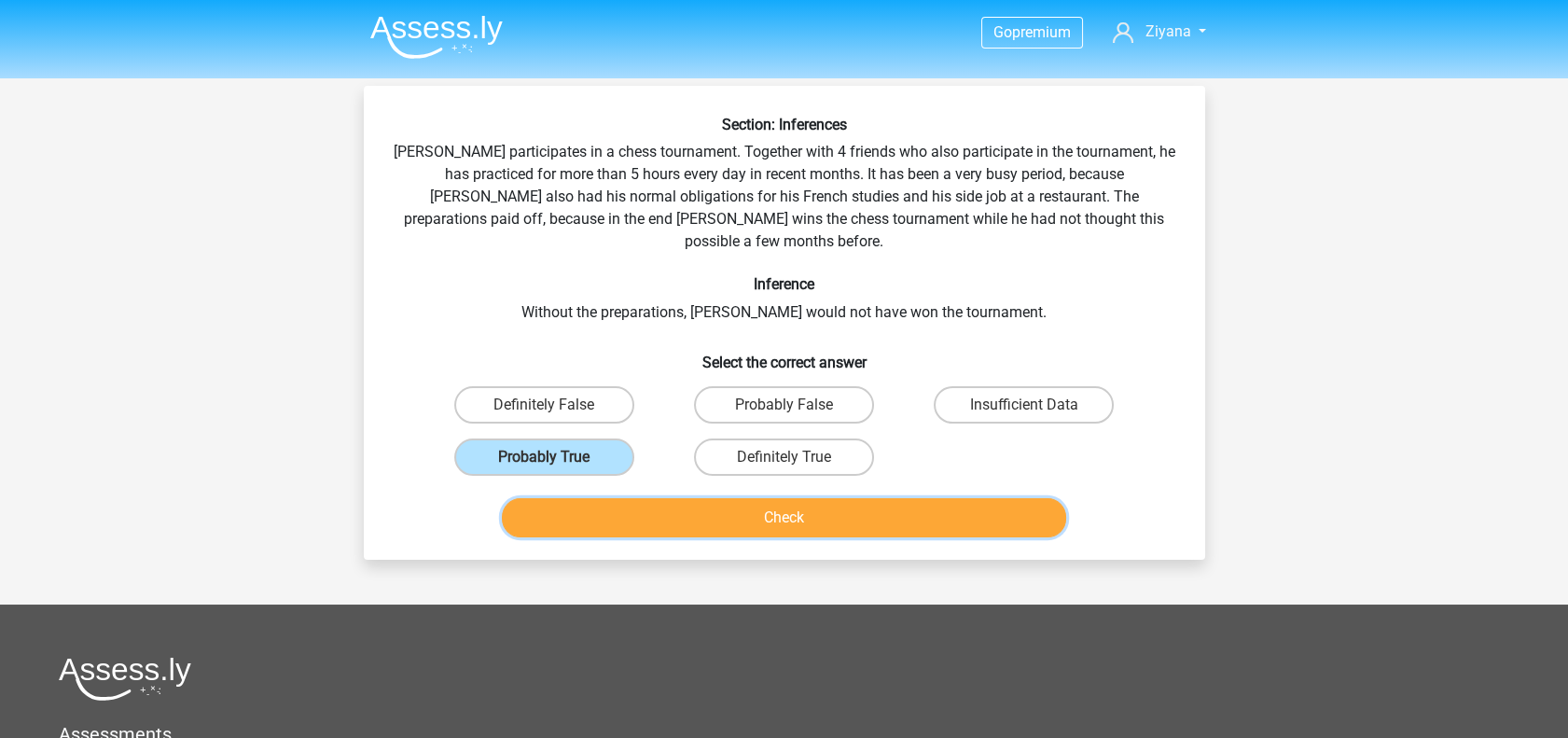 click on "Check" at bounding box center [784, 518] 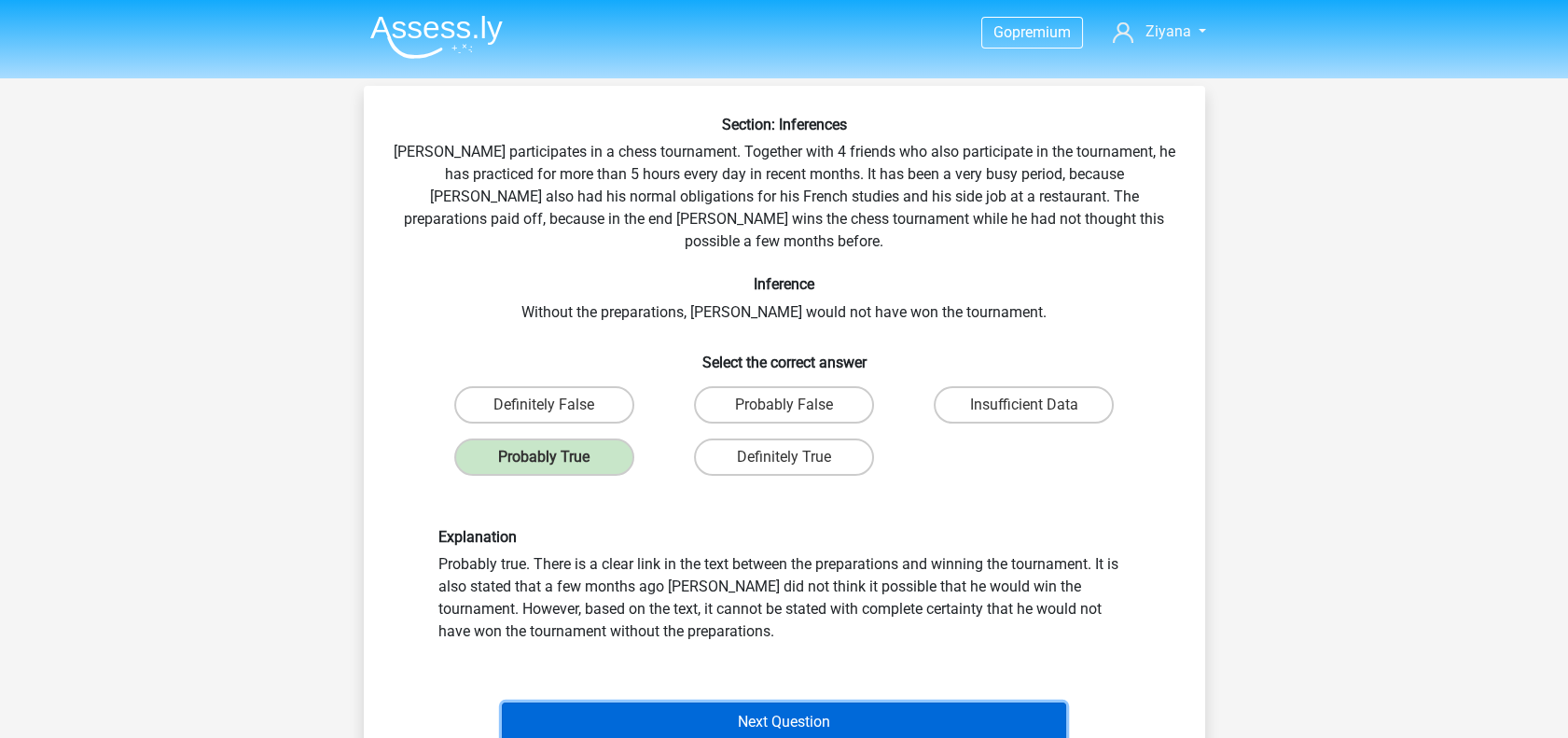 click on "Next Question" at bounding box center [784, 722] 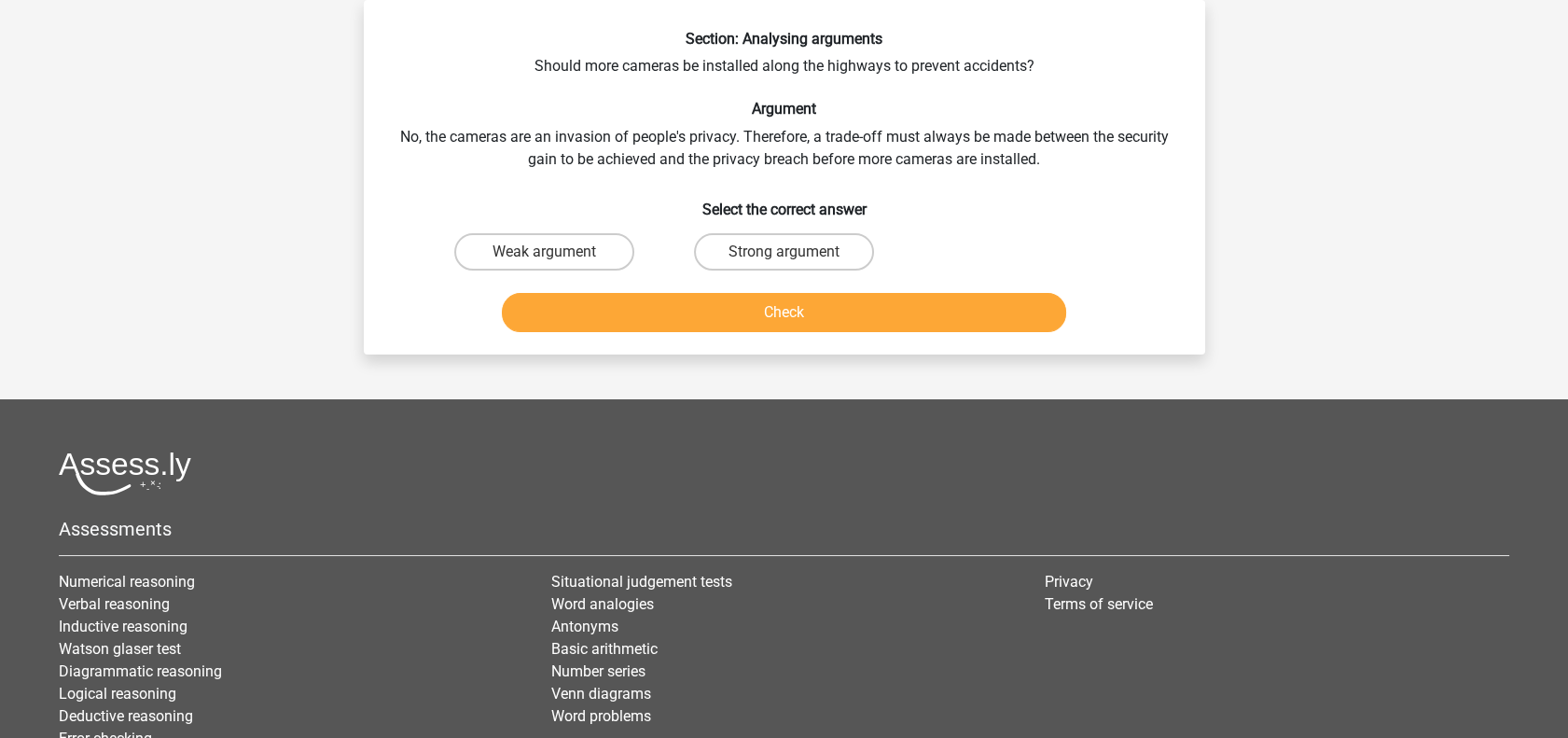 scroll, scrollTop: 0, scrollLeft: 0, axis: both 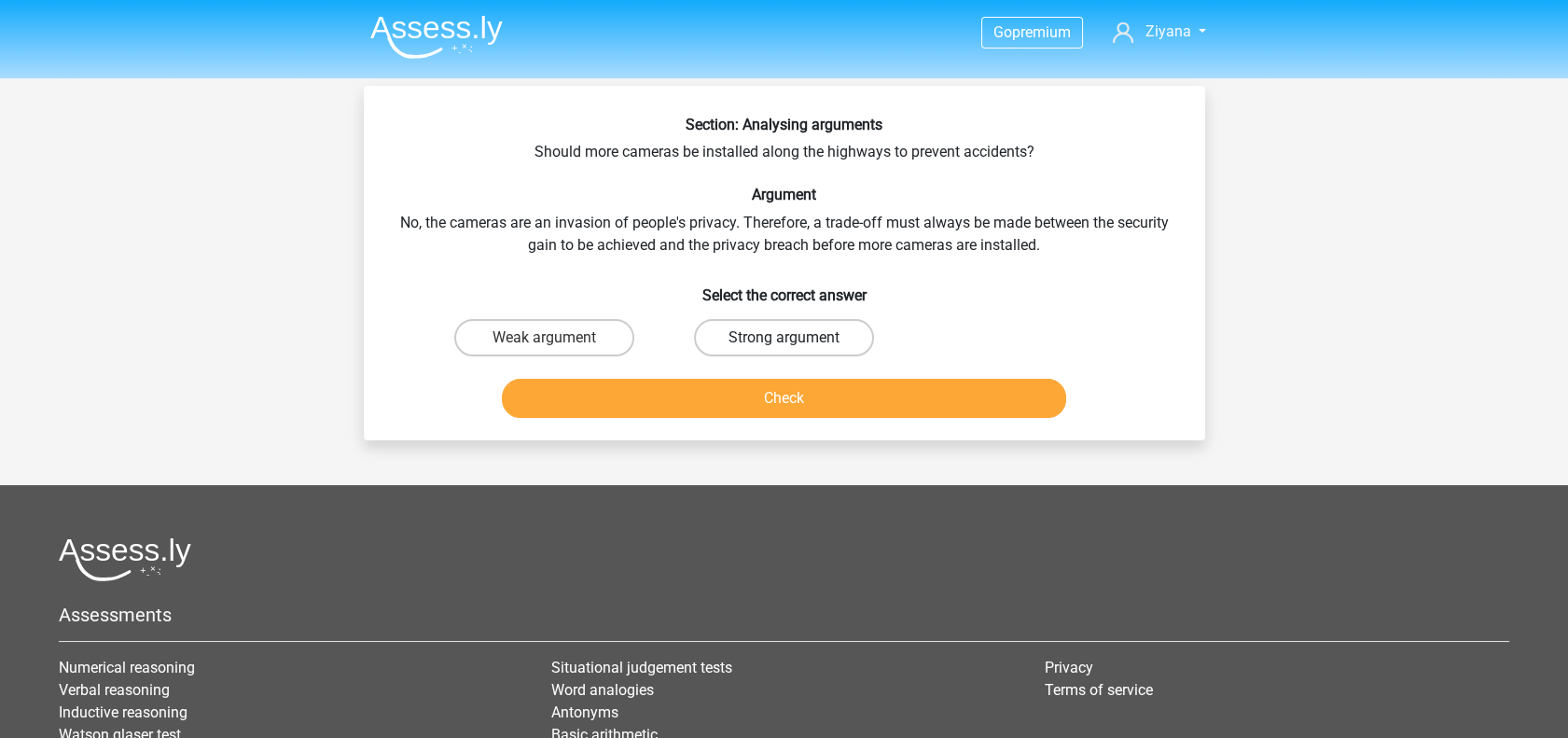 click on "Strong argument" at bounding box center (784, 338) 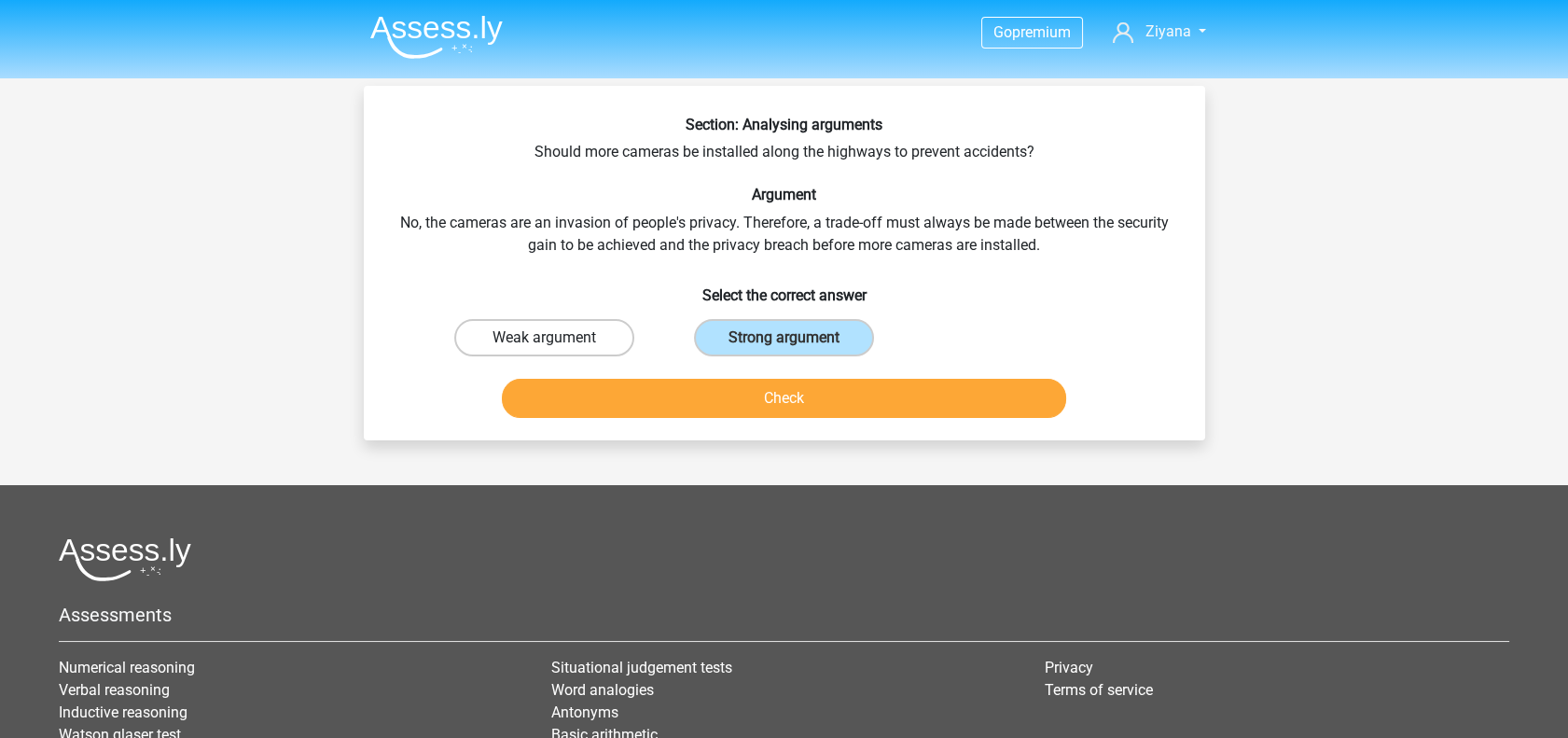 click on "Weak argument" at bounding box center [544, 338] 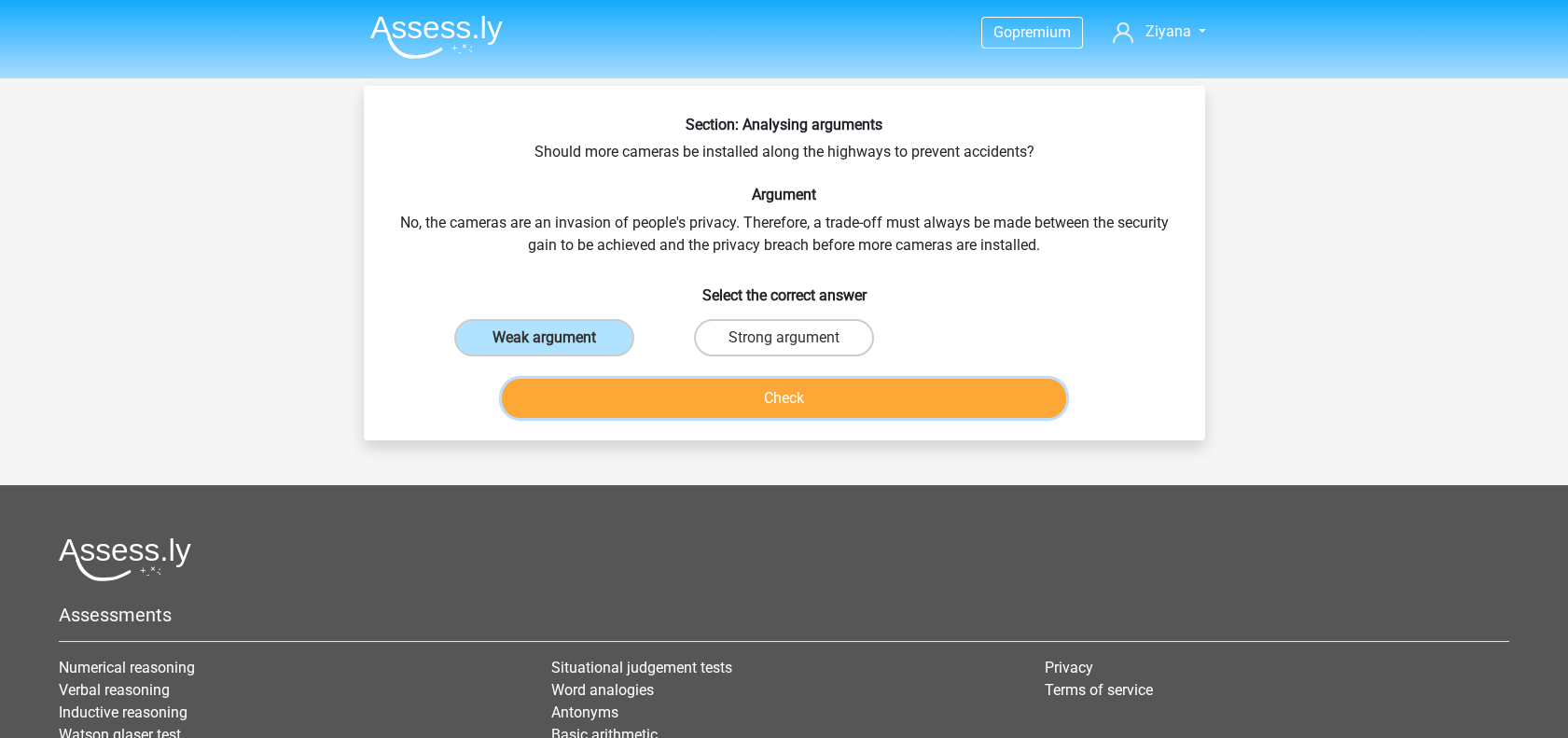 click on "Check" at bounding box center (784, 398) 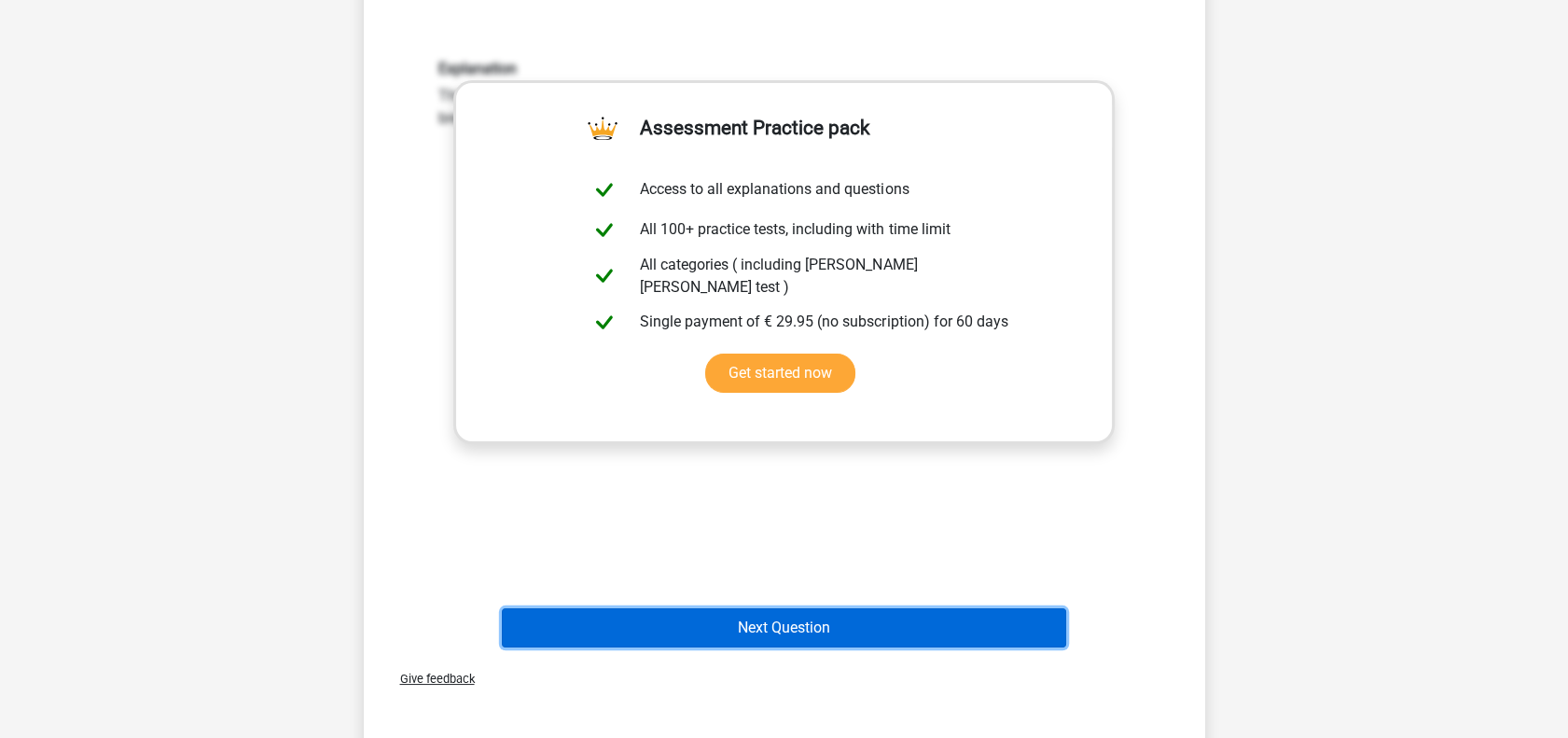 click on "Next Question" at bounding box center [784, 628] 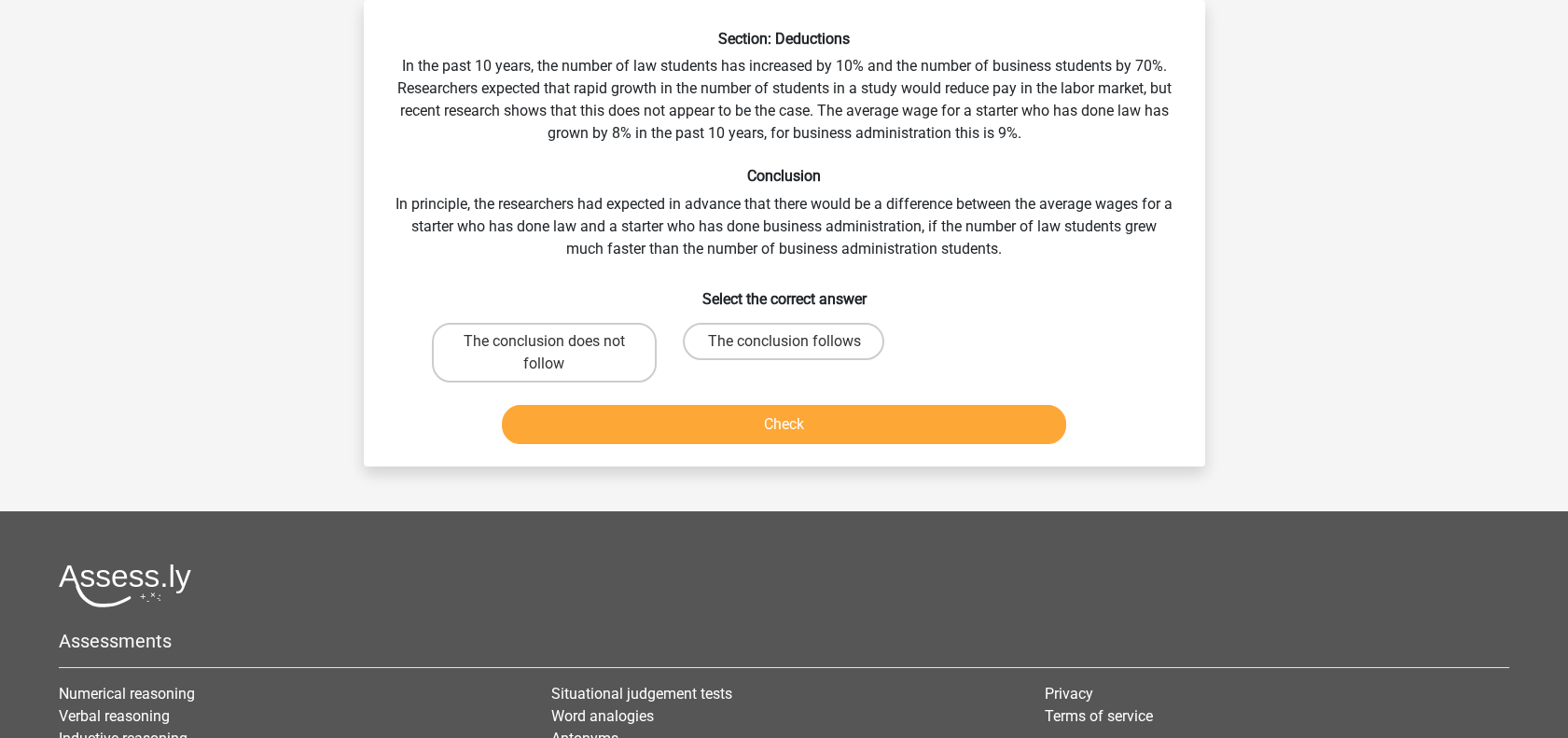 scroll, scrollTop: 0, scrollLeft: 0, axis: both 